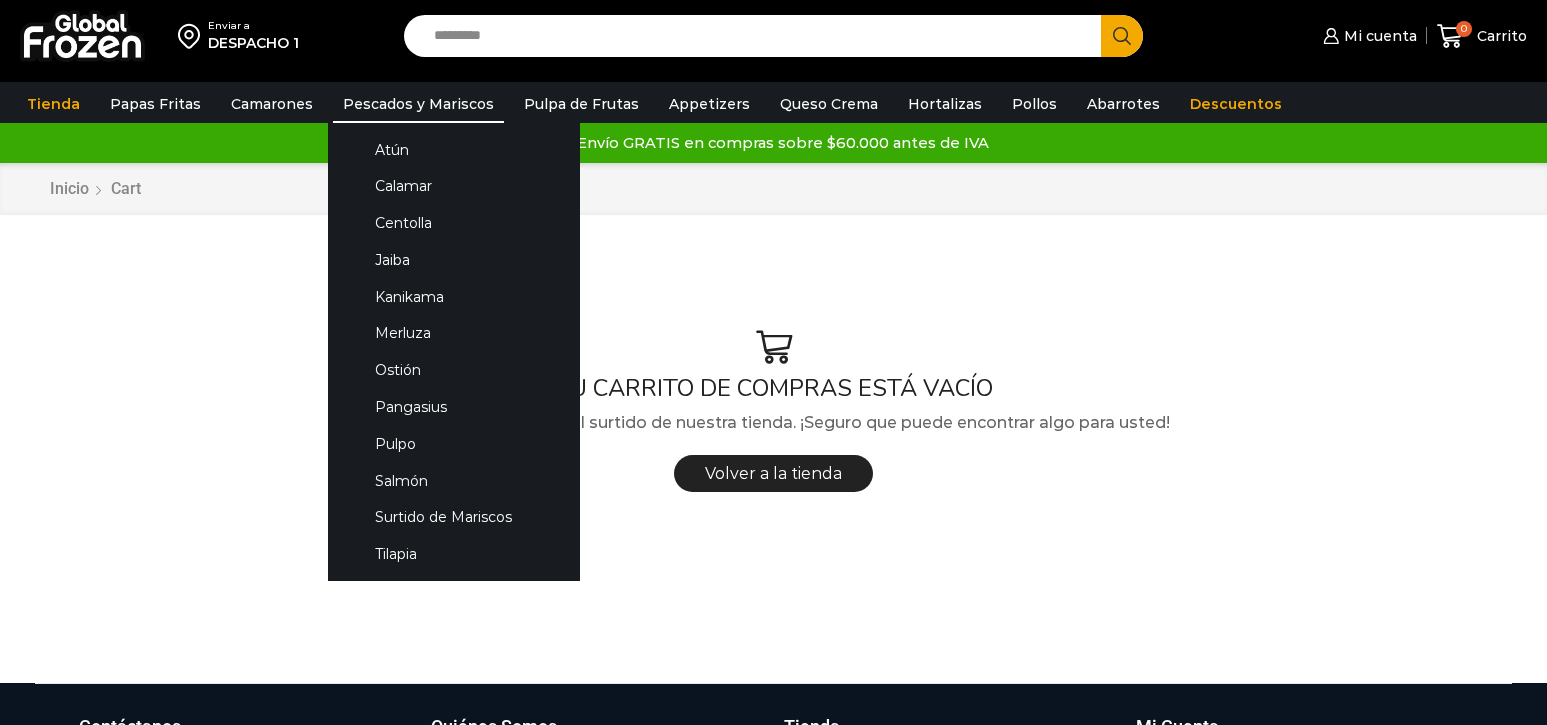 scroll, scrollTop: 0, scrollLeft: 0, axis: both 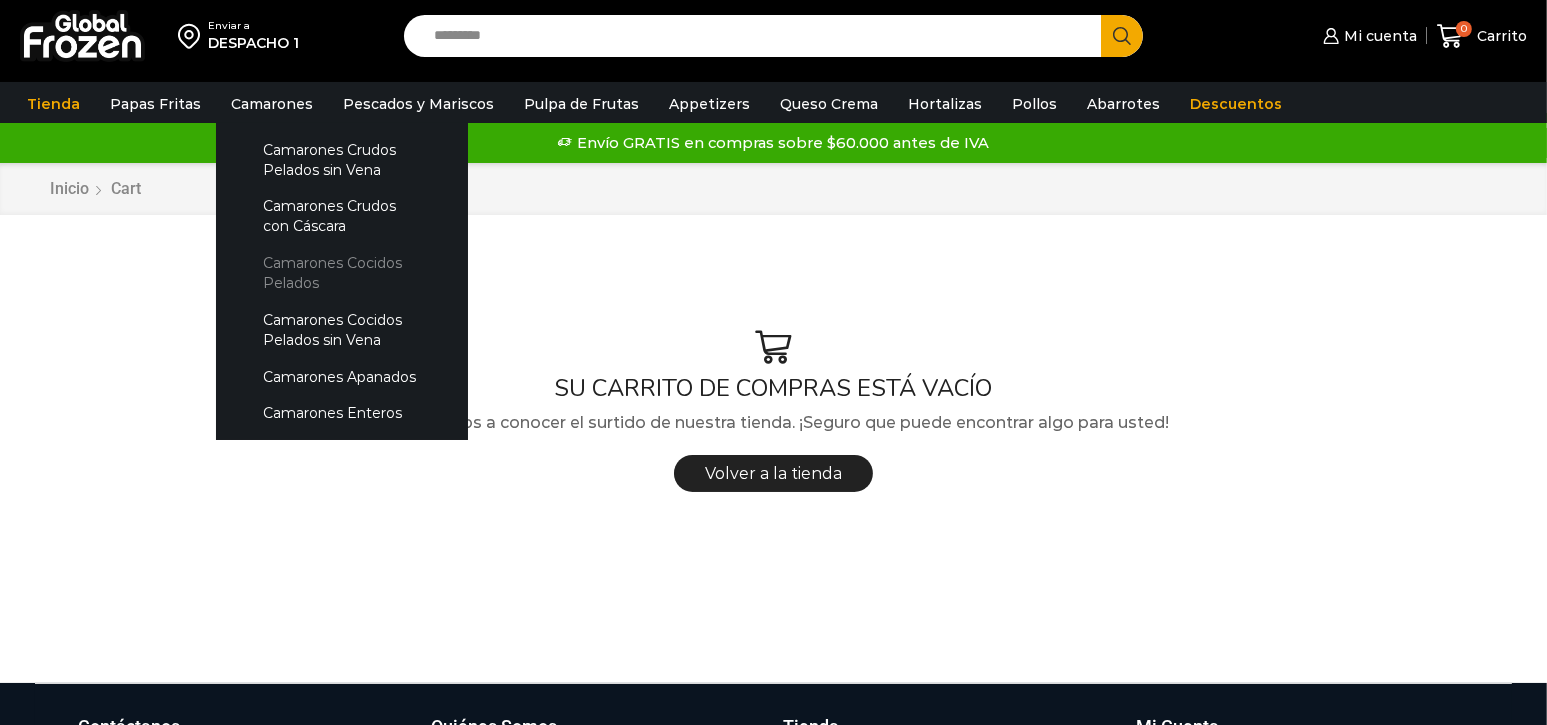 click on "Camarones Cocidos Pelados" at bounding box center [342, 273] 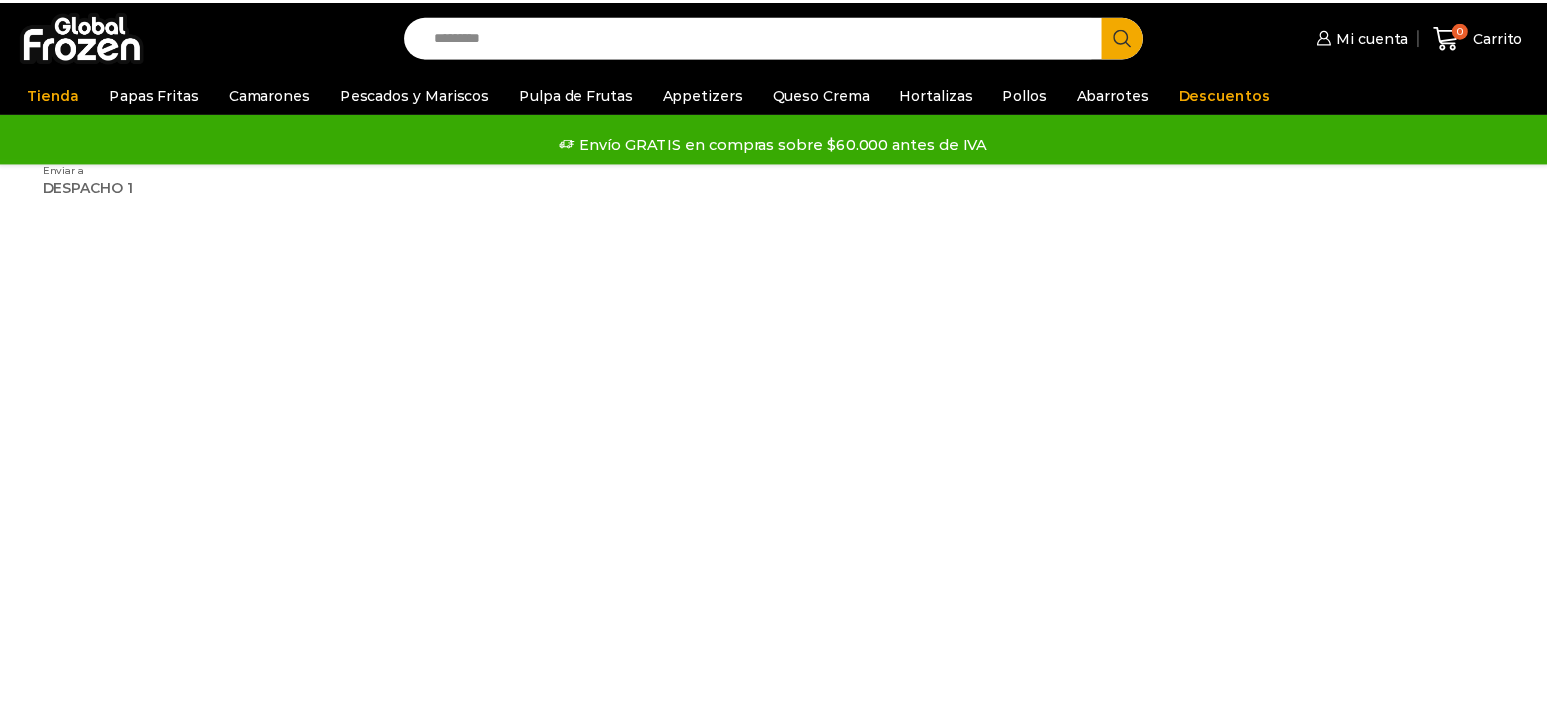 scroll, scrollTop: 0, scrollLeft: 0, axis: both 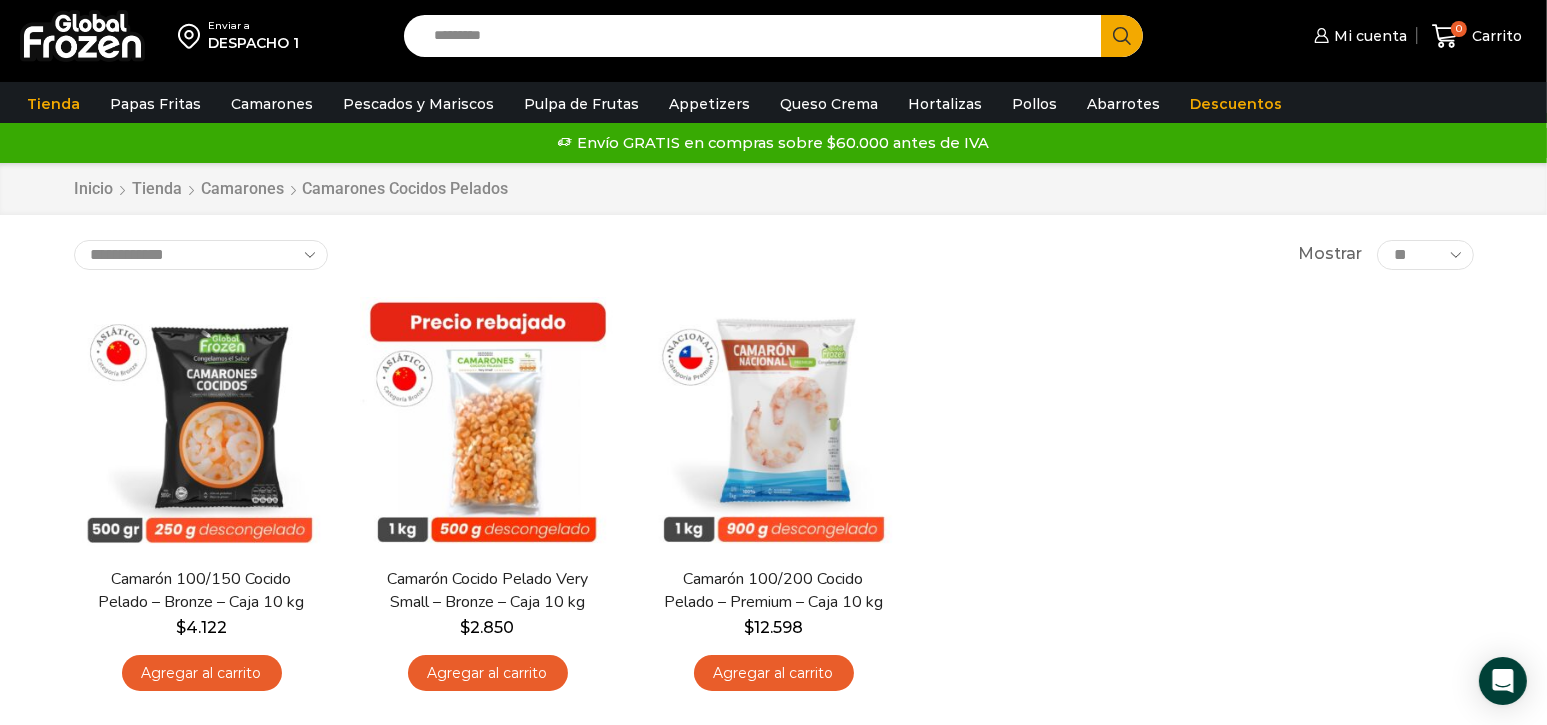 click on "Search input" at bounding box center (757, 36) 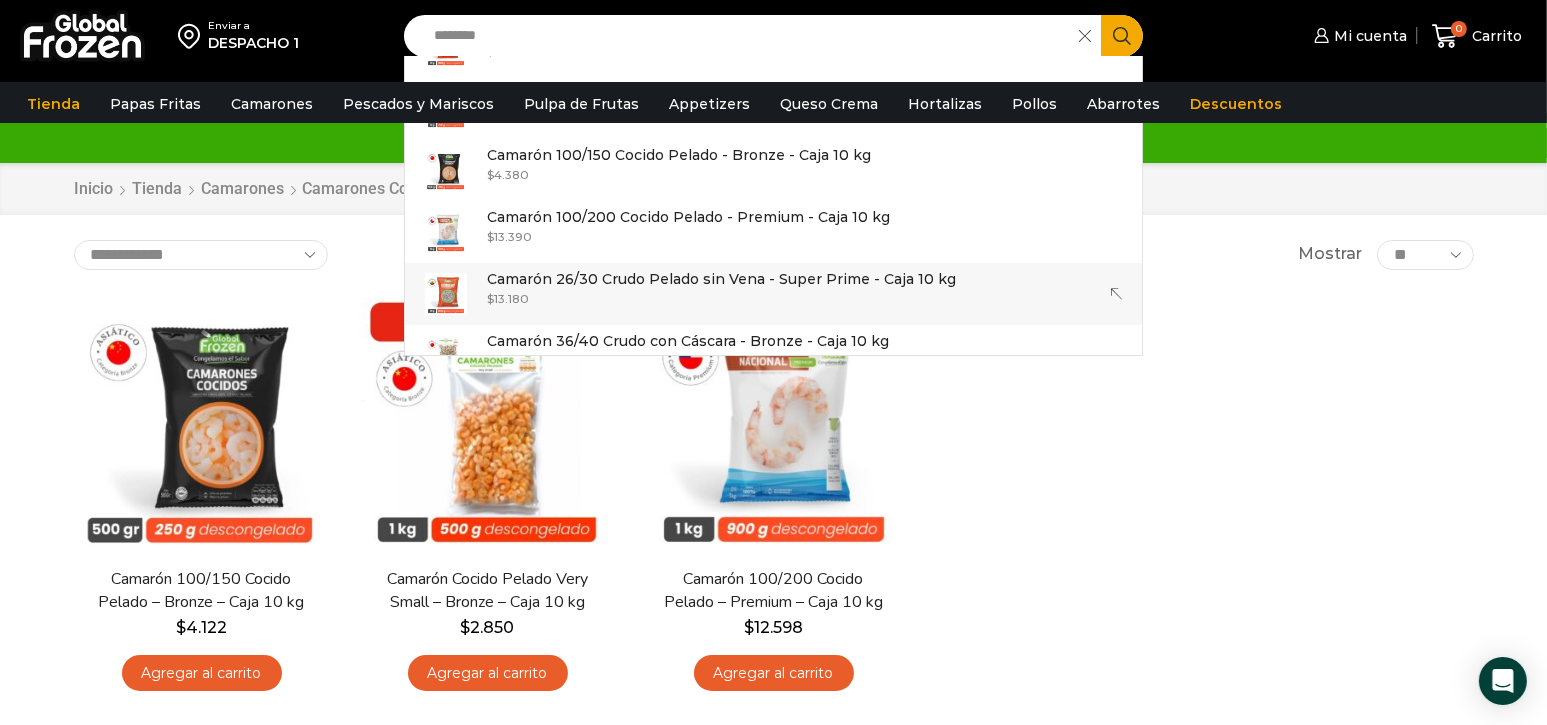 scroll, scrollTop: 400, scrollLeft: 0, axis: vertical 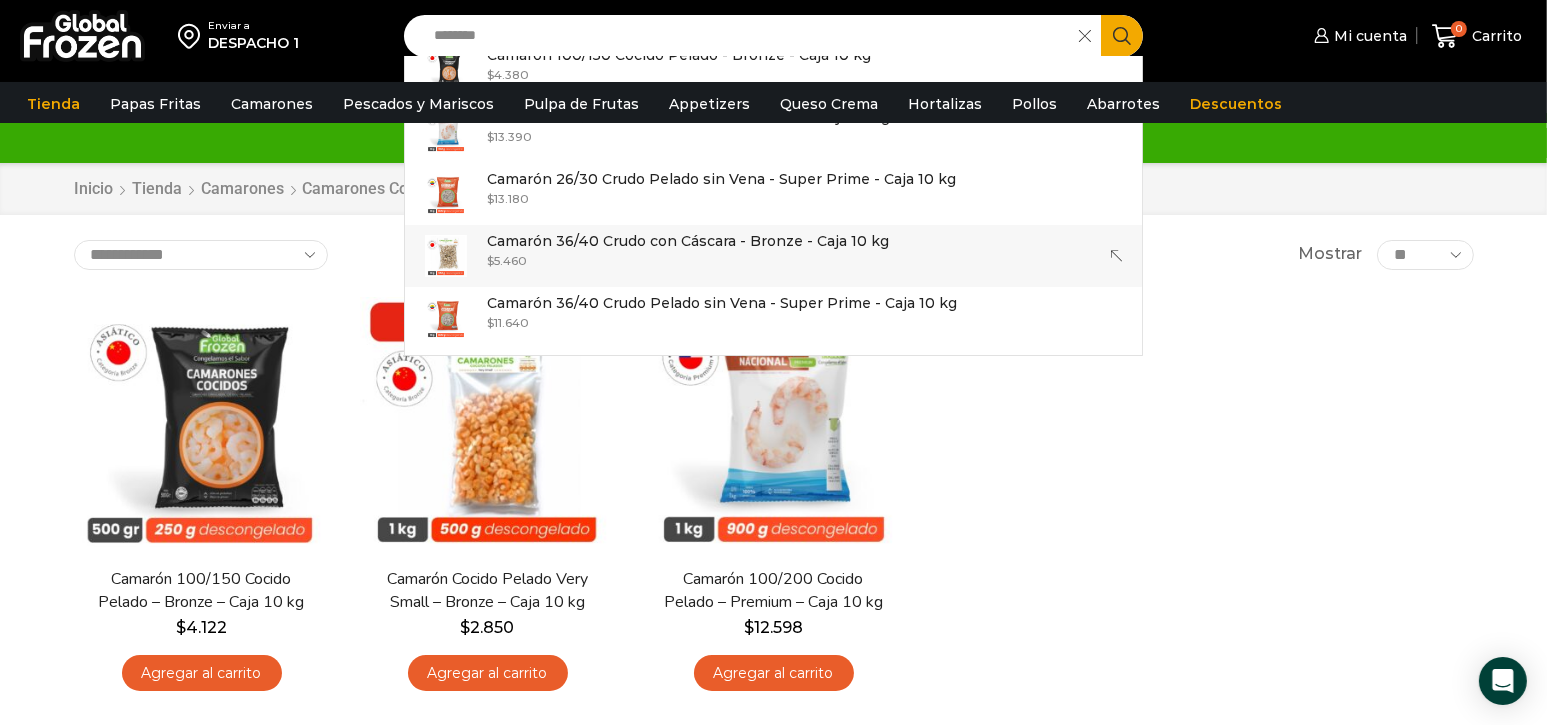 click on "$ 5.460" at bounding box center (688, 260) 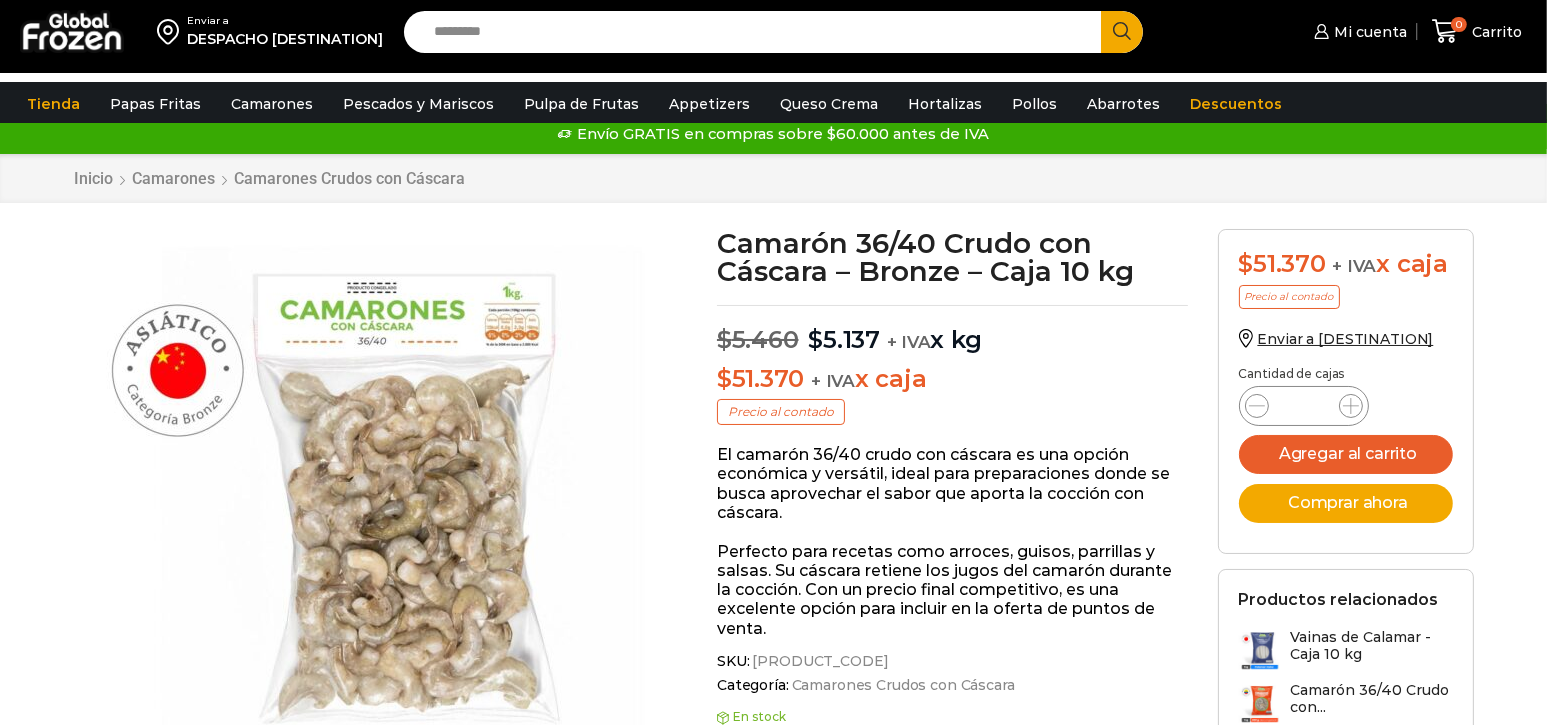 scroll, scrollTop: 0, scrollLeft: 0, axis: both 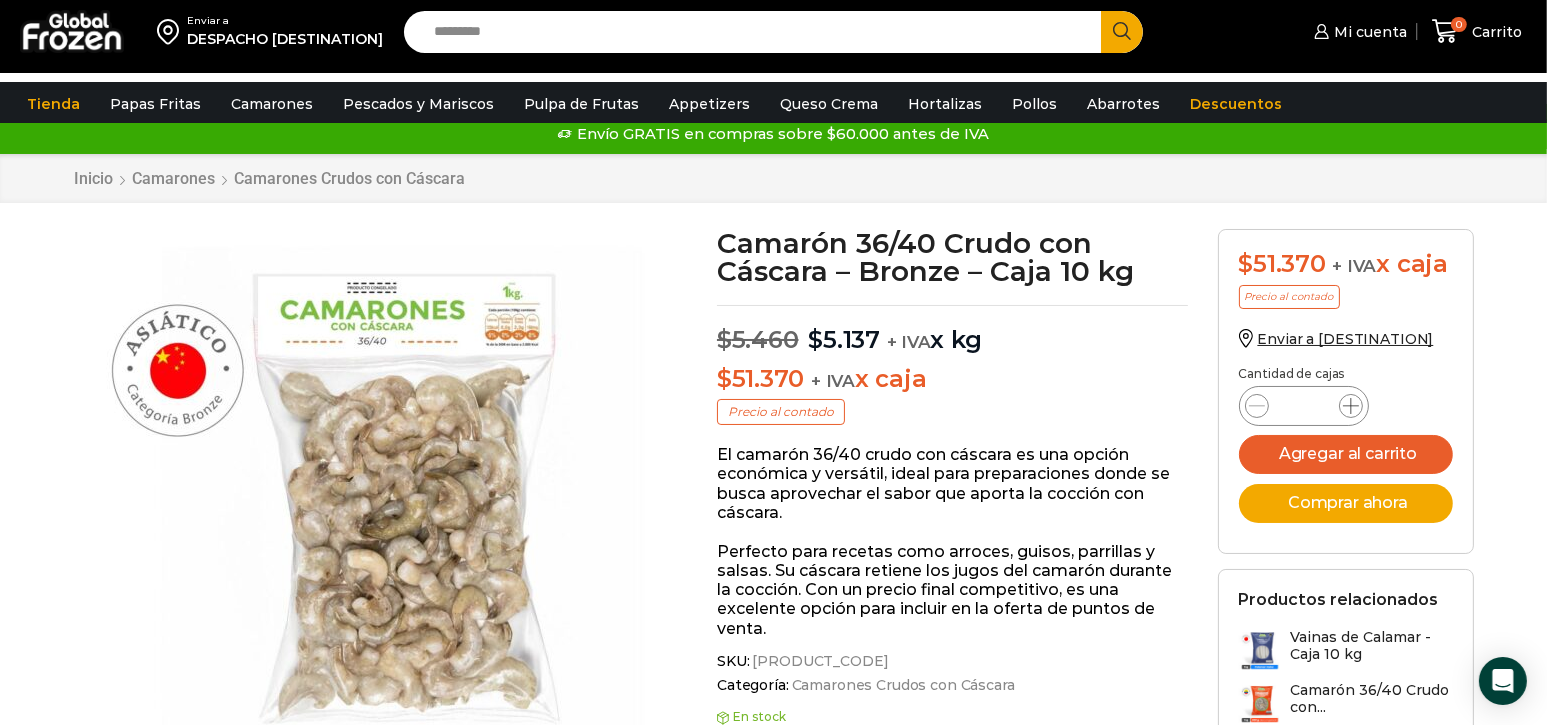 click 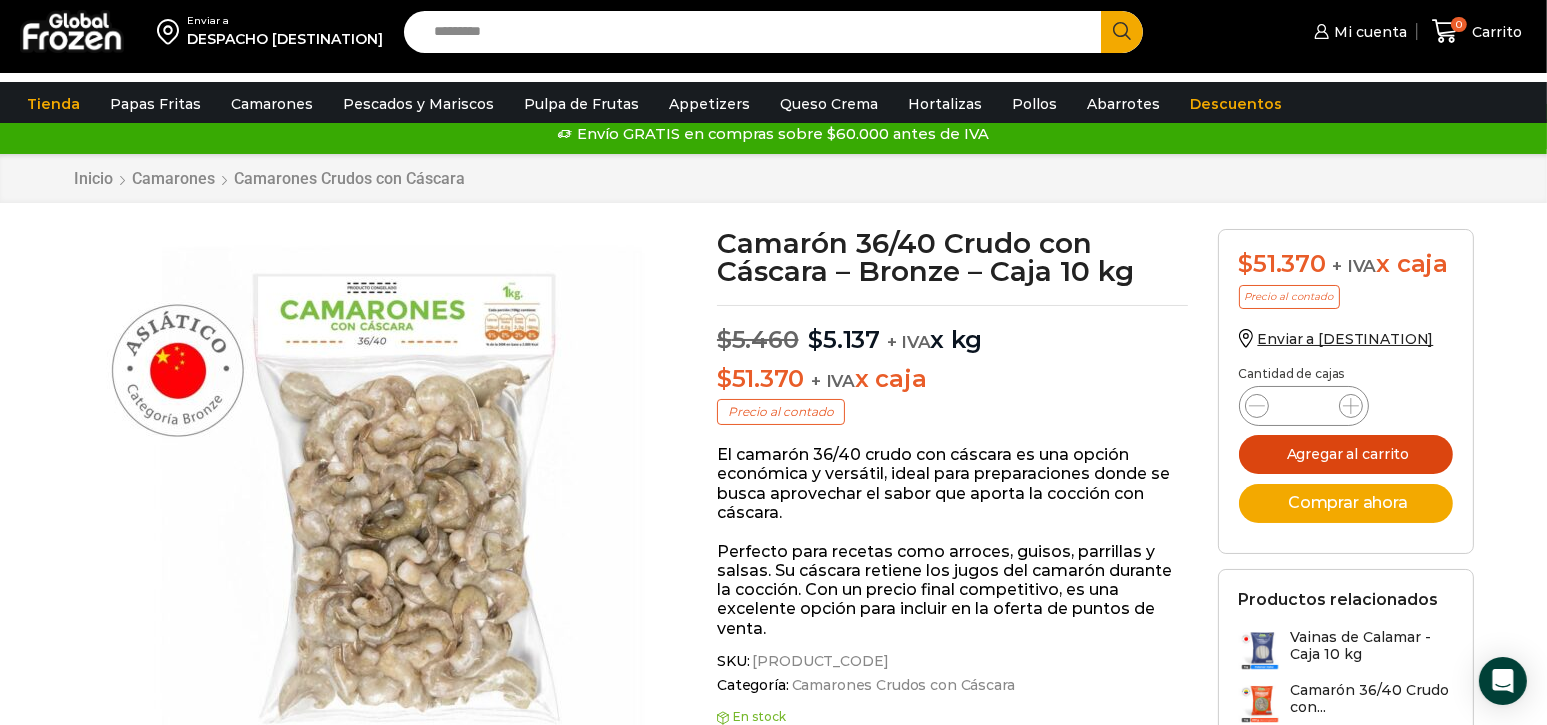 click on "Agregar al carrito" at bounding box center (1346, 454) 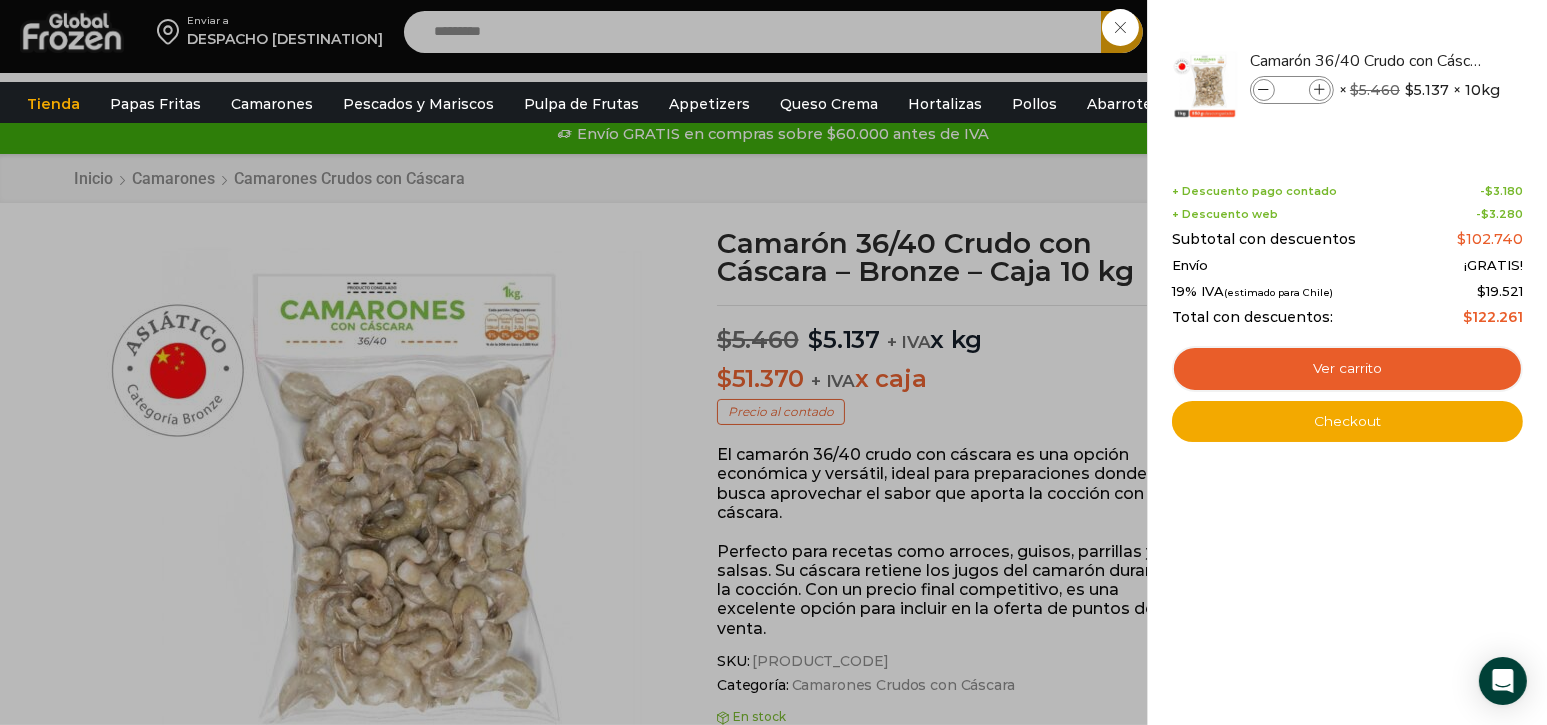drag, startPoint x: 1259, startPoint y: 518, endPoint x: 1224, endPoint y: 500, distance: 39.357338 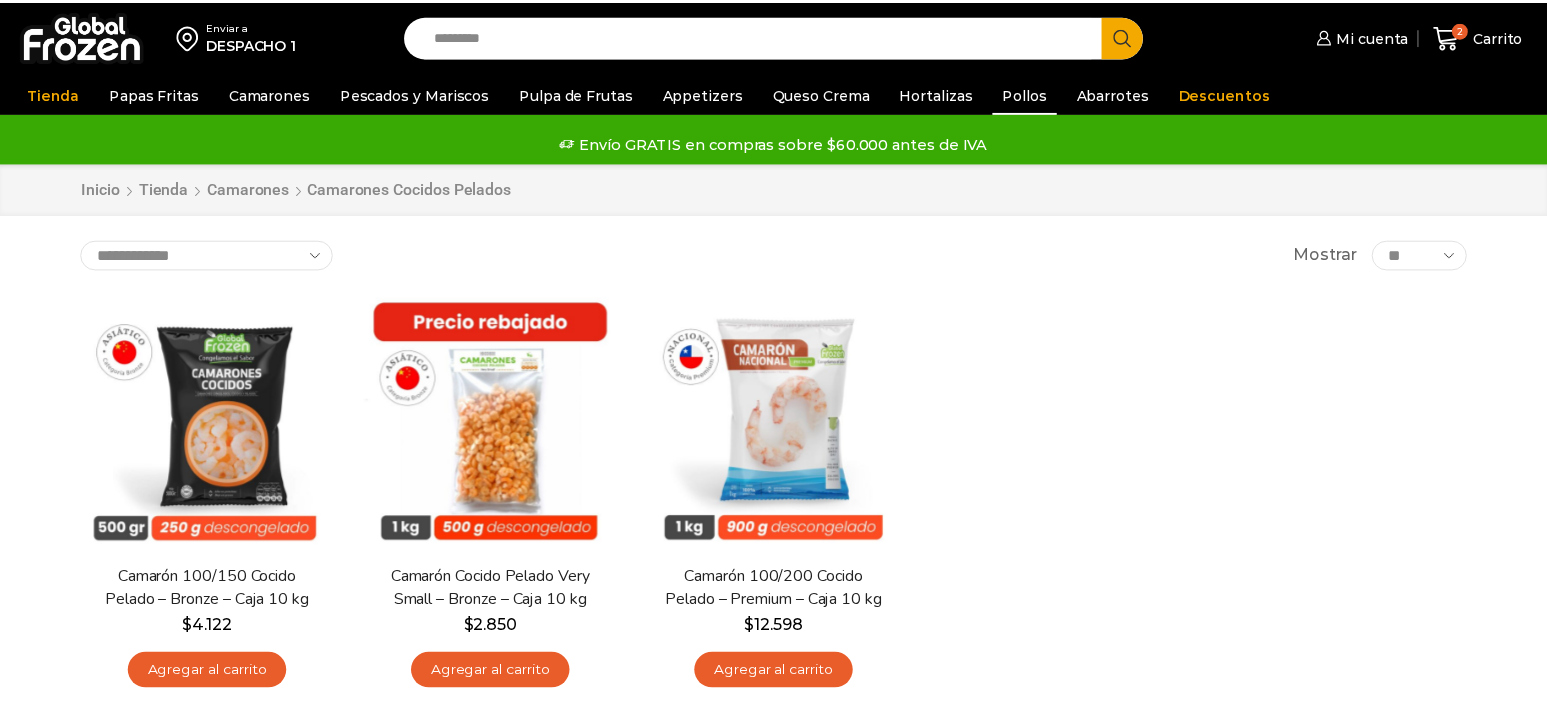 scroll, scrollTop: 0, scrollLeft: 0, axis: both 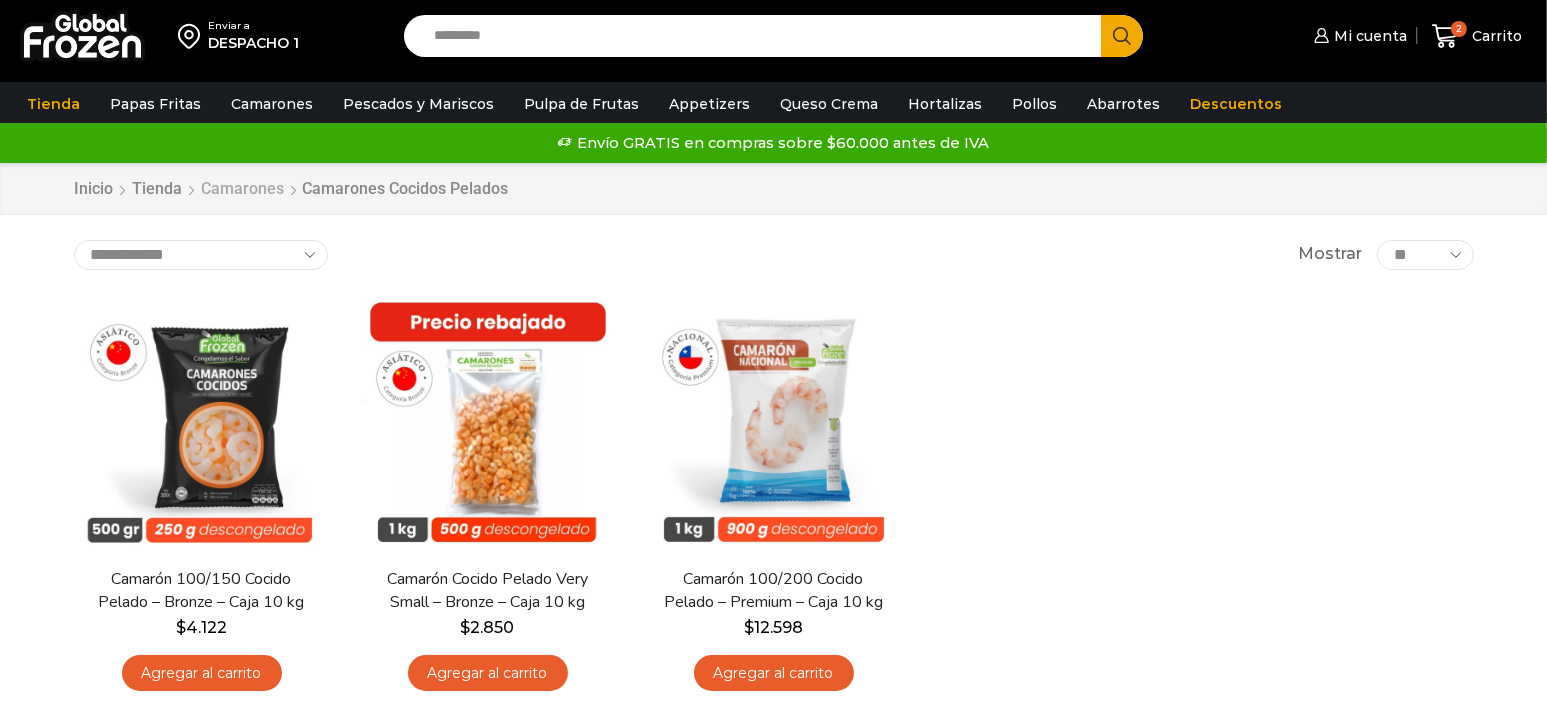 click on "Camarones" at bounding box center [243, 189] 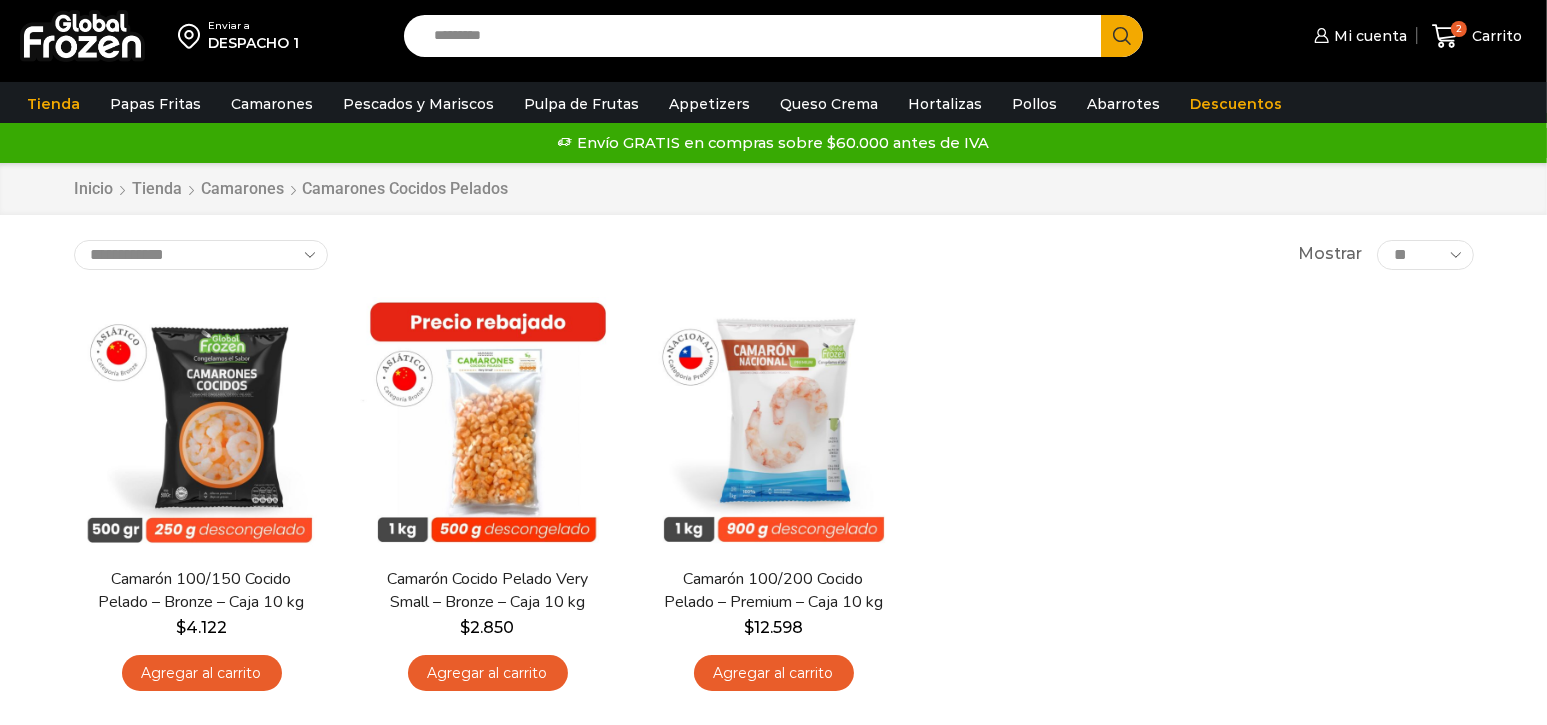 scroll, scrollTop: 0, scrollLeft: 0, axis: both 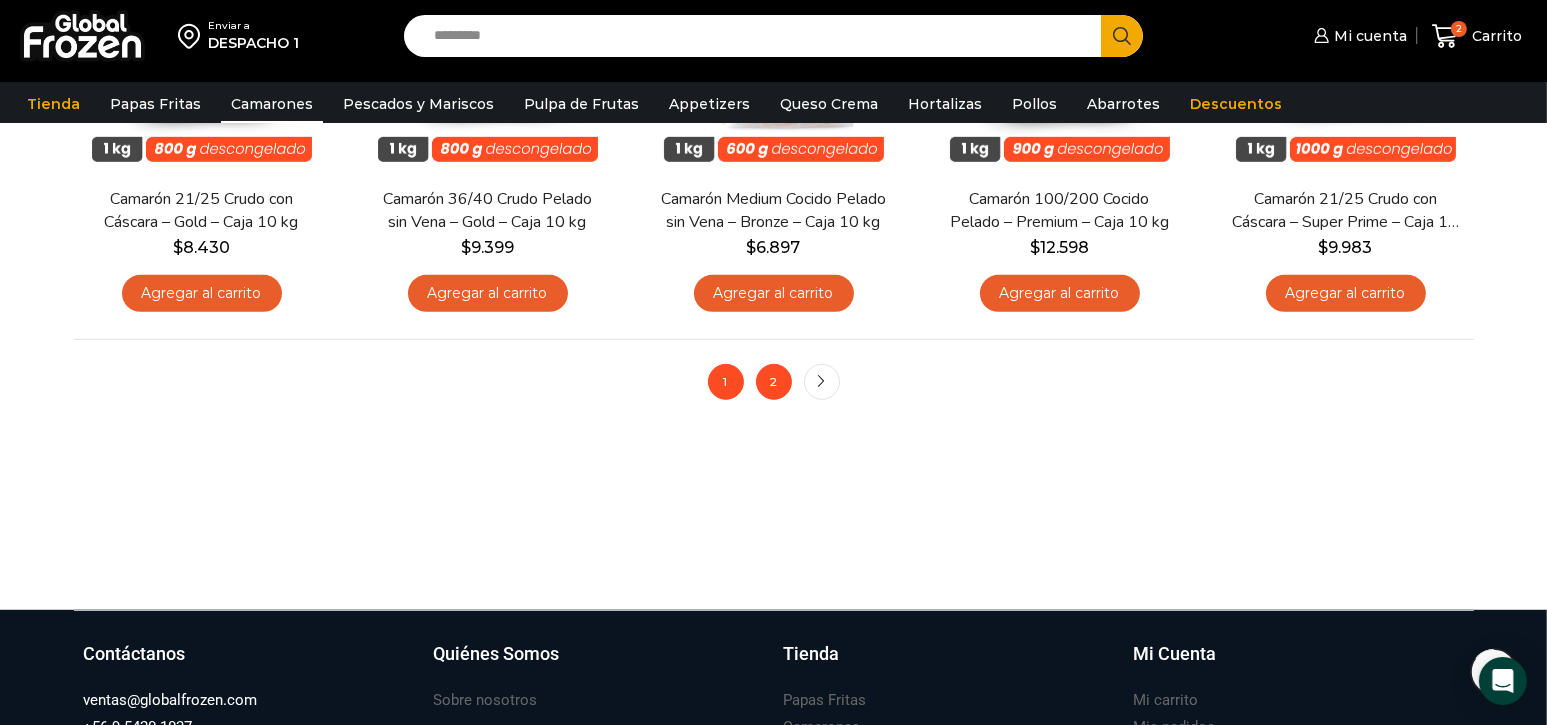 click on "2" at bounding box center (774, 382) 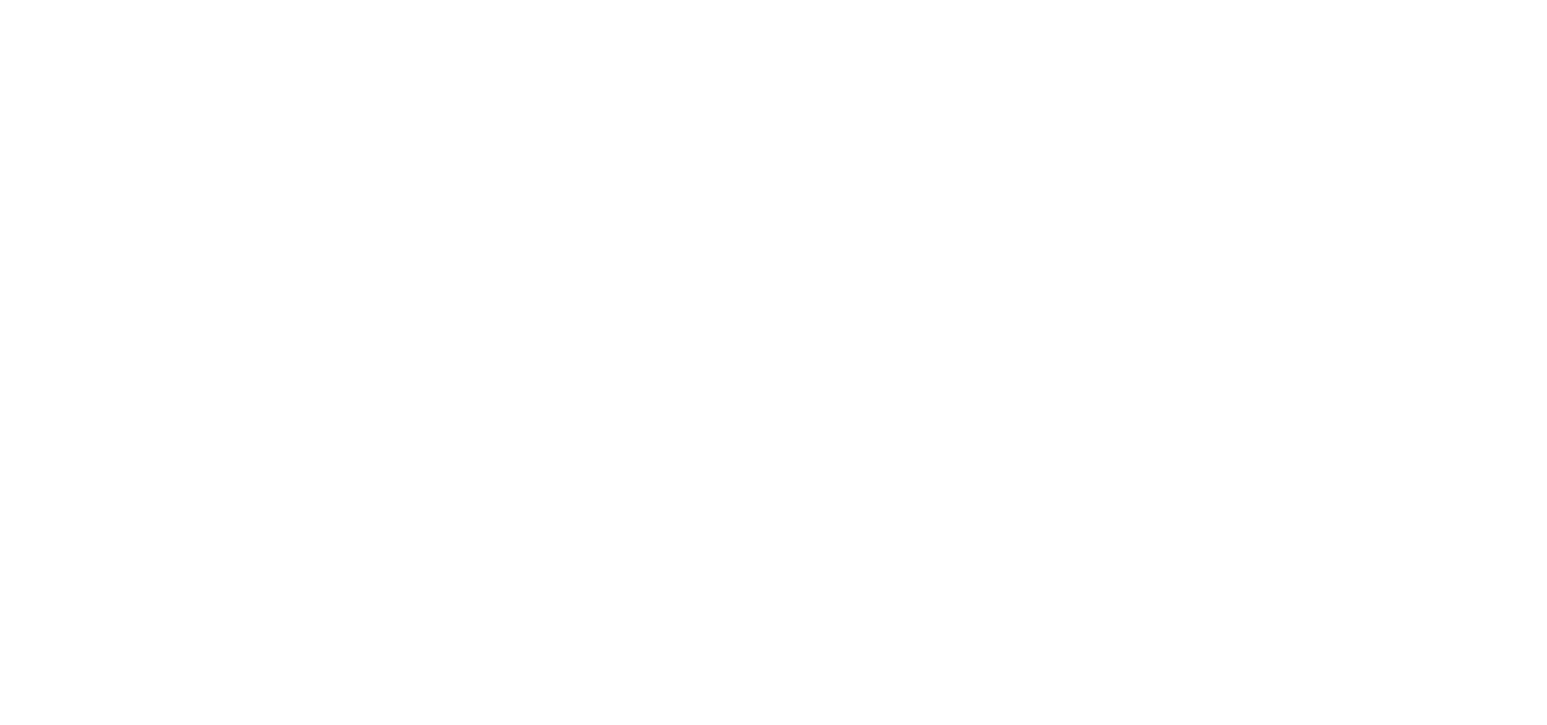scroll, scrollTop: 0, scrollLeft: 0, axis: both 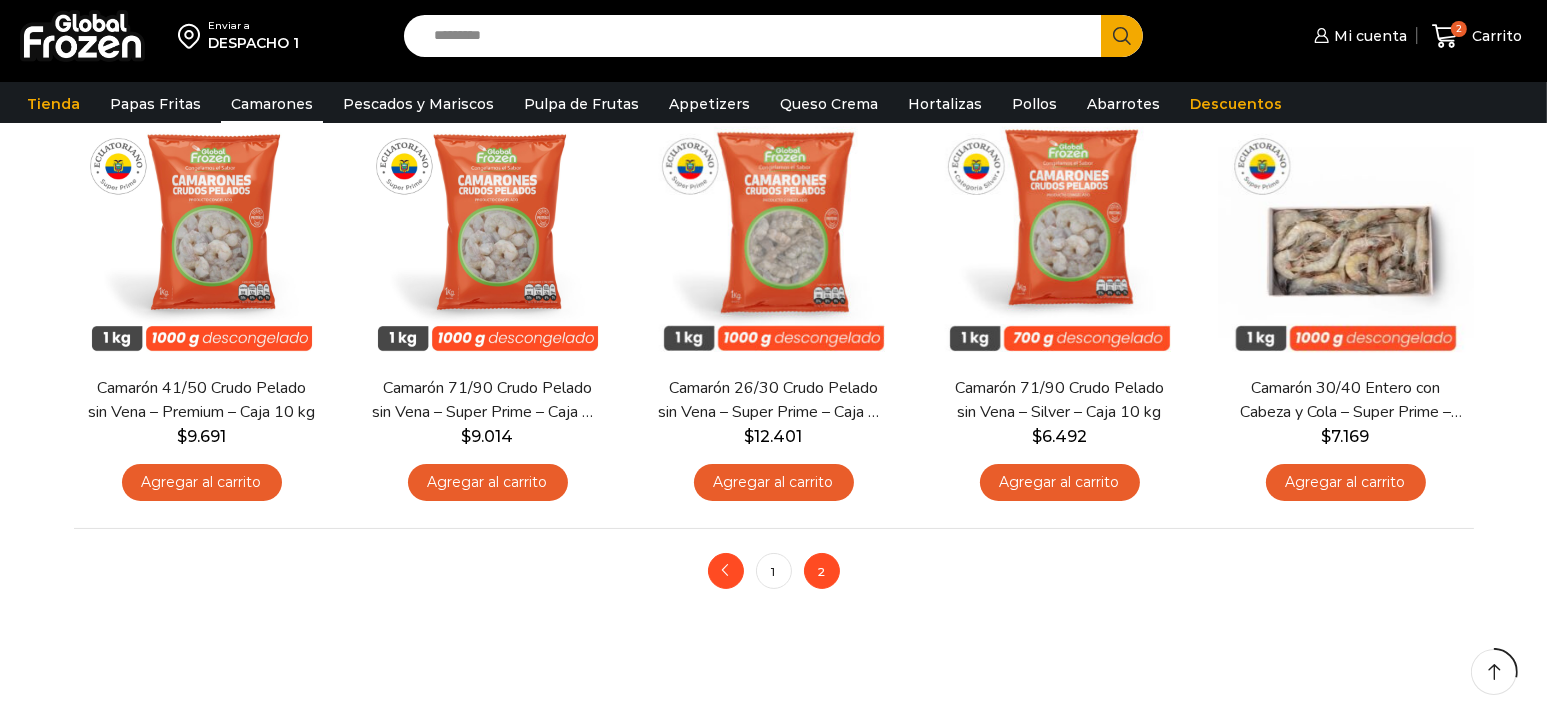 click on "prev" at bounding box center (726, 571) 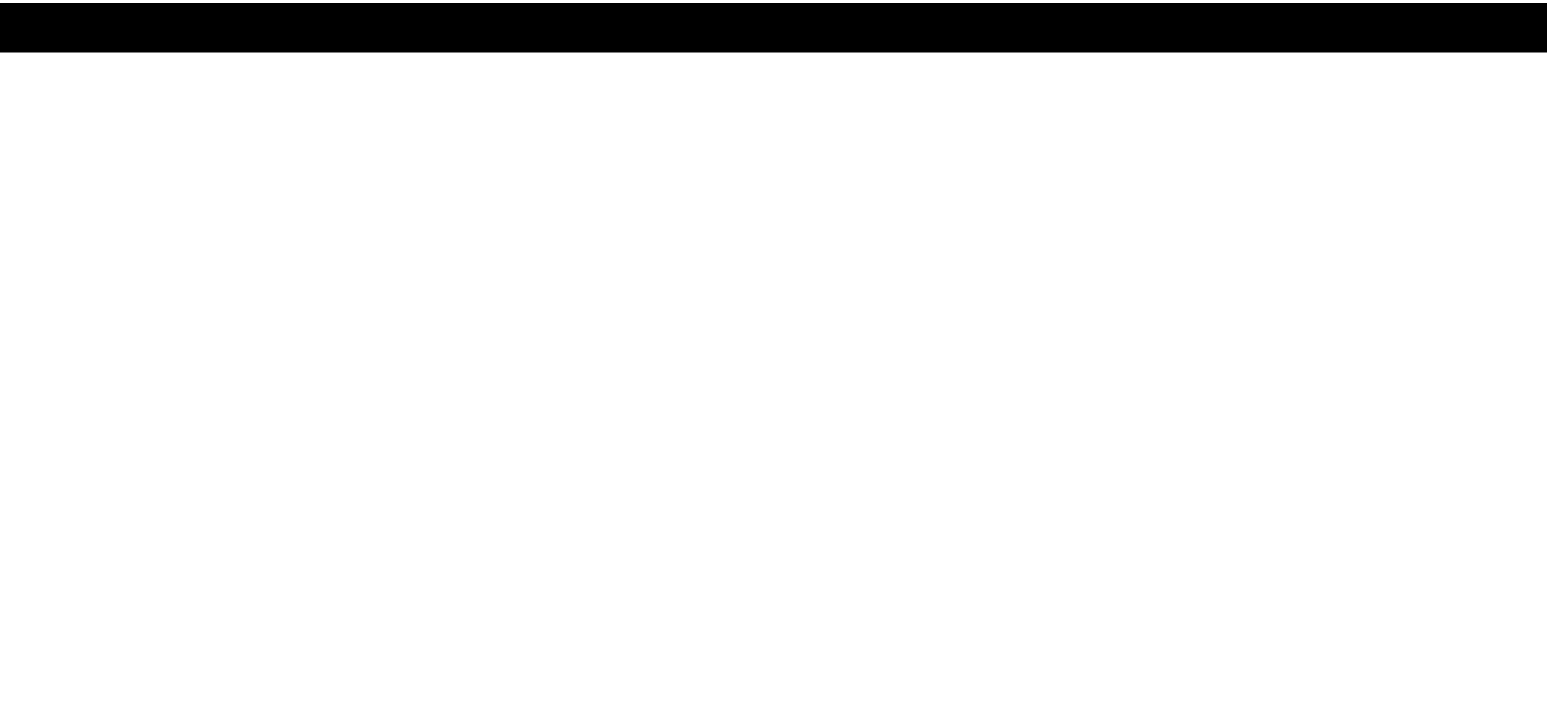 scroll, scrollTop: 0, scrollLeft: 0, axis: both 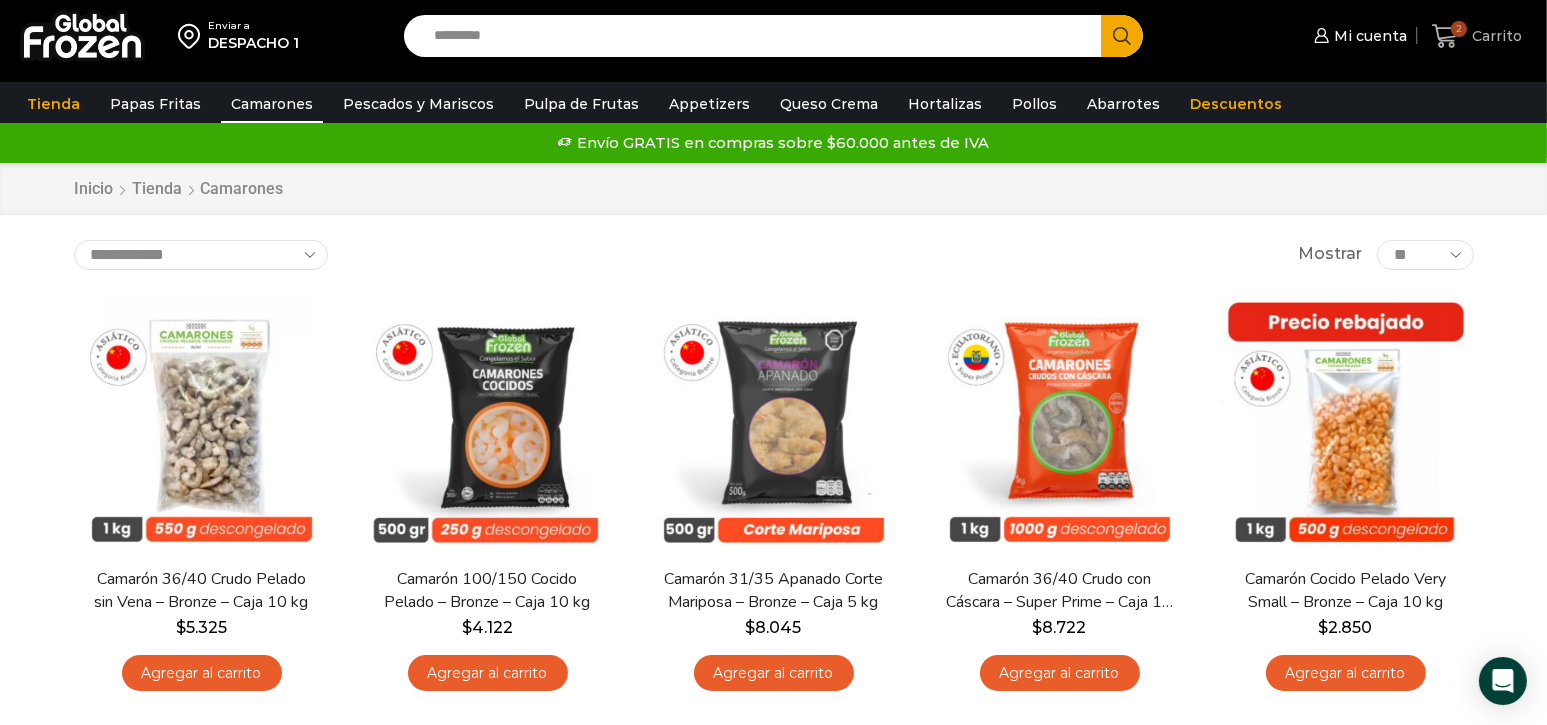 click on "2" at bounding box center (1459, 29) 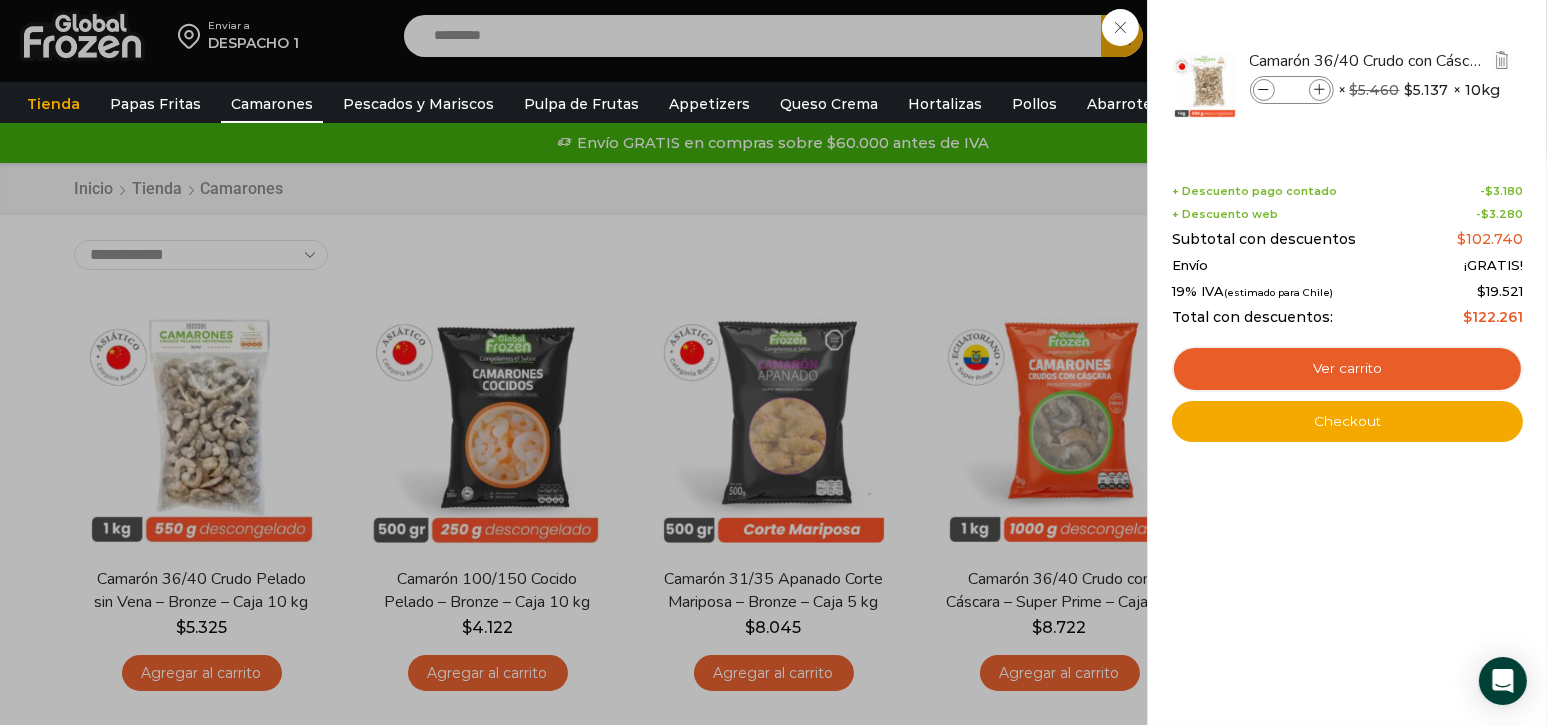 click at bounding box center (1264, 90) 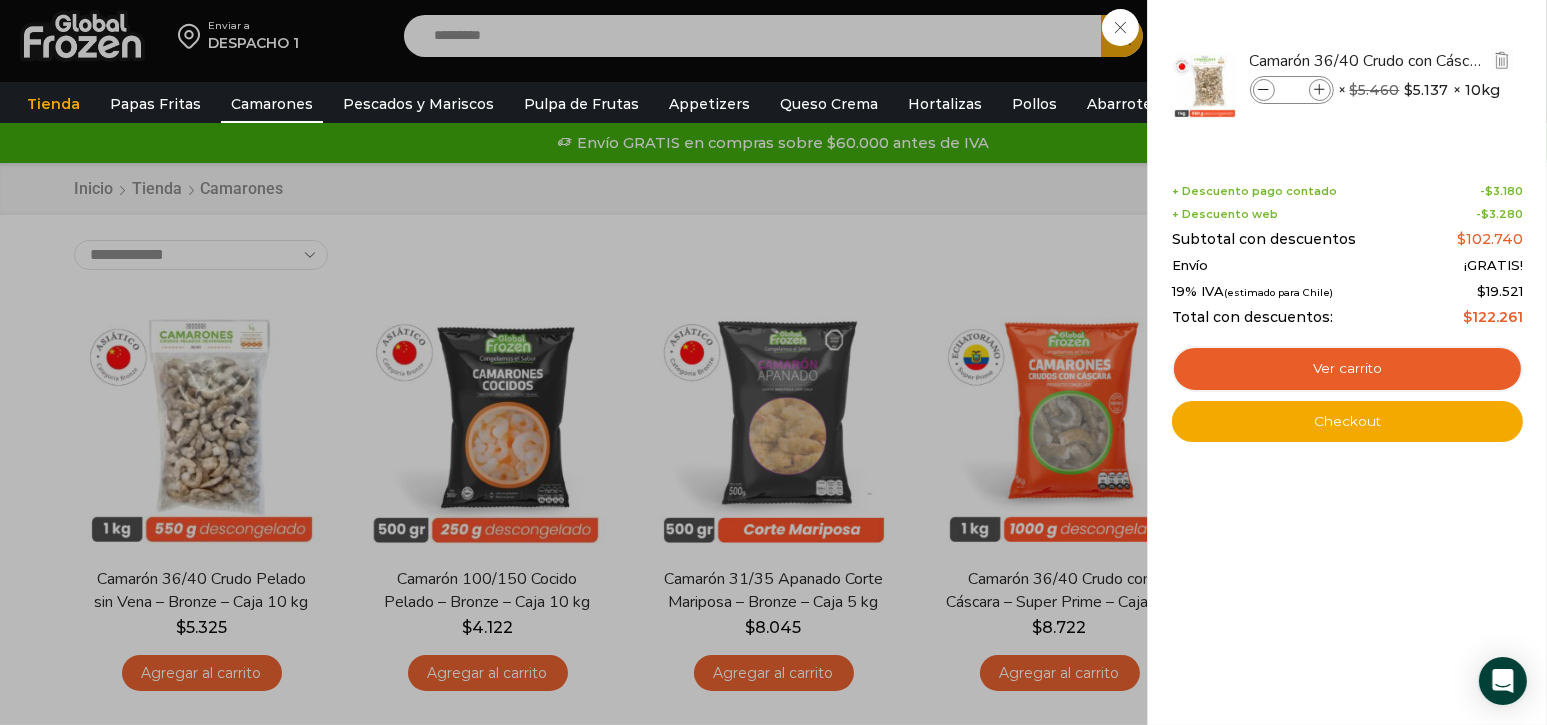 type on "*" 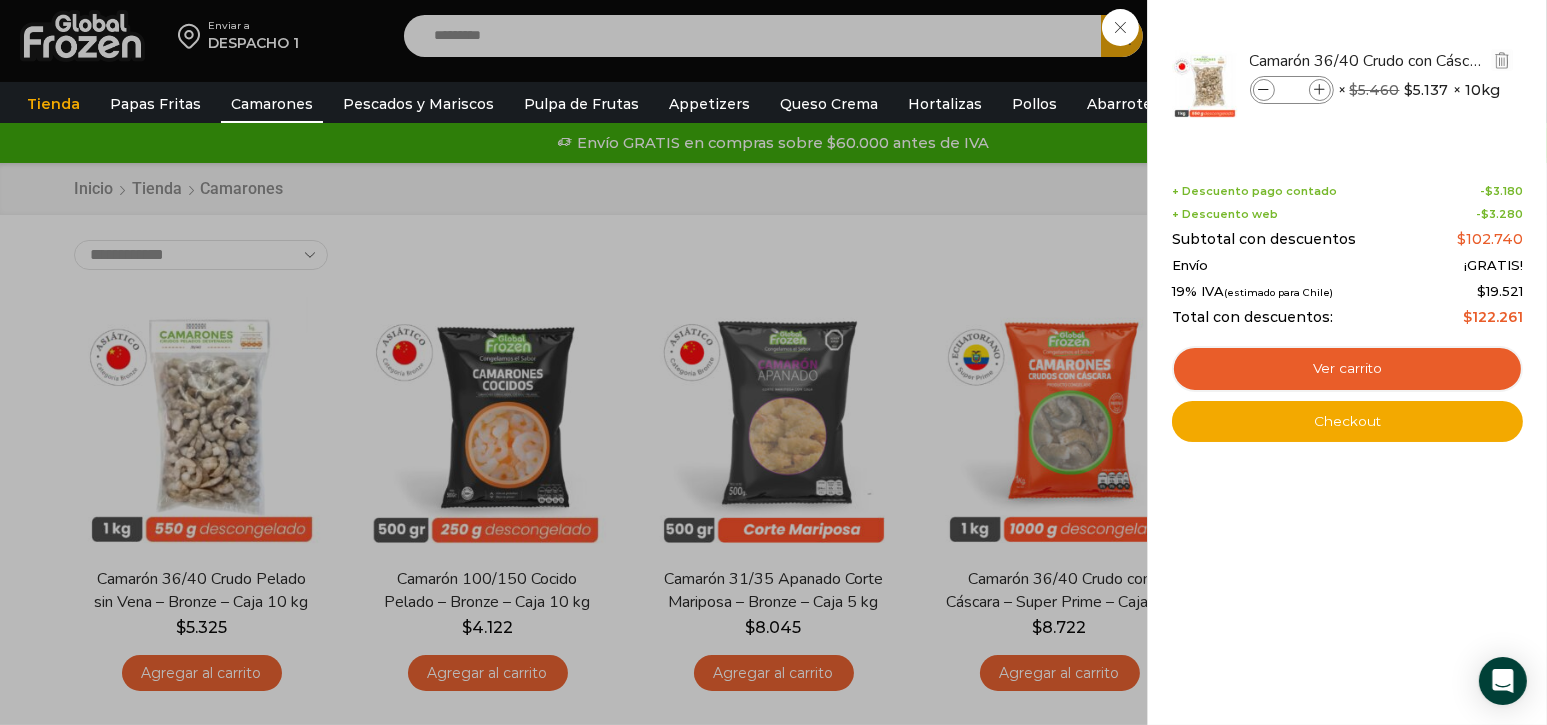 click at bounding box center [1264, 90] 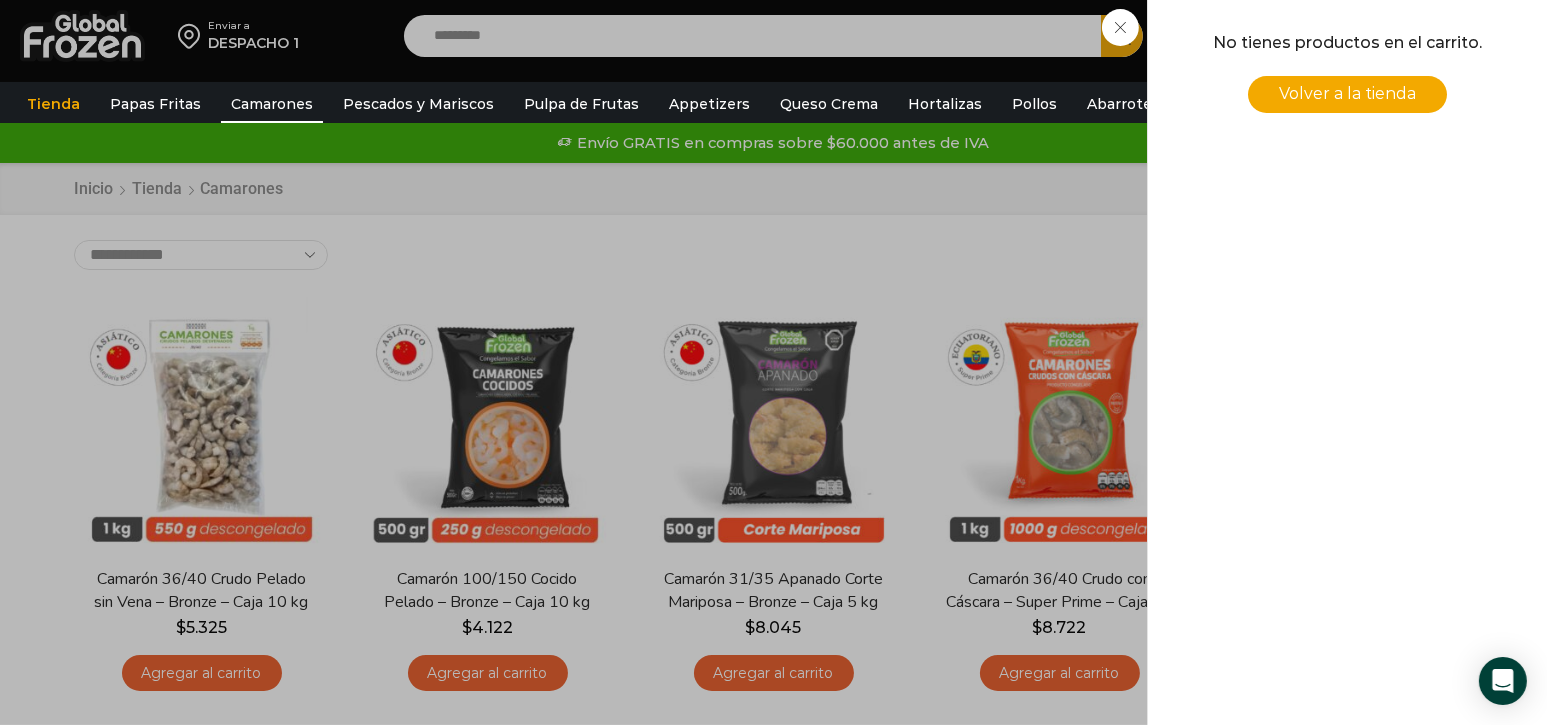click on "0
Shopping Cart
No tienes productos en el carrito.
Volver a la tienda
Shopping cart                     (0)
+ Descuento pago contado - $ 3.180
+ Descuento web - $ 3.280
Subtotal con descuentos $ 0
Total con descuentos: $ 0
Ver carrito Checkout" at bounding box center [1347, 362] 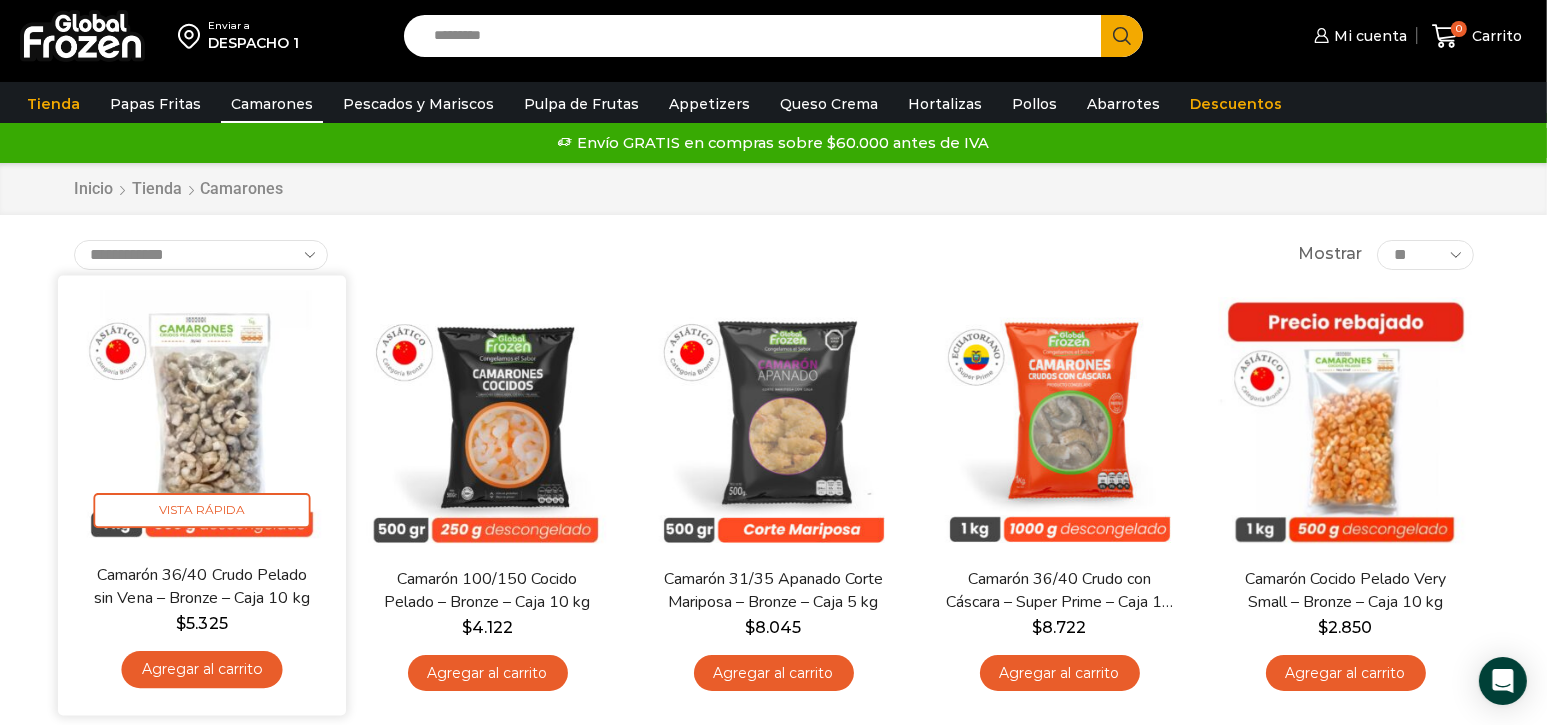 click on "Agregar al carrito" at bounding box center [201, 669] 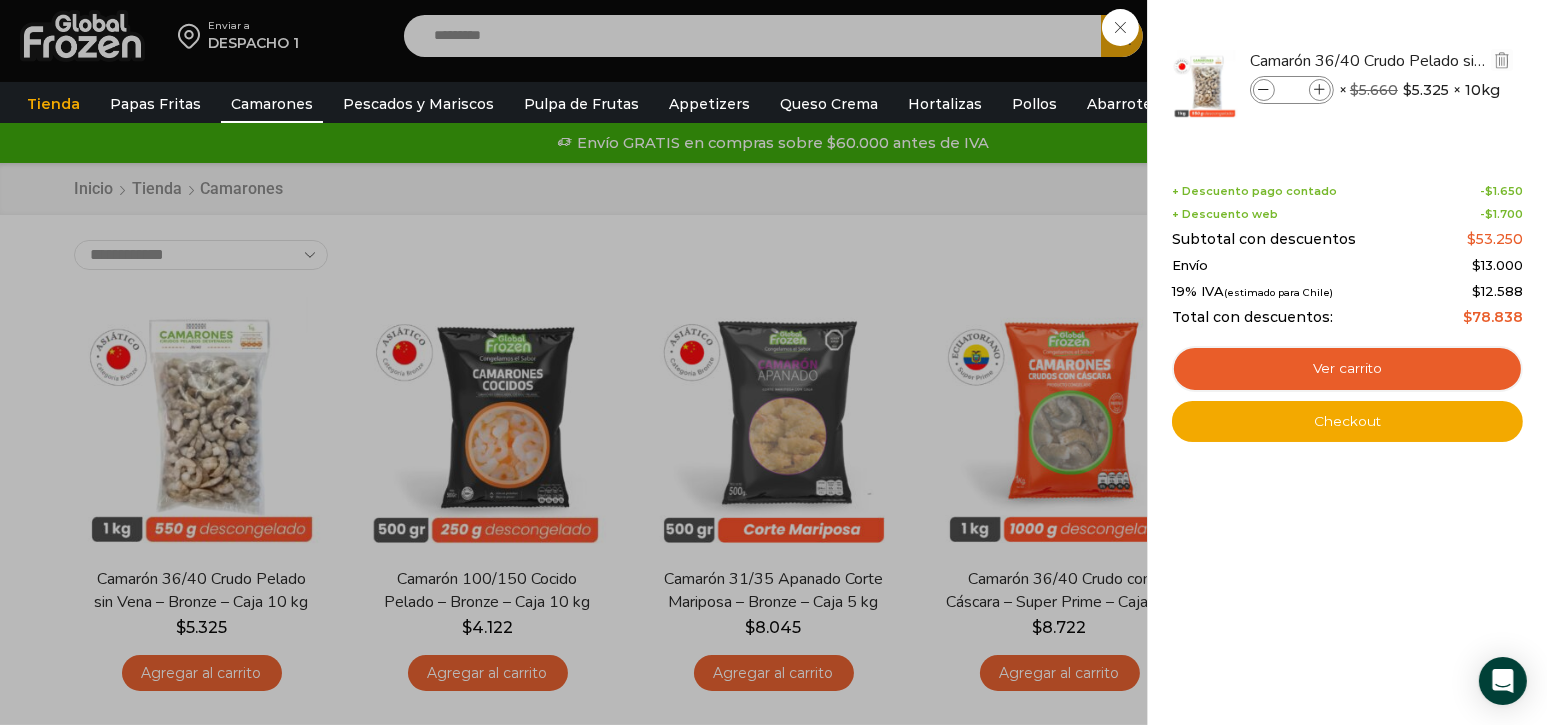 click at bounding box center [1320, 90] 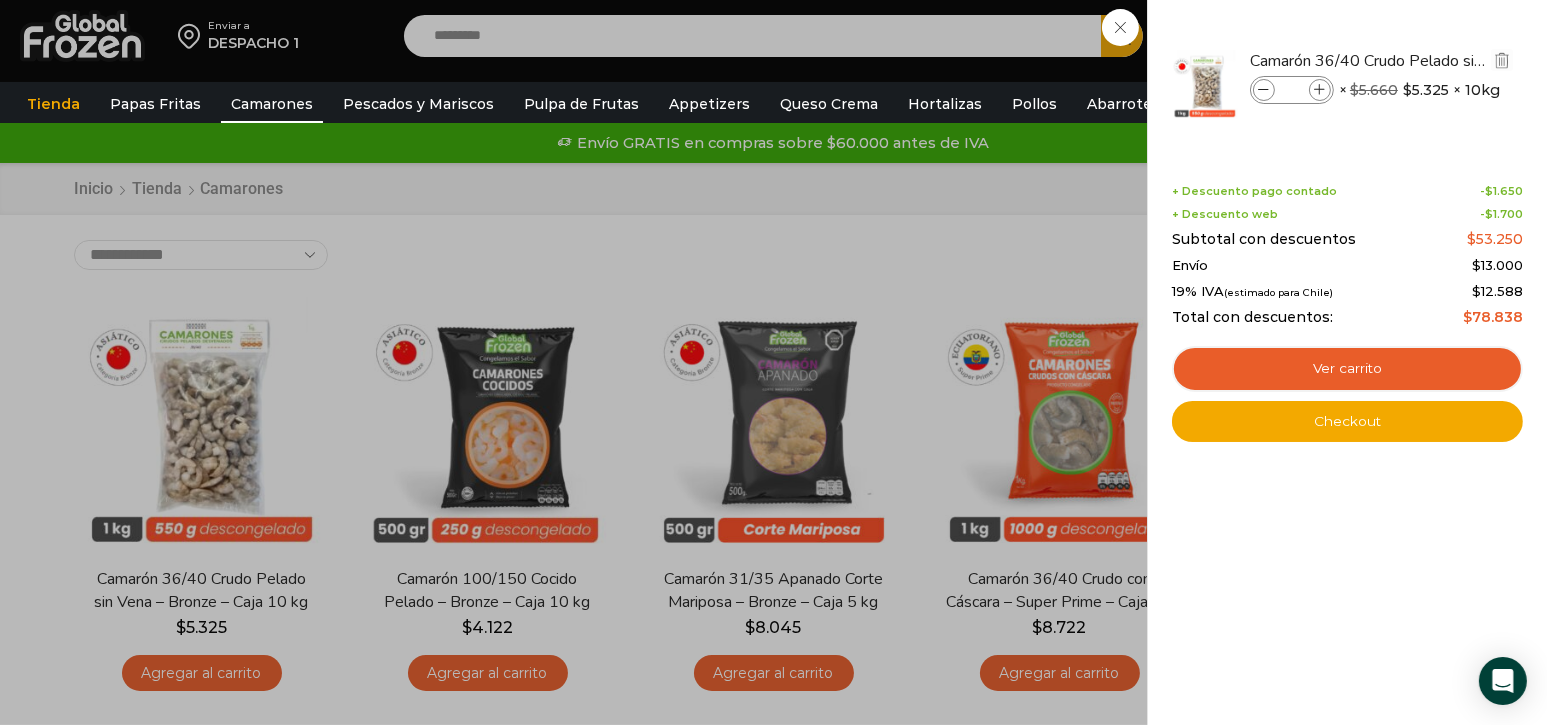 type on "*" 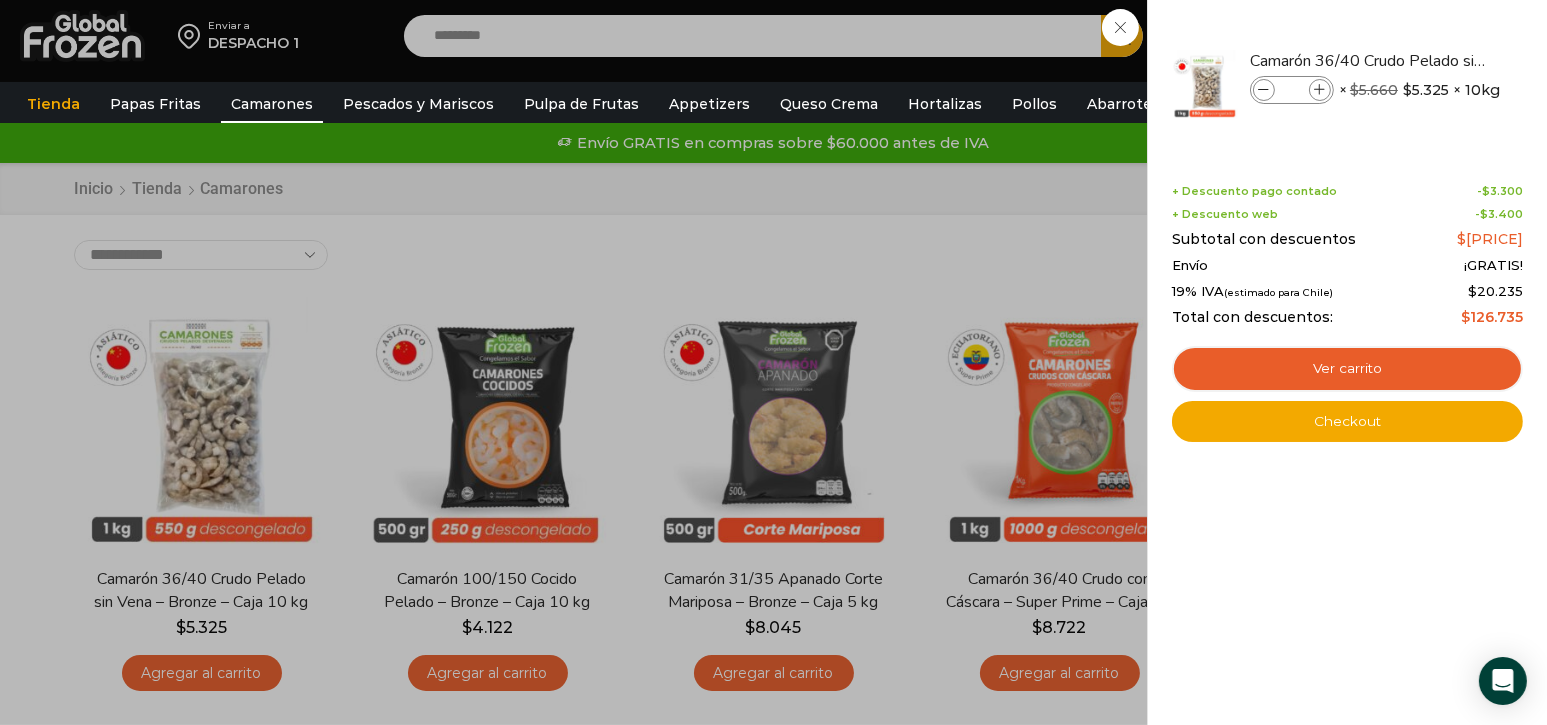 drag, startPoint x: 810, startPoint y: 259, endPoint x: 823, endPoint y: 239, distance: 23.853722 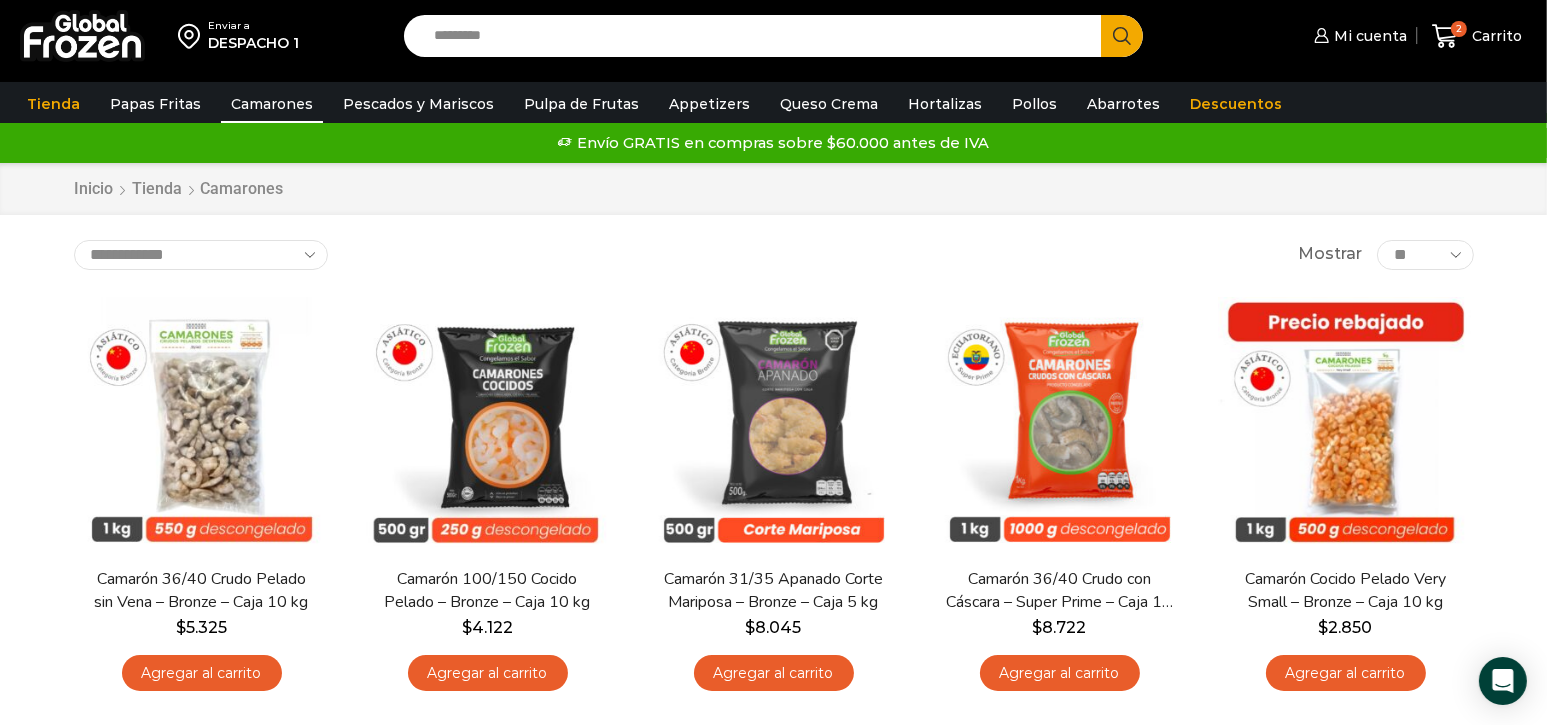 click on "**********" at bounding box center (774, 255) 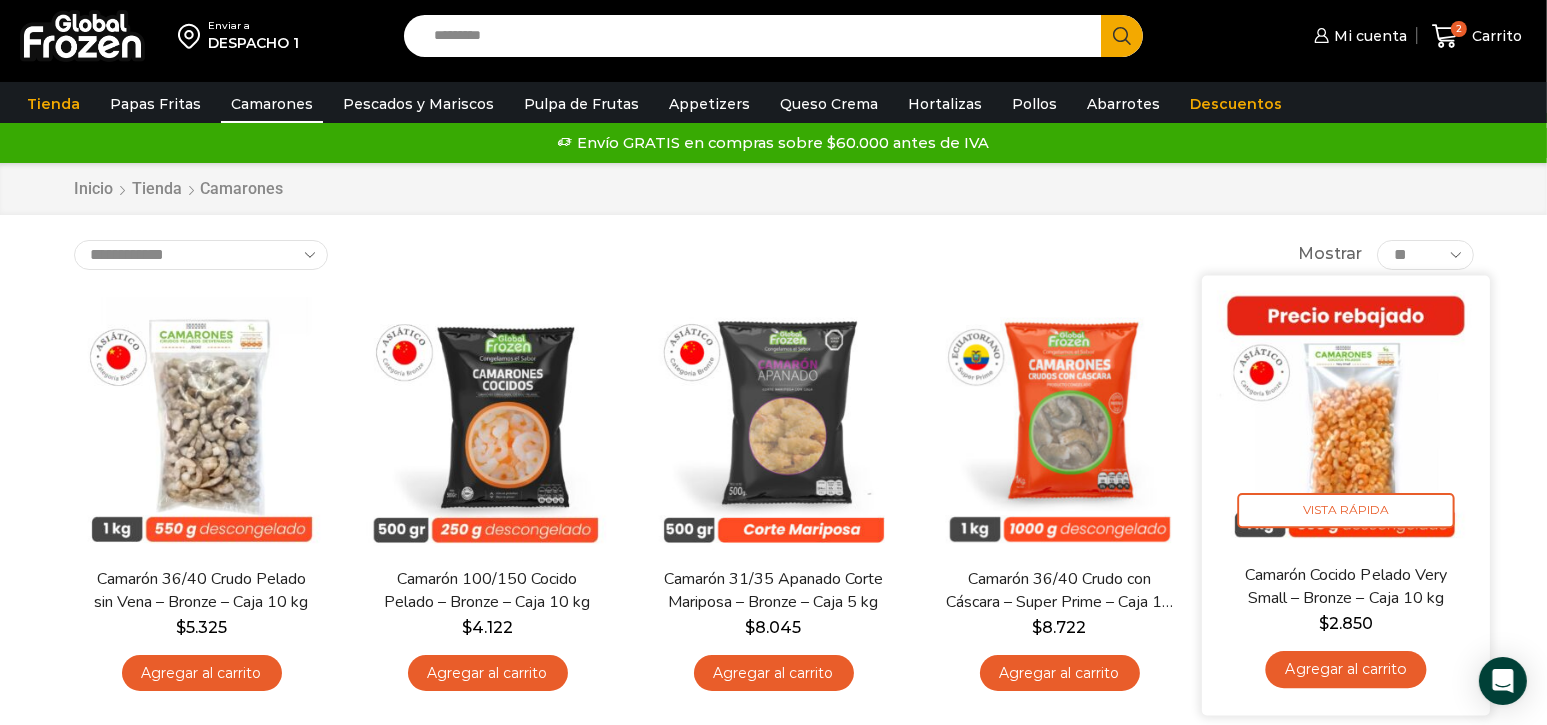 click at bounding box center [1346, 419] 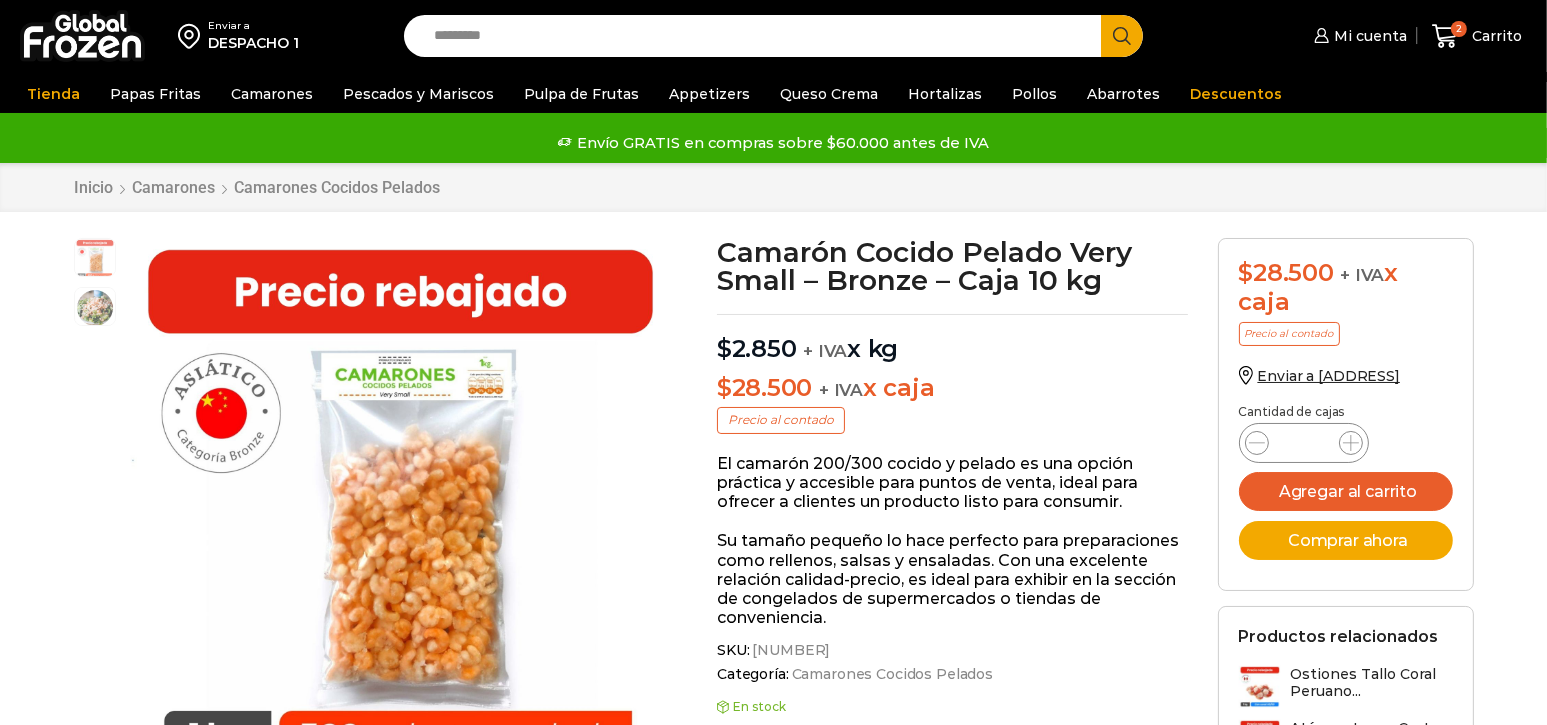 scroll, scrollTop: 0, scrollLeft: 0, axis: both 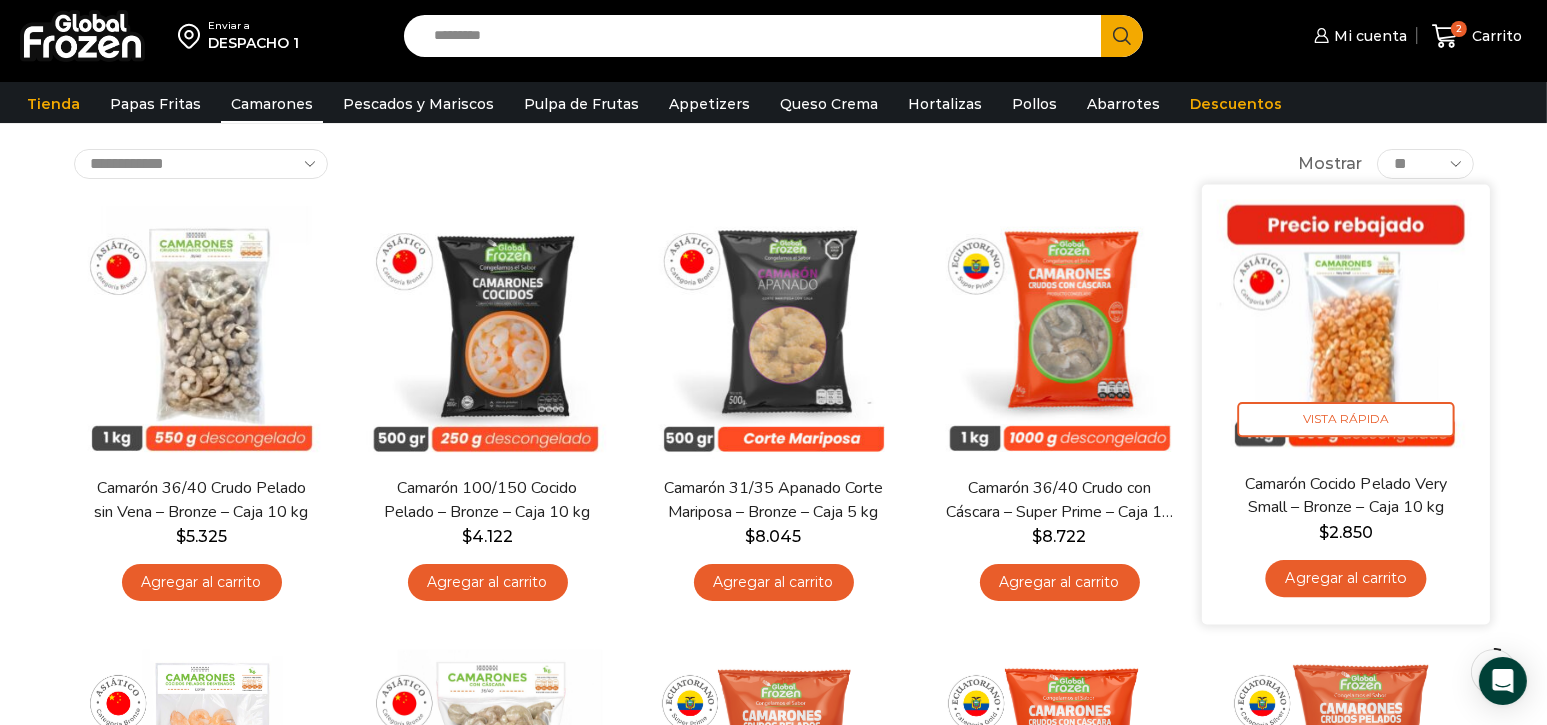 click at bounding box center [1346, 329] 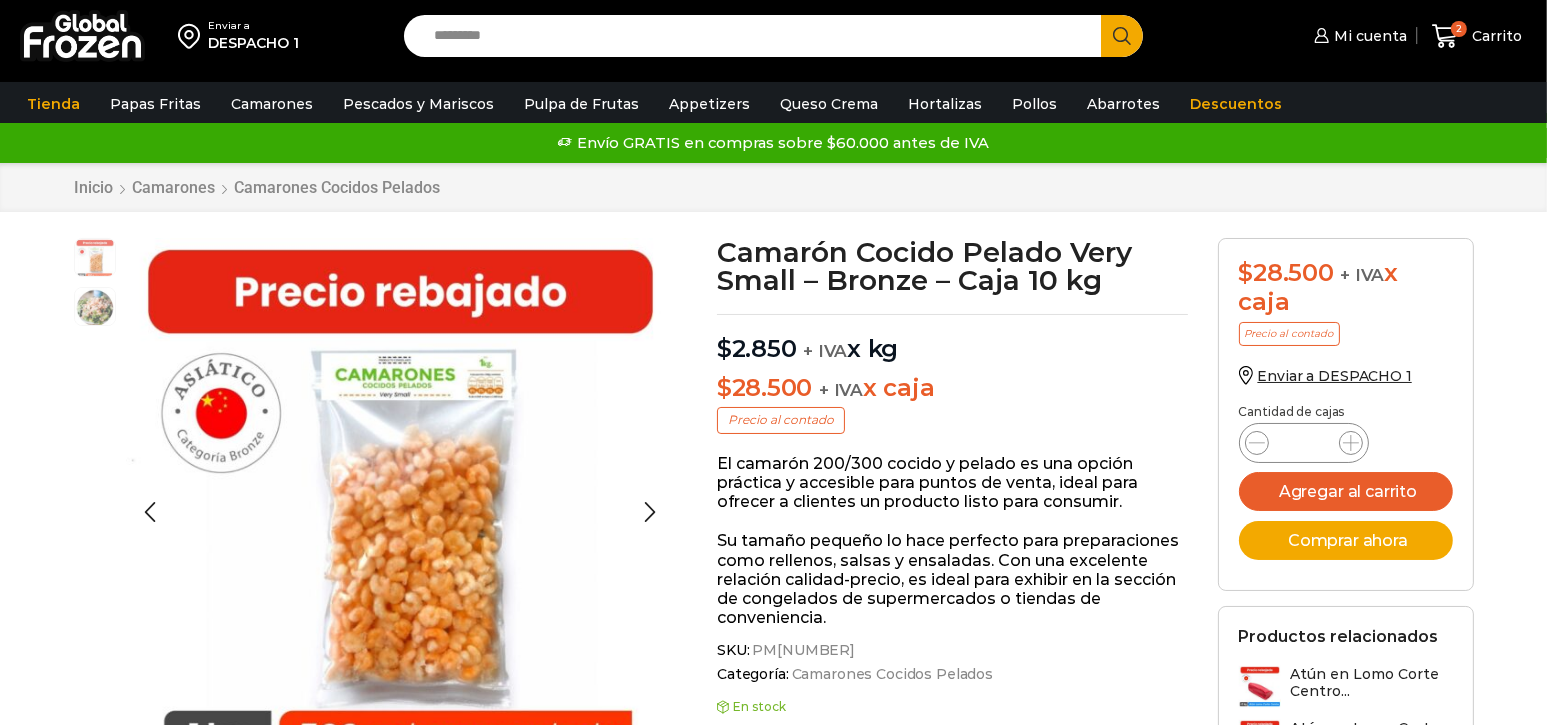 scroll, scrollTop: 0, scrollLeft: 0, axis: both 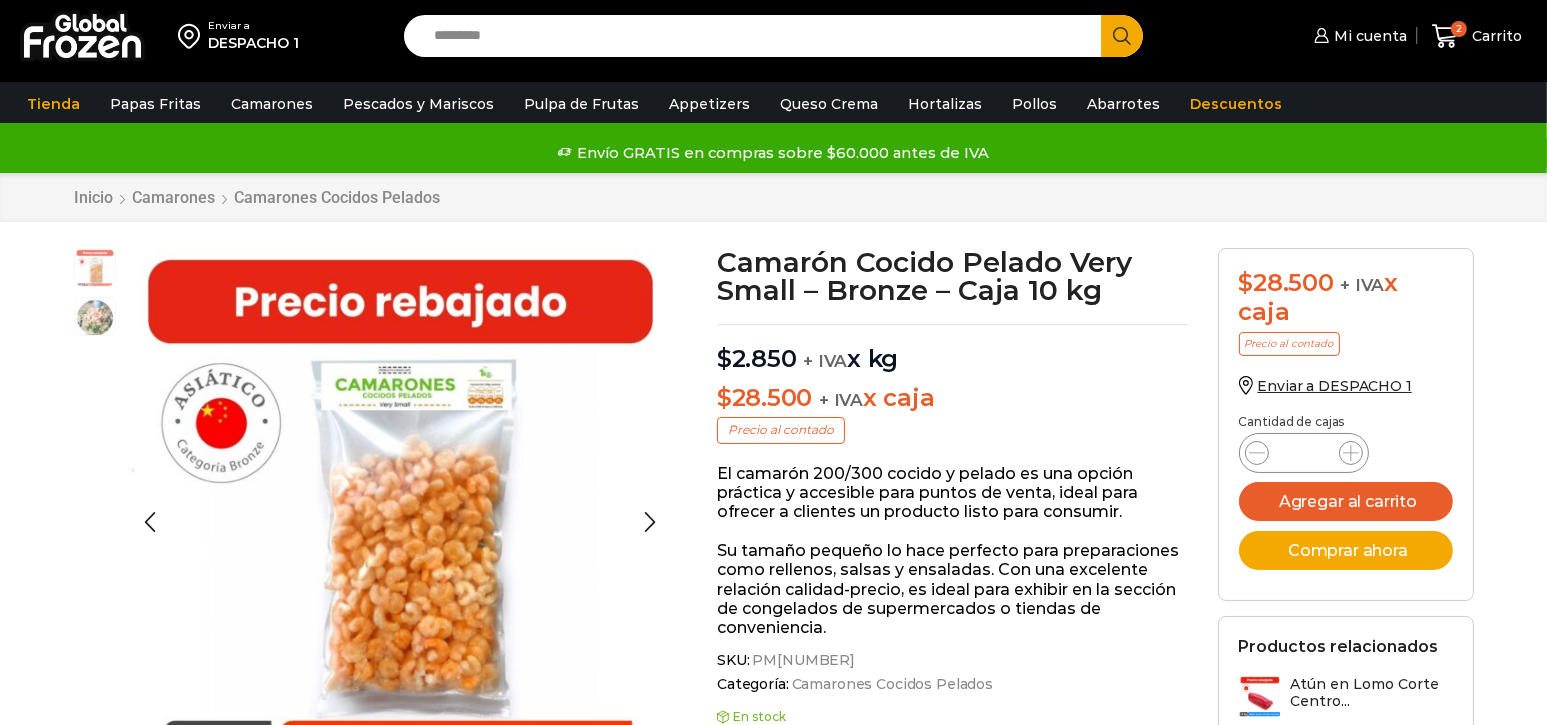 click at bounding box center [400, 522] 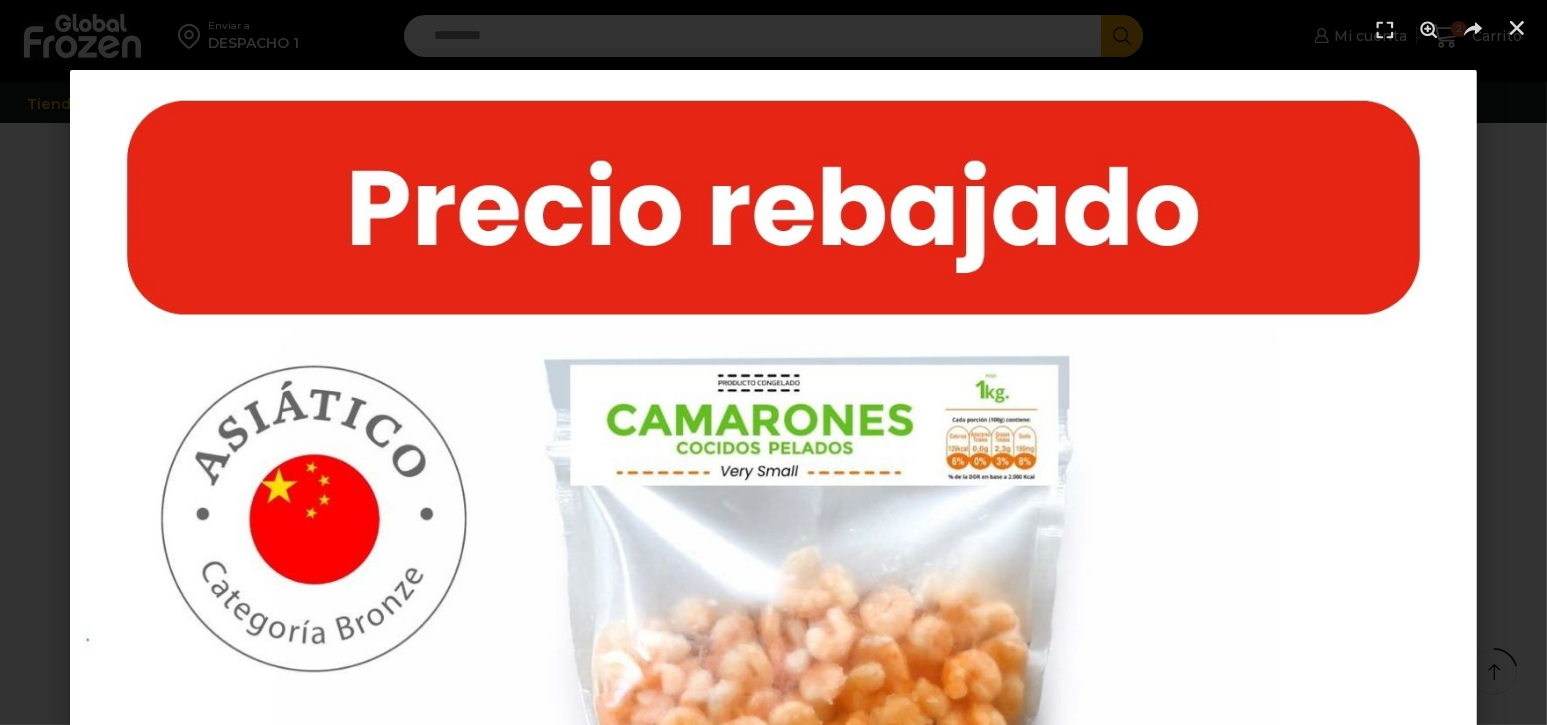 scroll, scrollTop: 200, scrollLeft: 0, axis: vertical 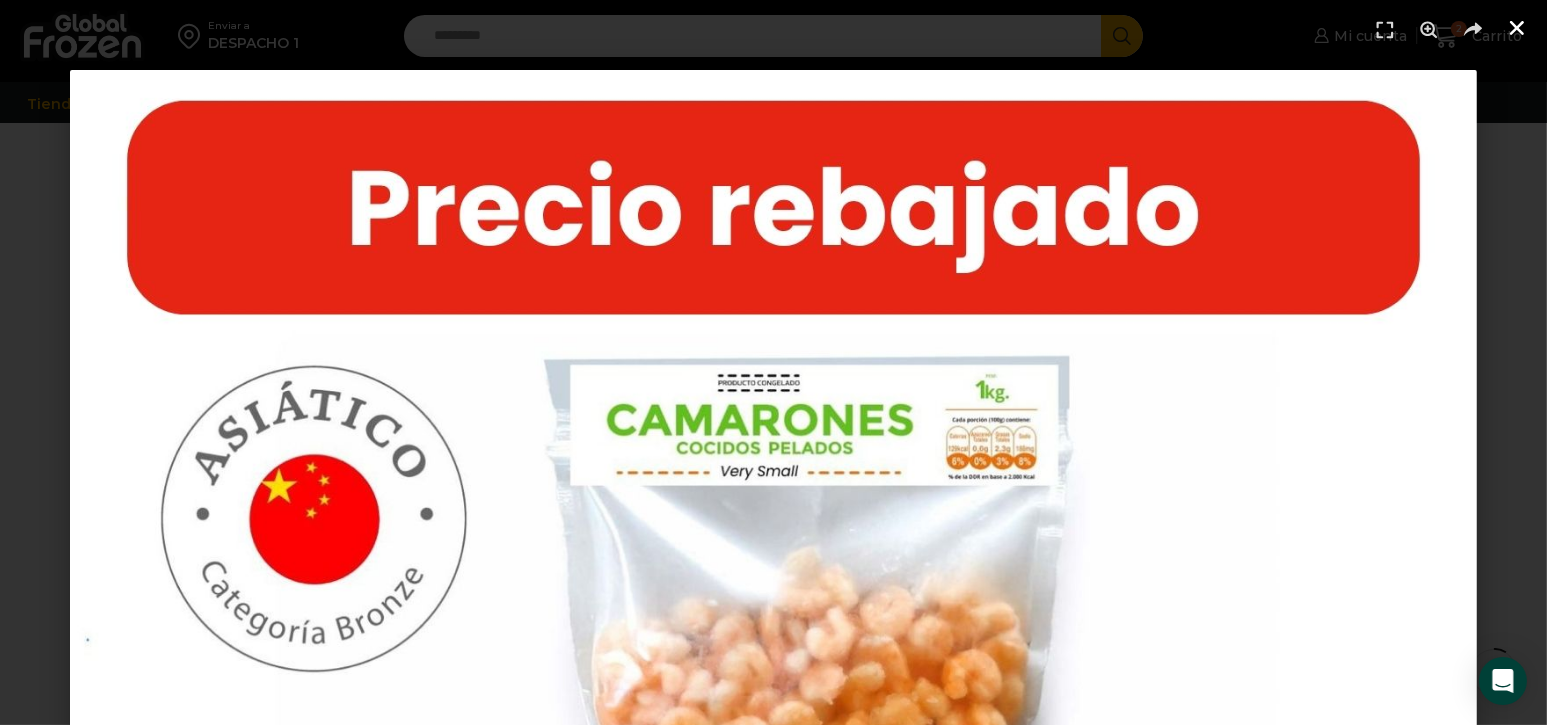 click 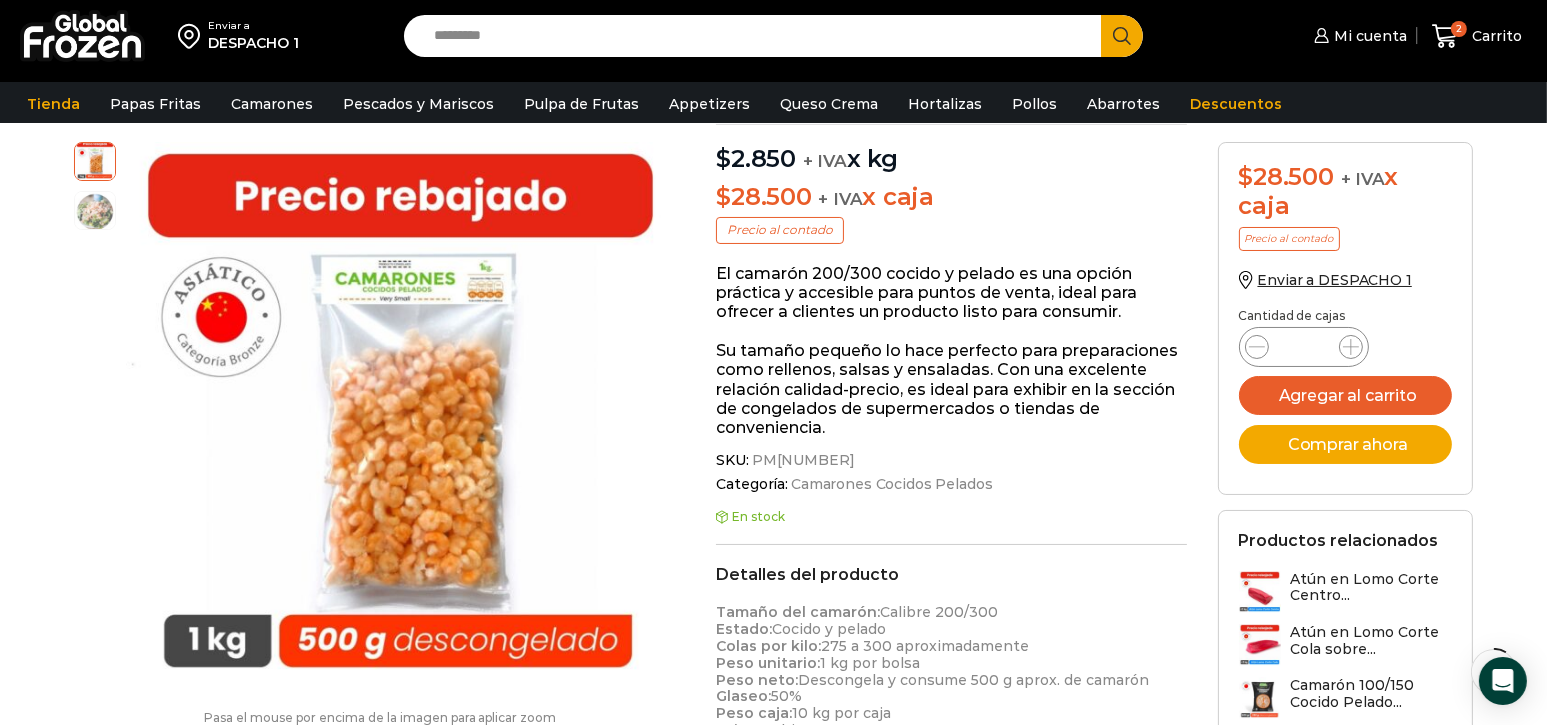 click on "Search input" at bounding box center [757, 36] 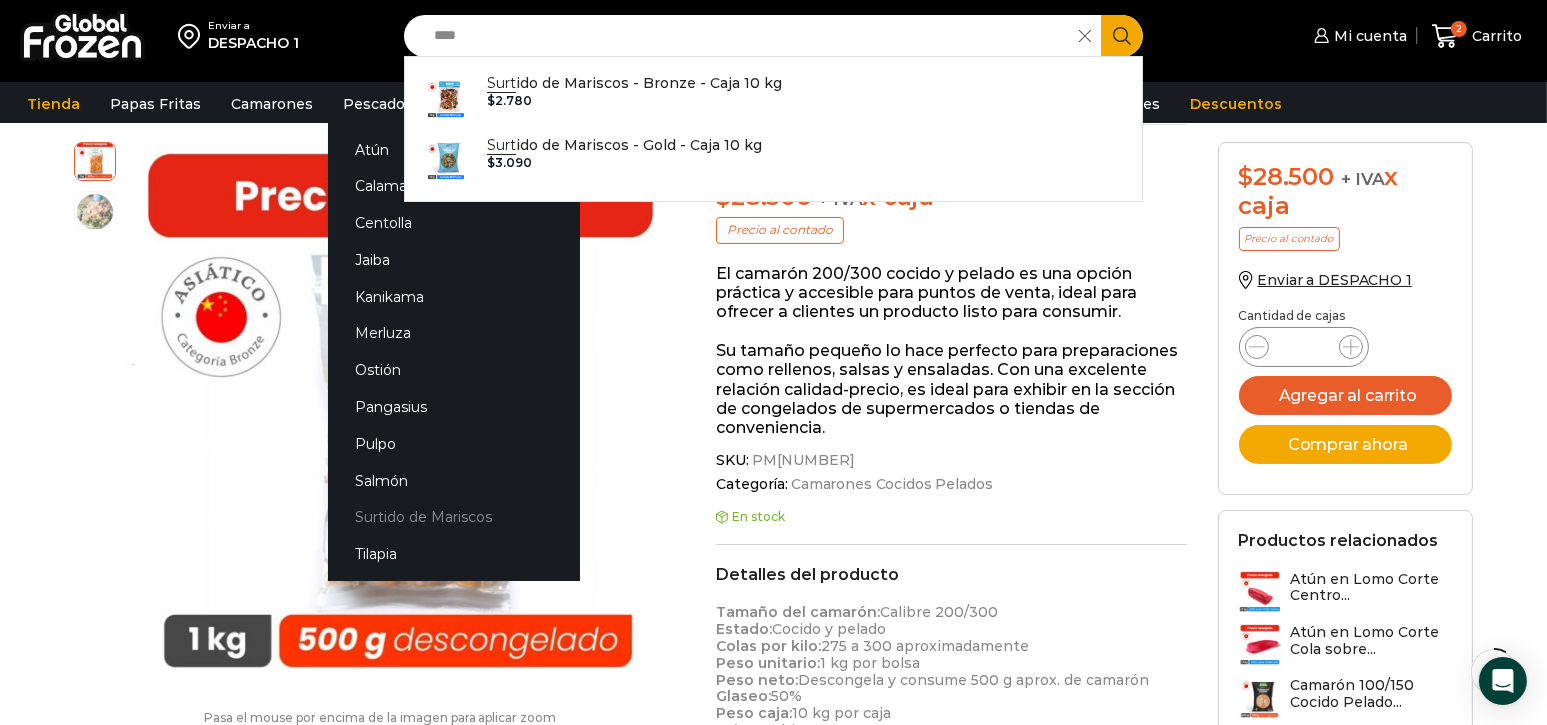 type on "****" 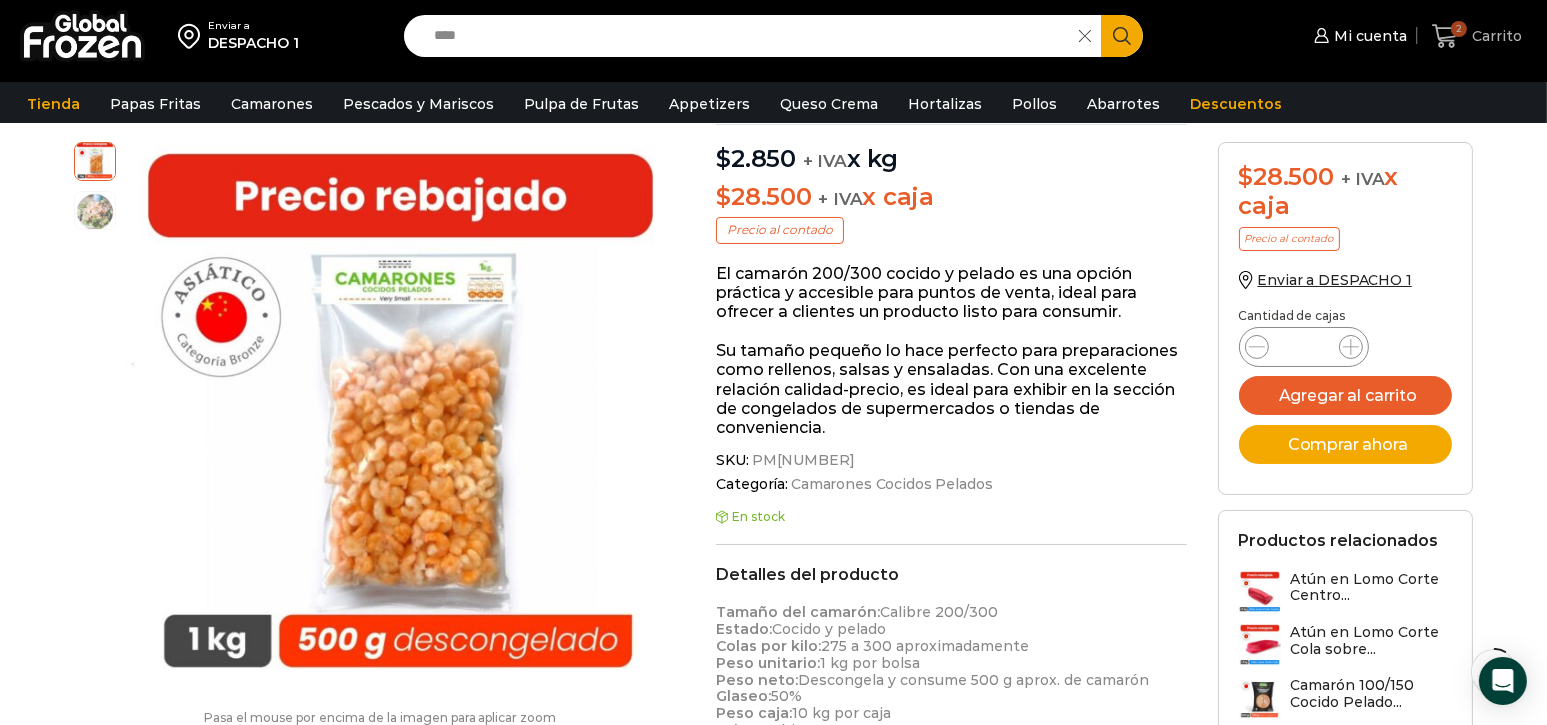 click 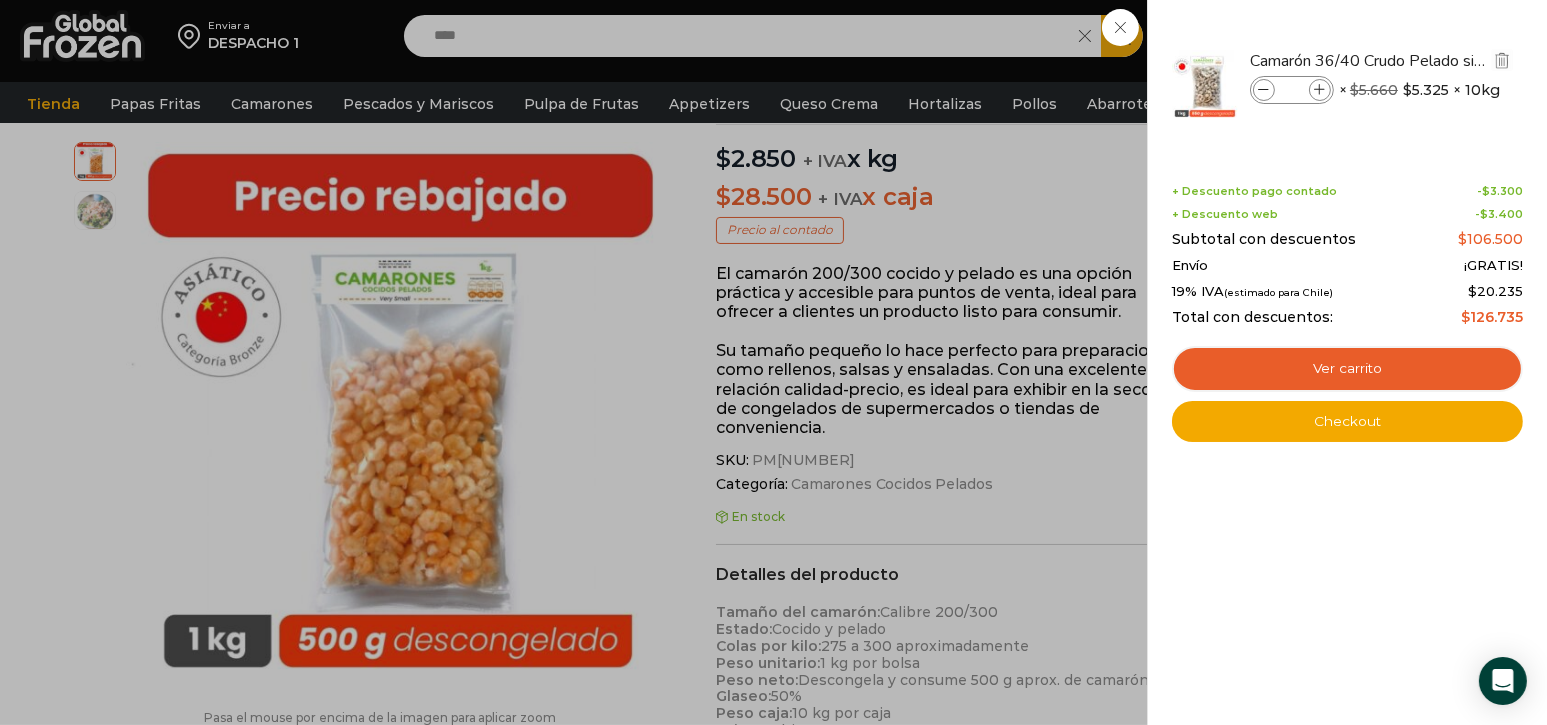 click at bounding box center (1205, 85) 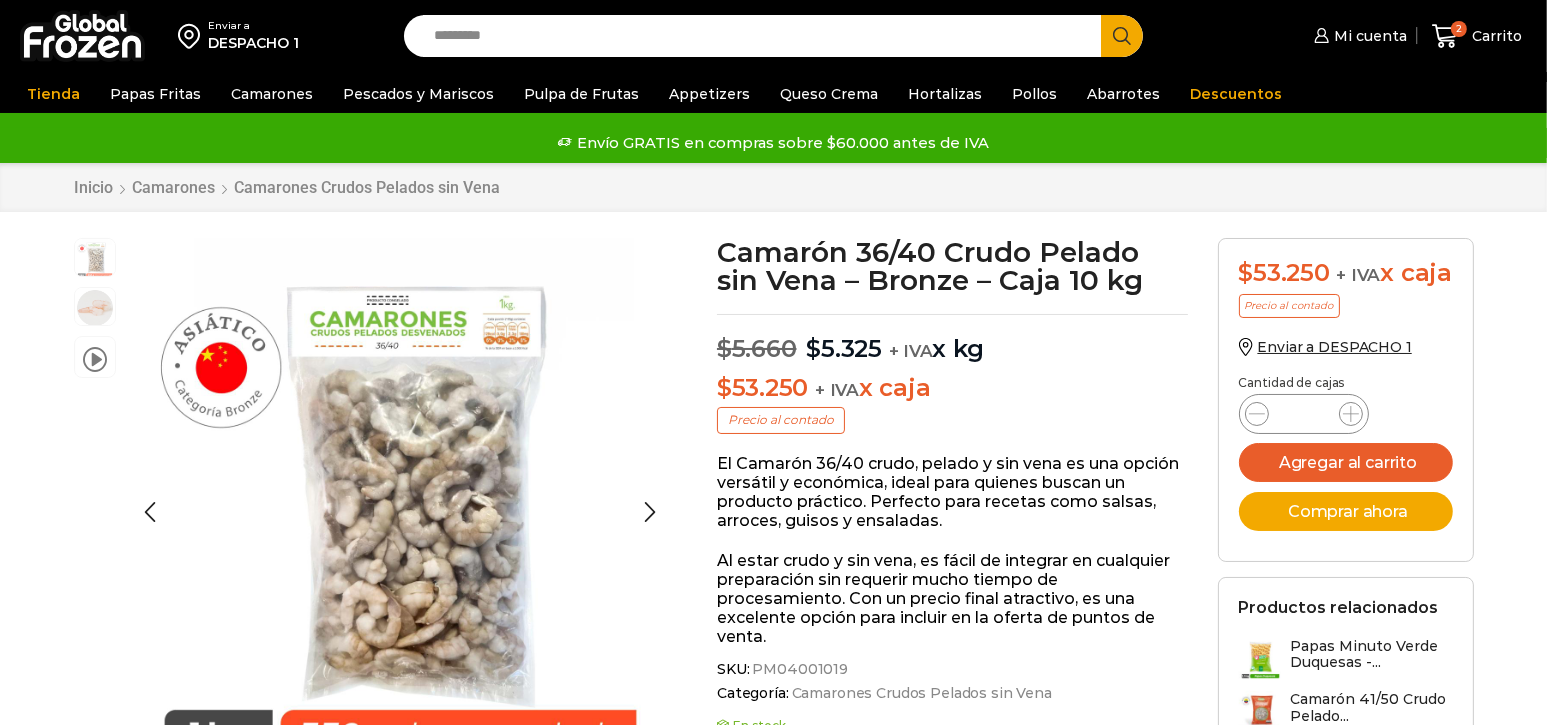 scroll, scrollTop: 0, scrollLeft: 0, axis: both 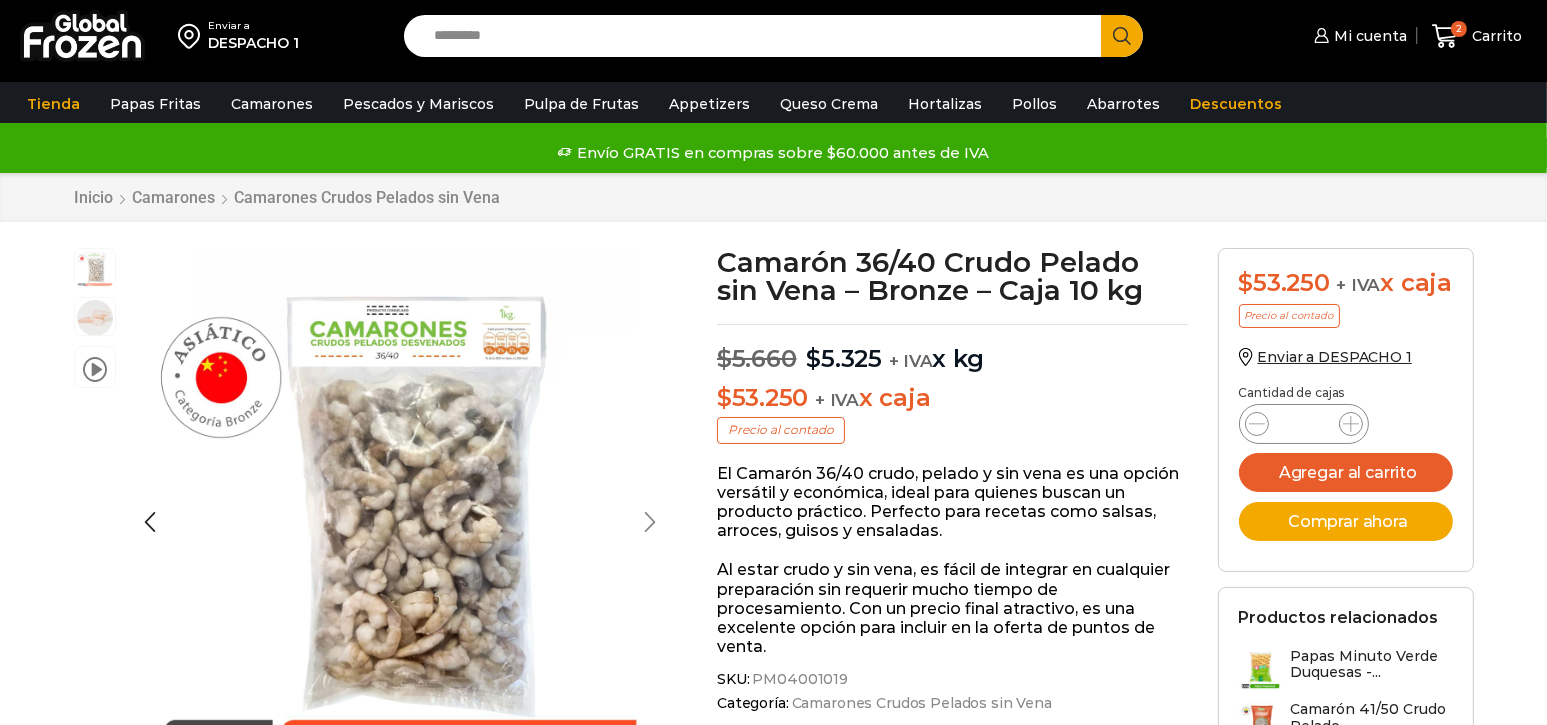 click at bounding box center [650, 522] 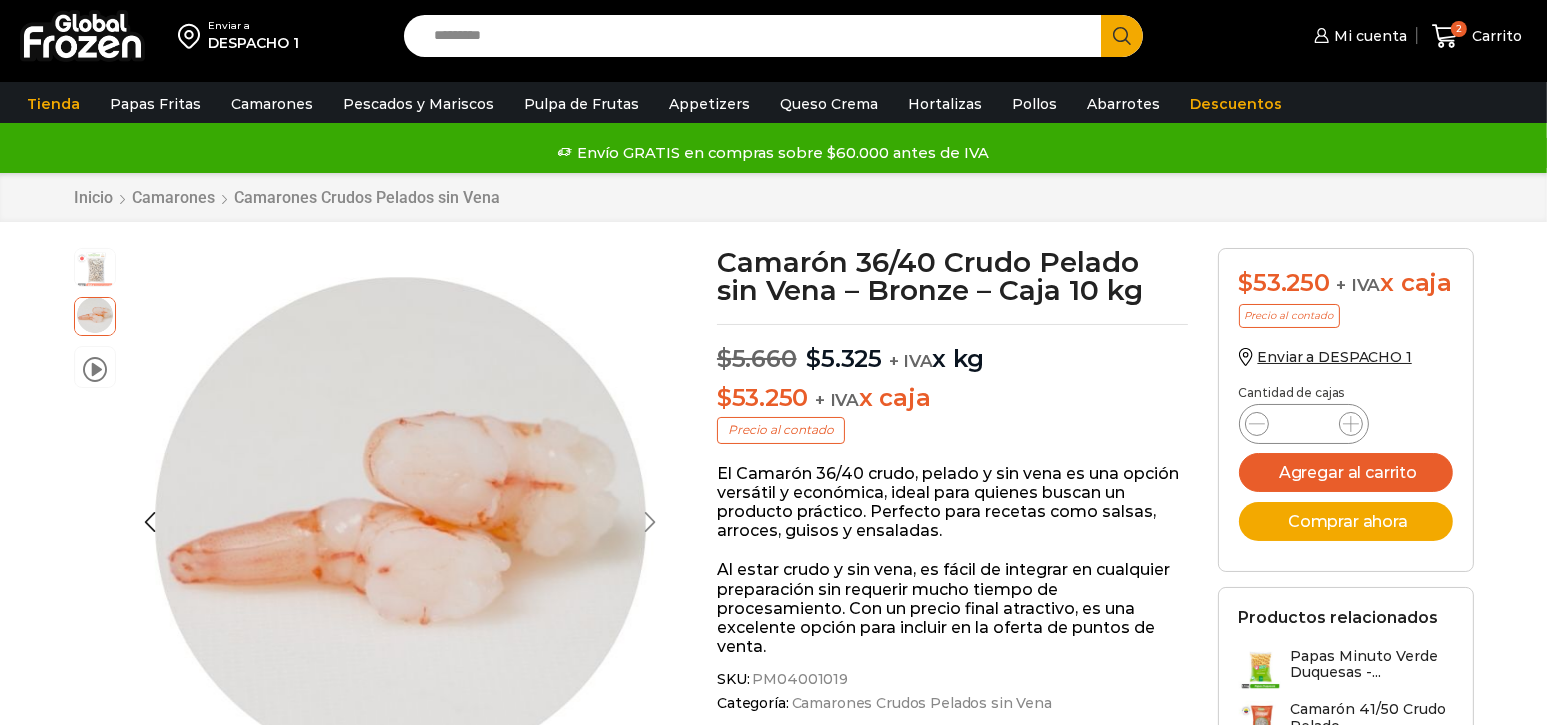 scroll, scrollTop: 0, scrollLeft: 0, axis: both 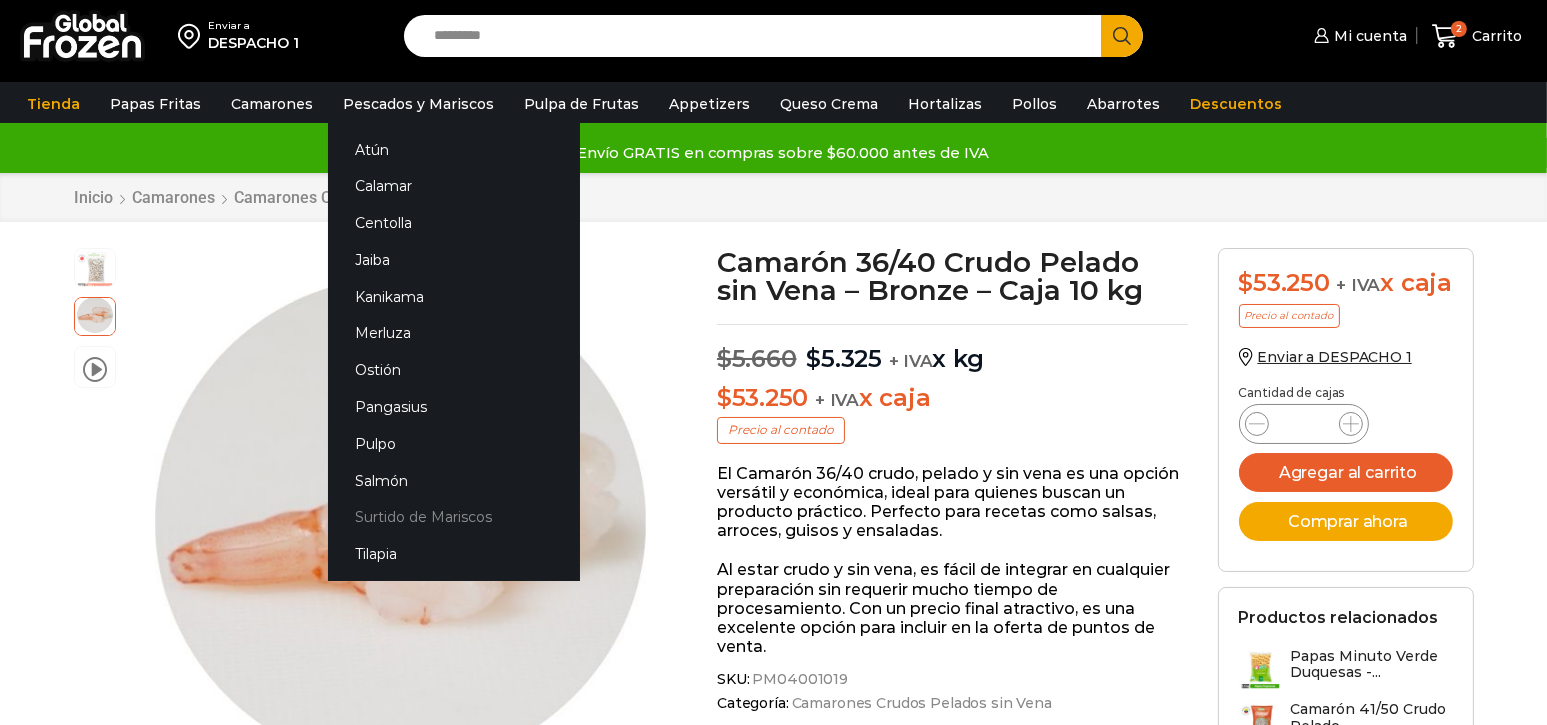 click on "Surtido de Mariscos" at bounding box center (454, 517) 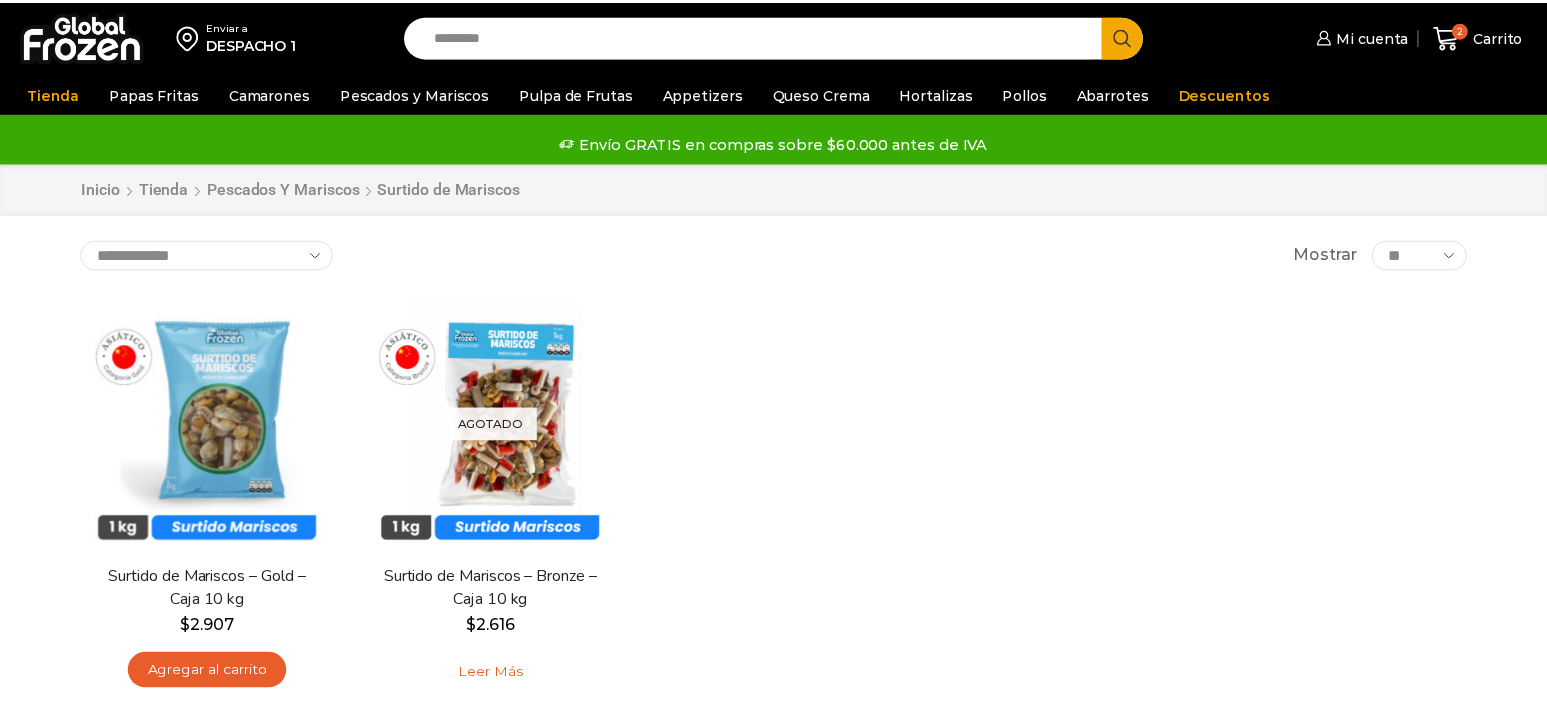 scroll, scrollTop: 0, scrollLeft: 0, axis: both 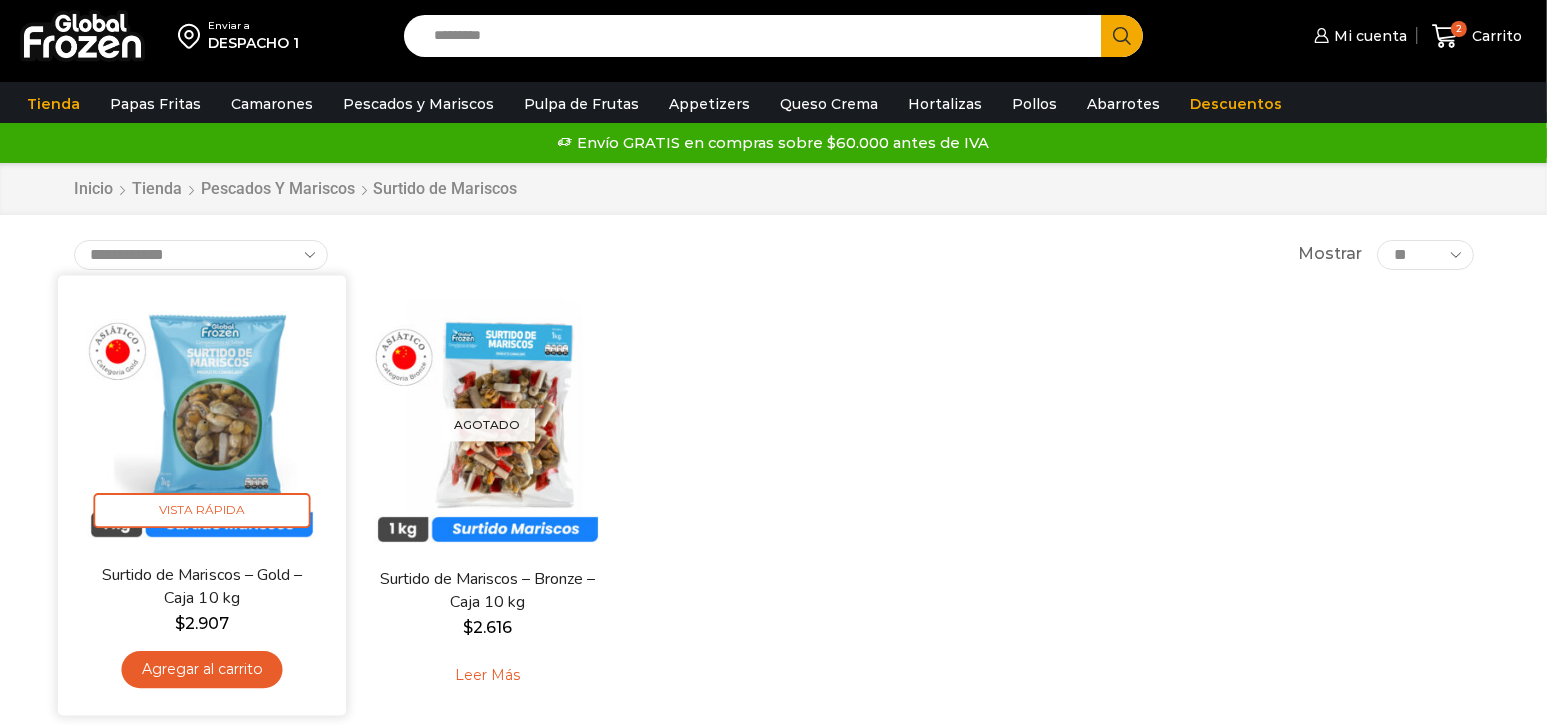 click at bounding box center (202, 419) 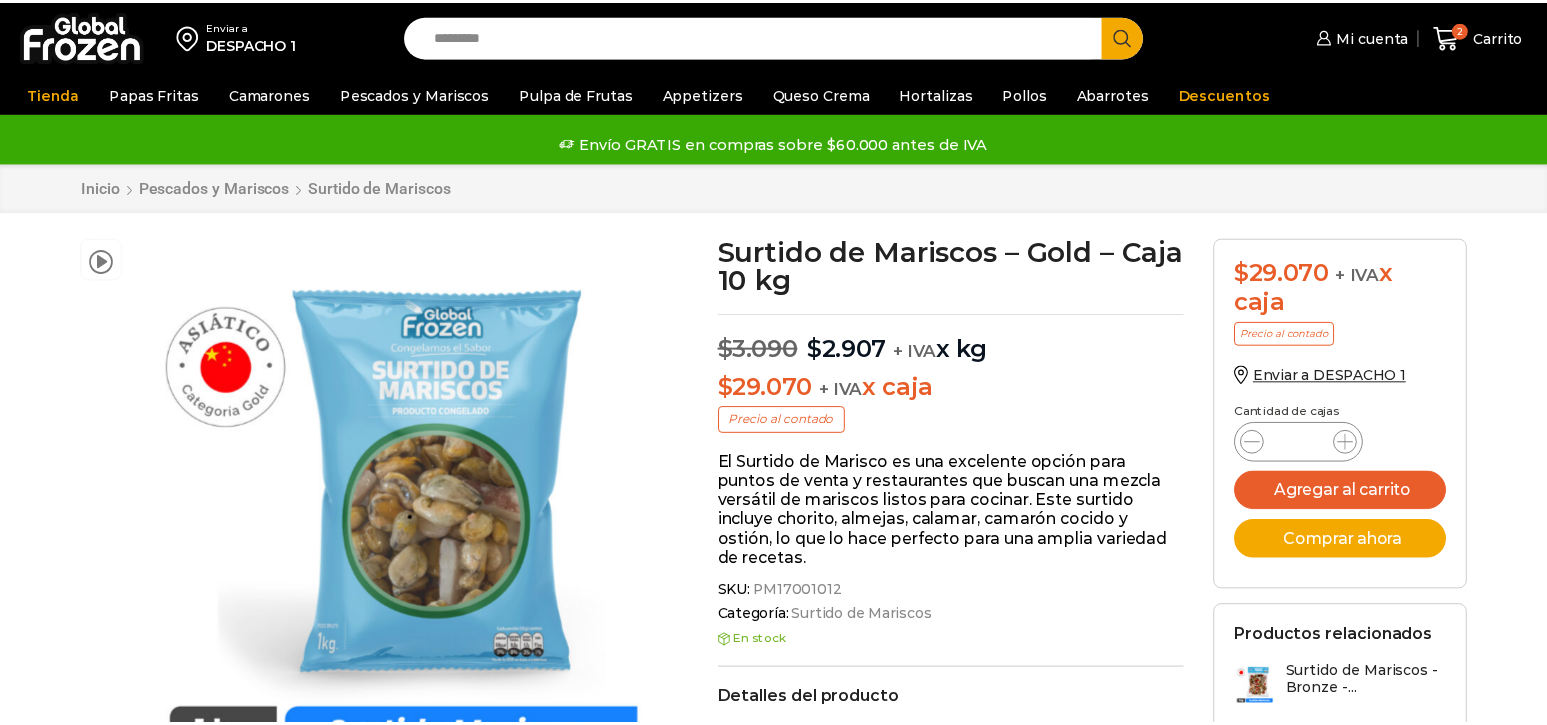 scroll, scrollTop: 0, scrollLeft: 0, axis: both 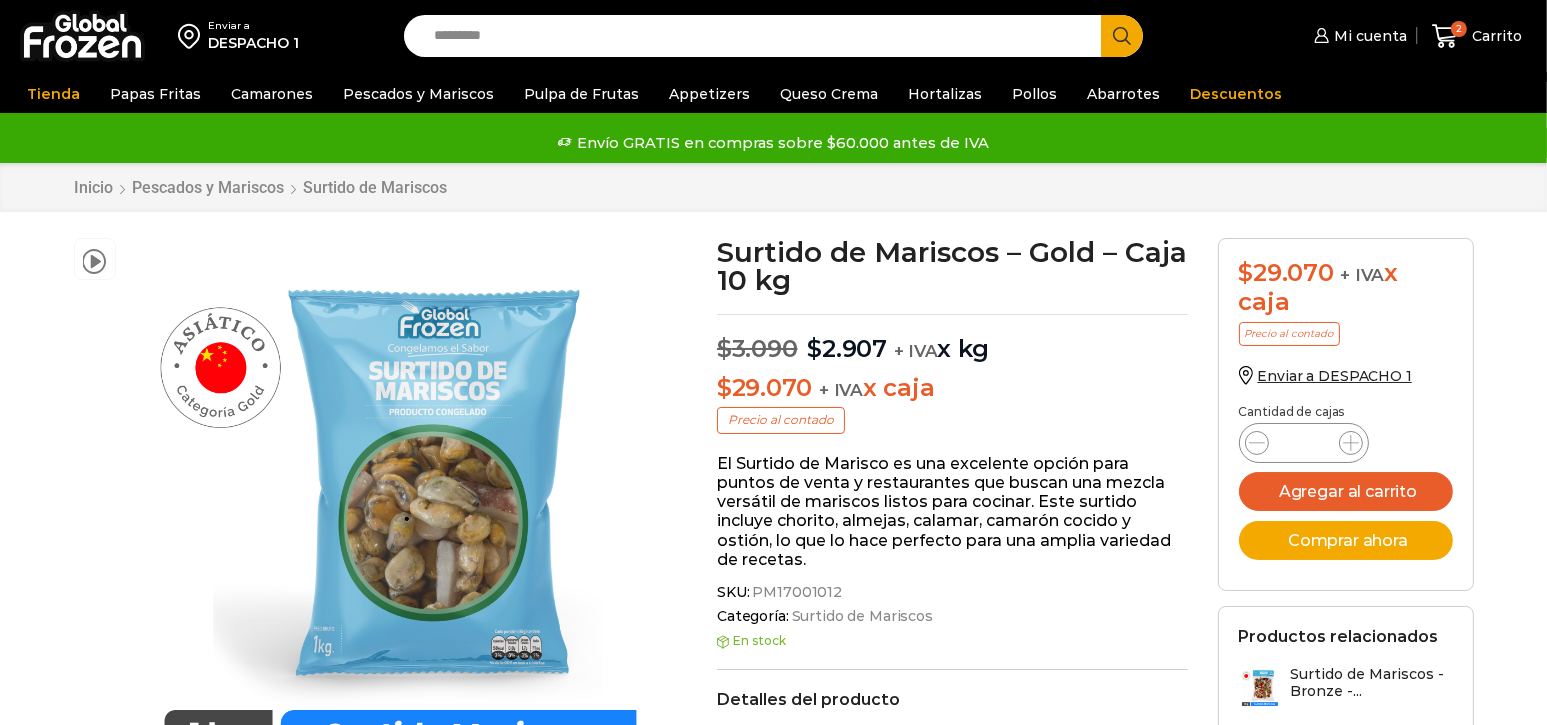 click 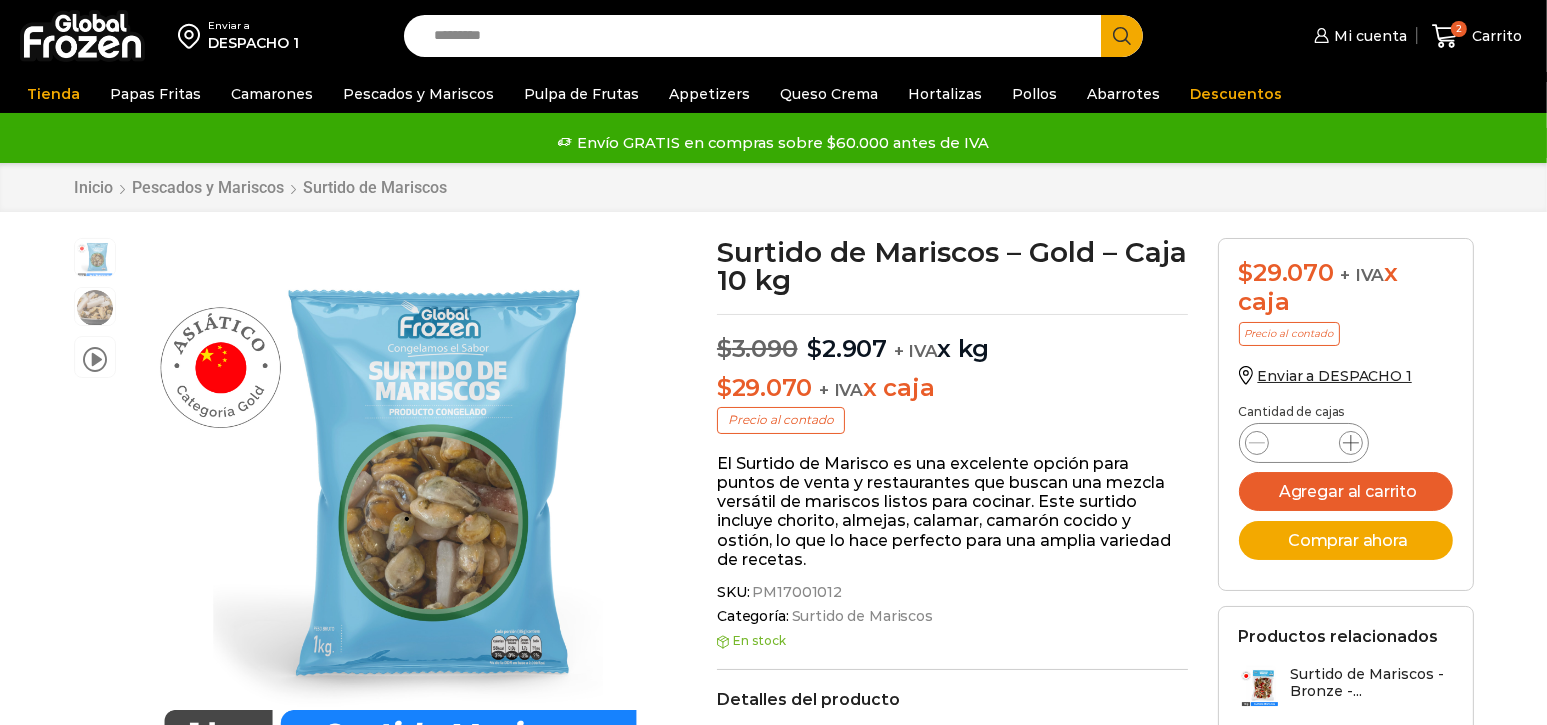 scroll, scrollTop: 0, scrollLeft: 0, axis: both 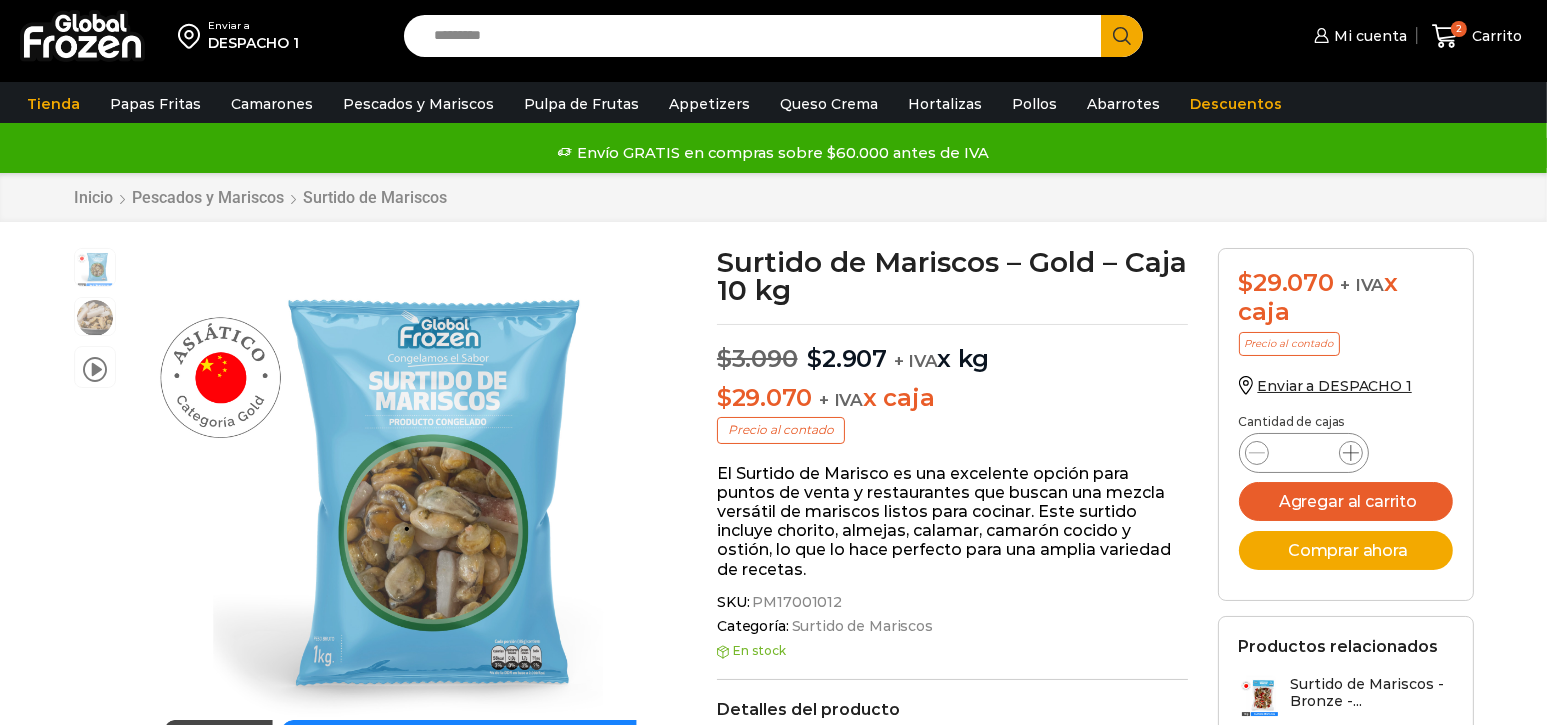 click 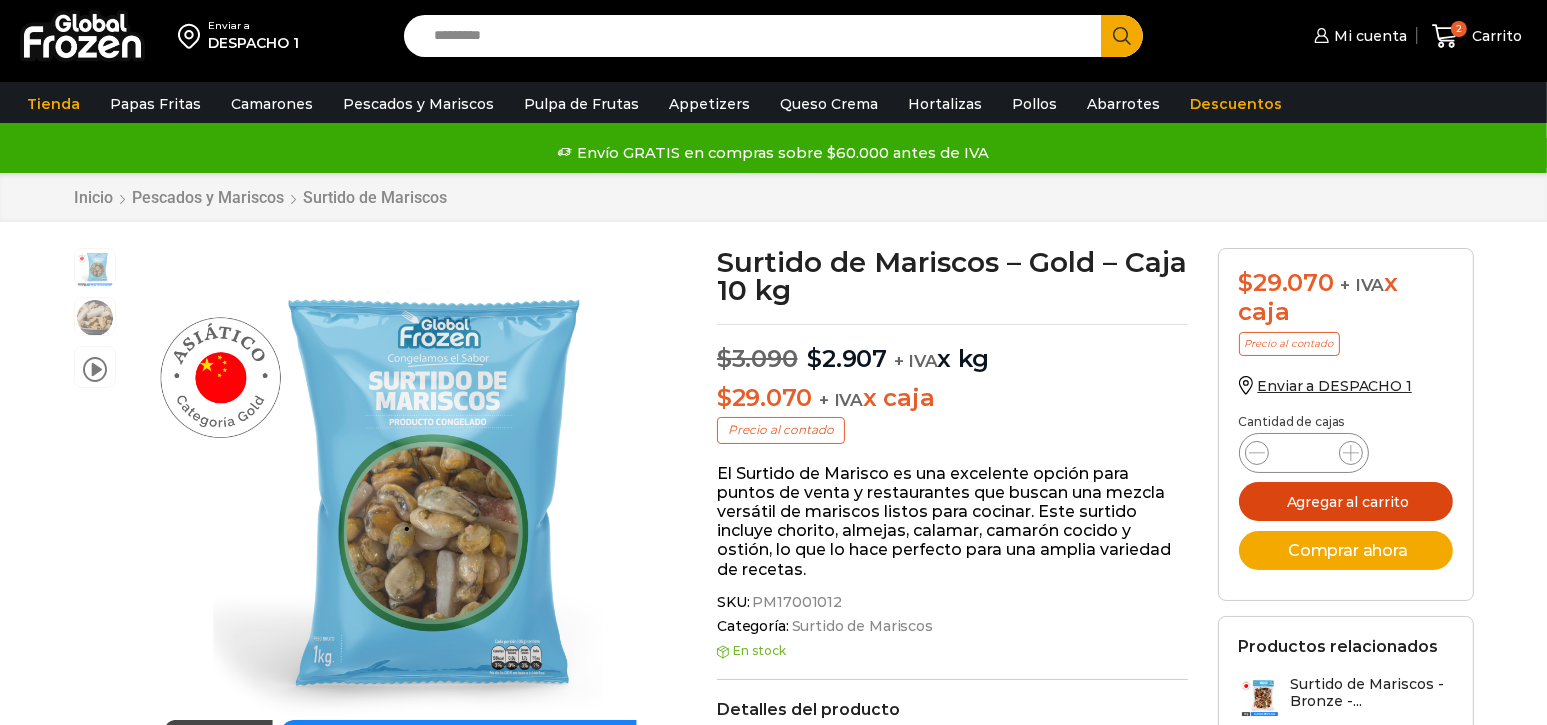 click on "Agregar al carrito" at bounding box center [1346, 501] 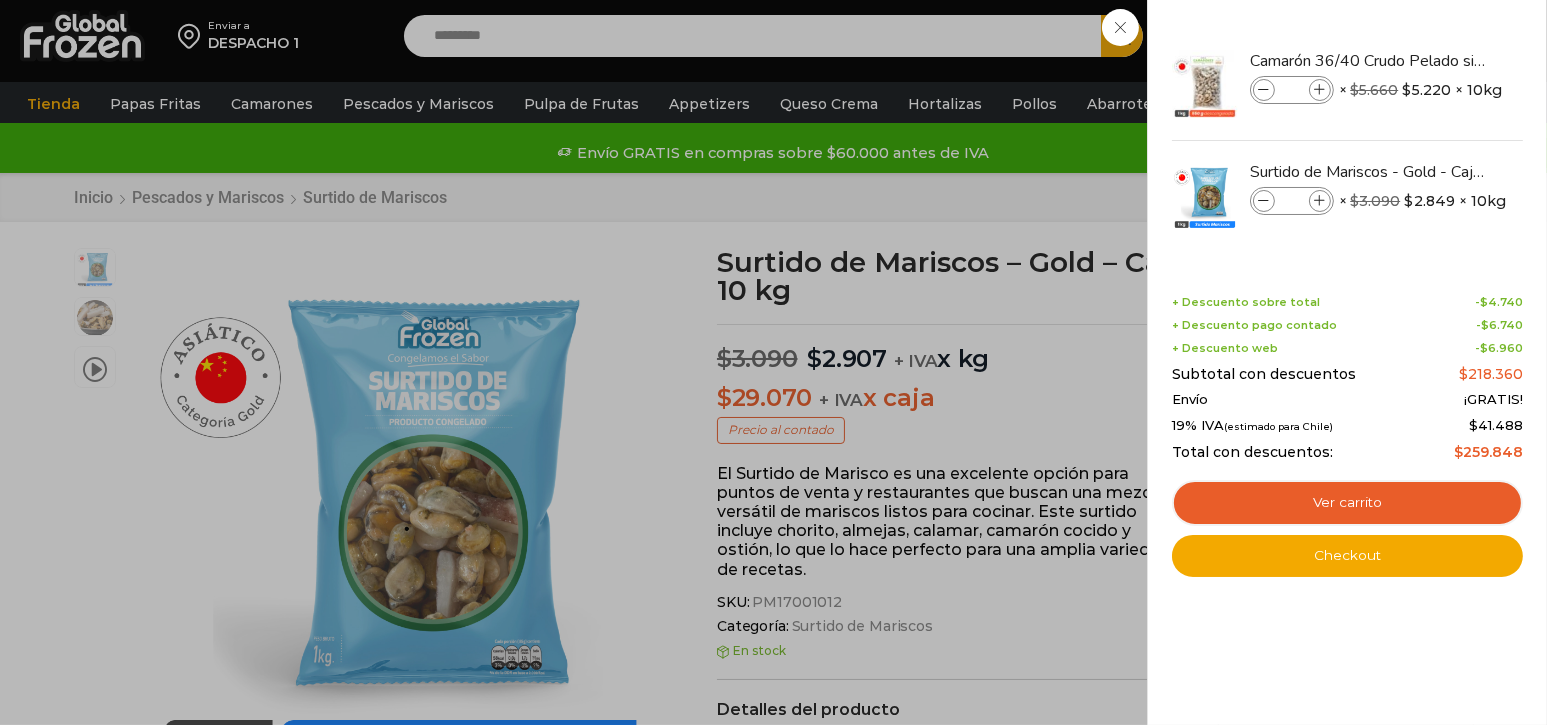 click on "6
Carrito
6
6
Shopping Cart
*" at bounding box center [1477, 36] 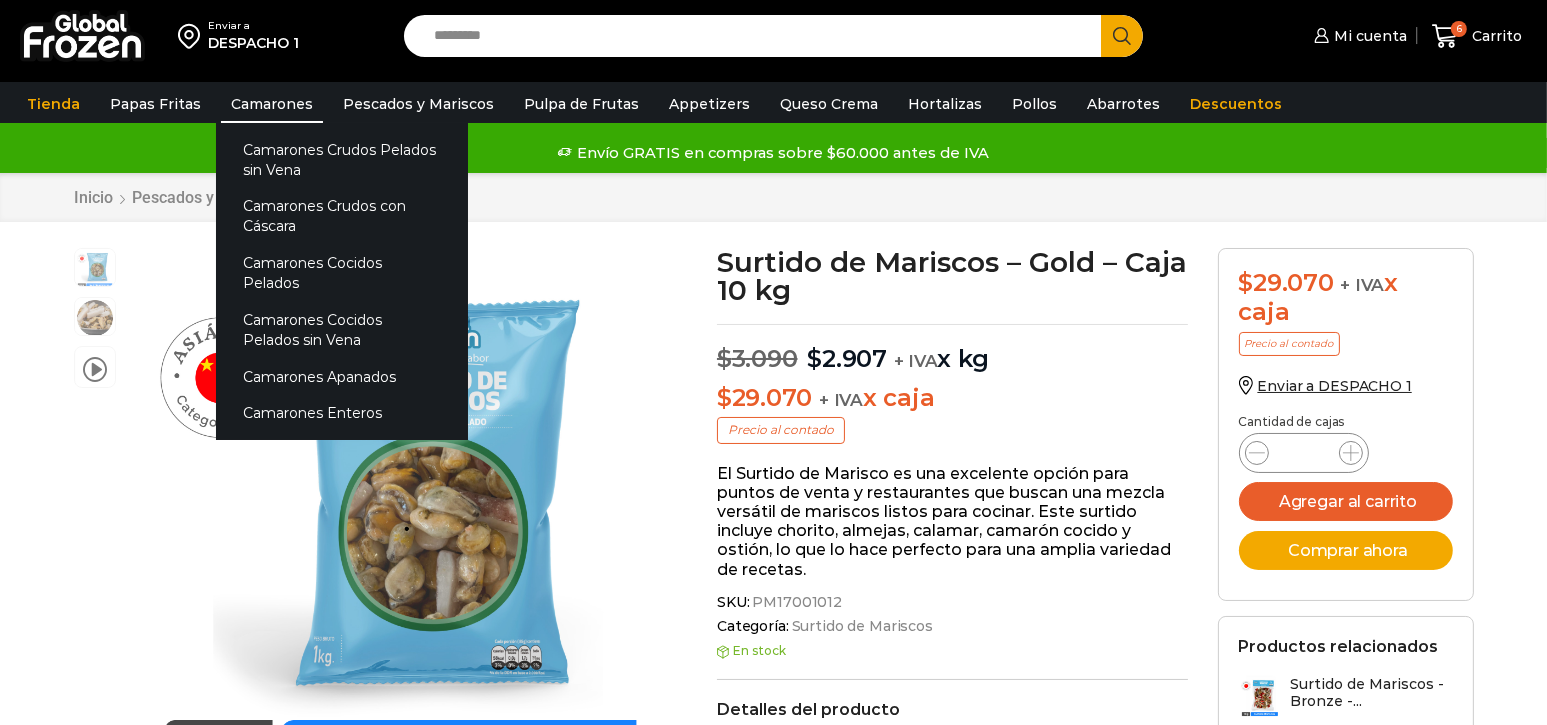 click on "Camarones" at bounding box center (272, 104) 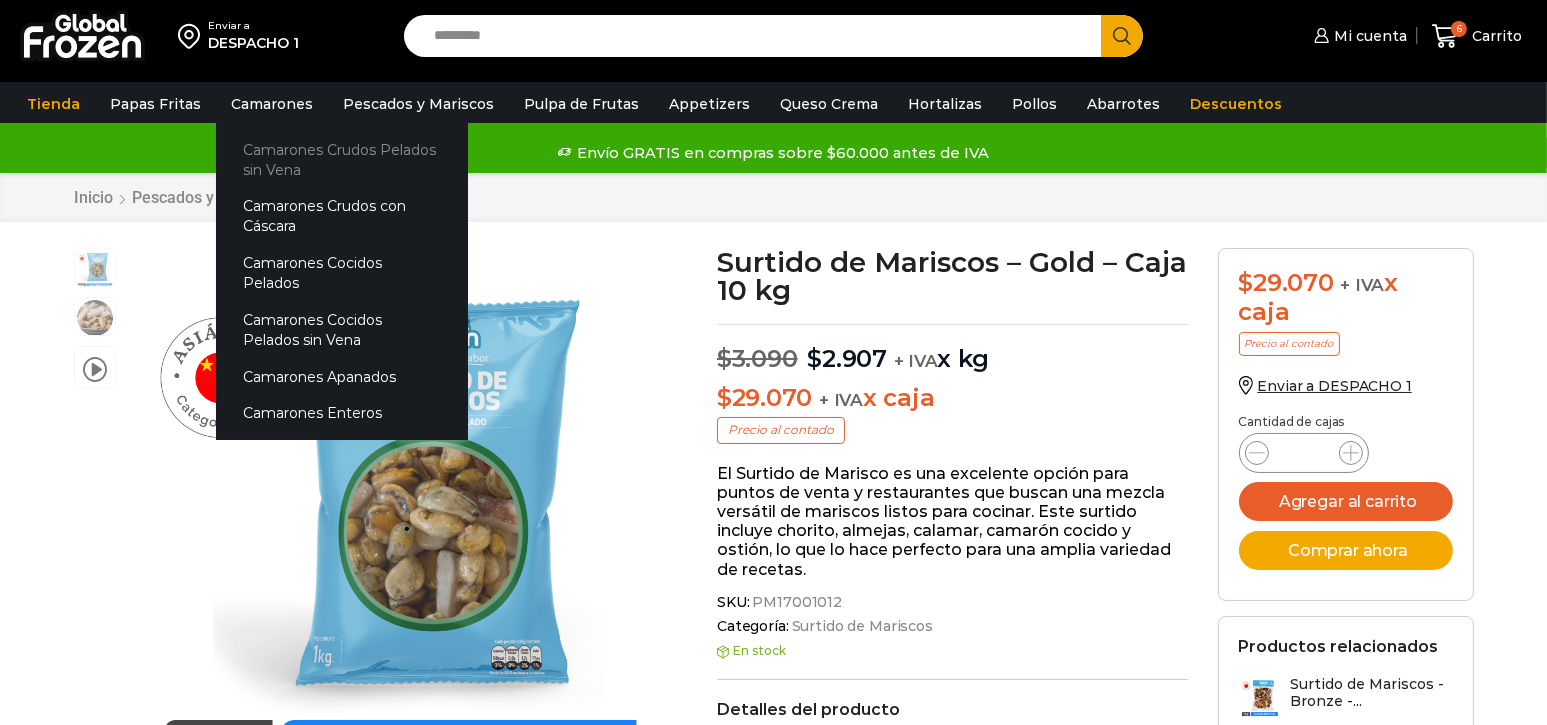 click on "Camarones Crudos Pelados sin Vena" at bounding box center (342, 159) 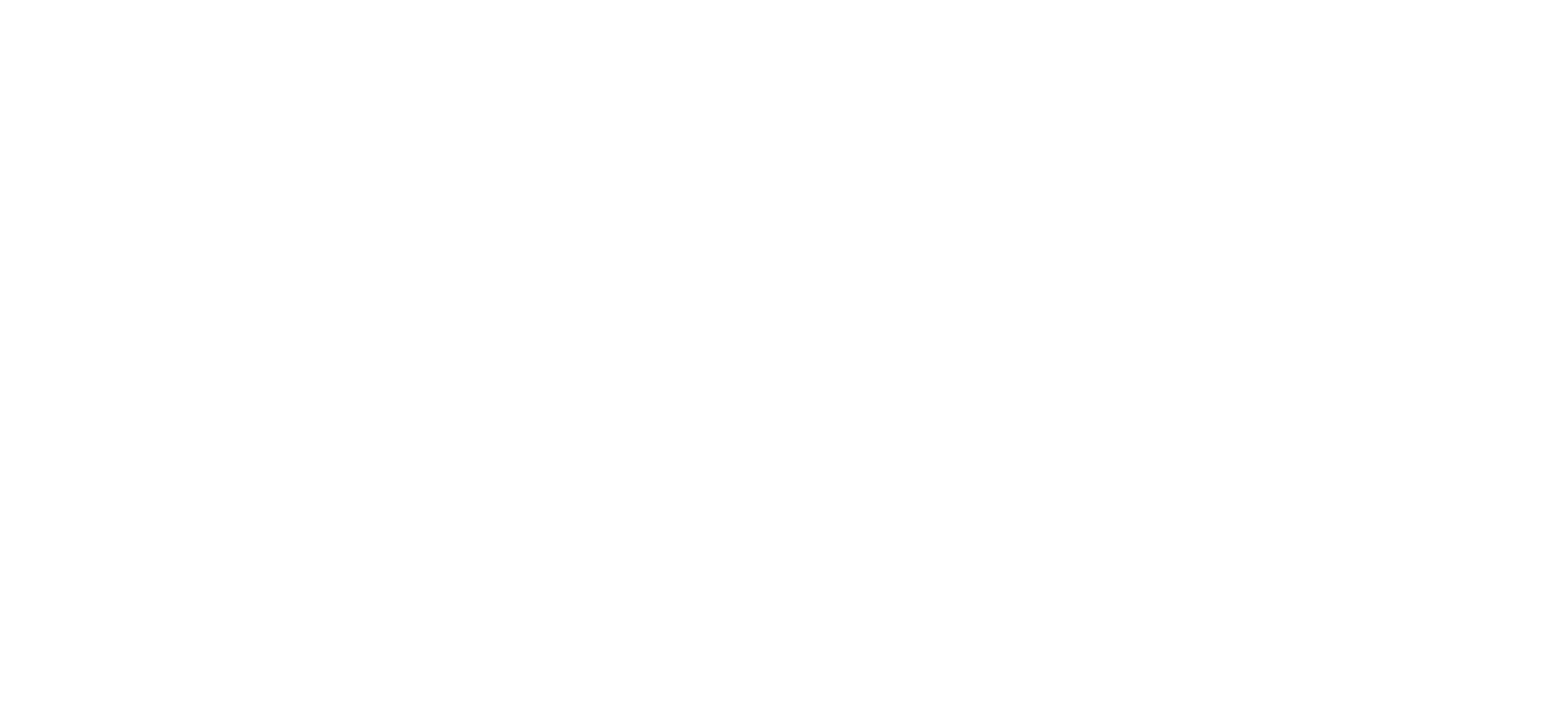 scroll, scrollTop: 0, scrollLeft: 0, axis: both 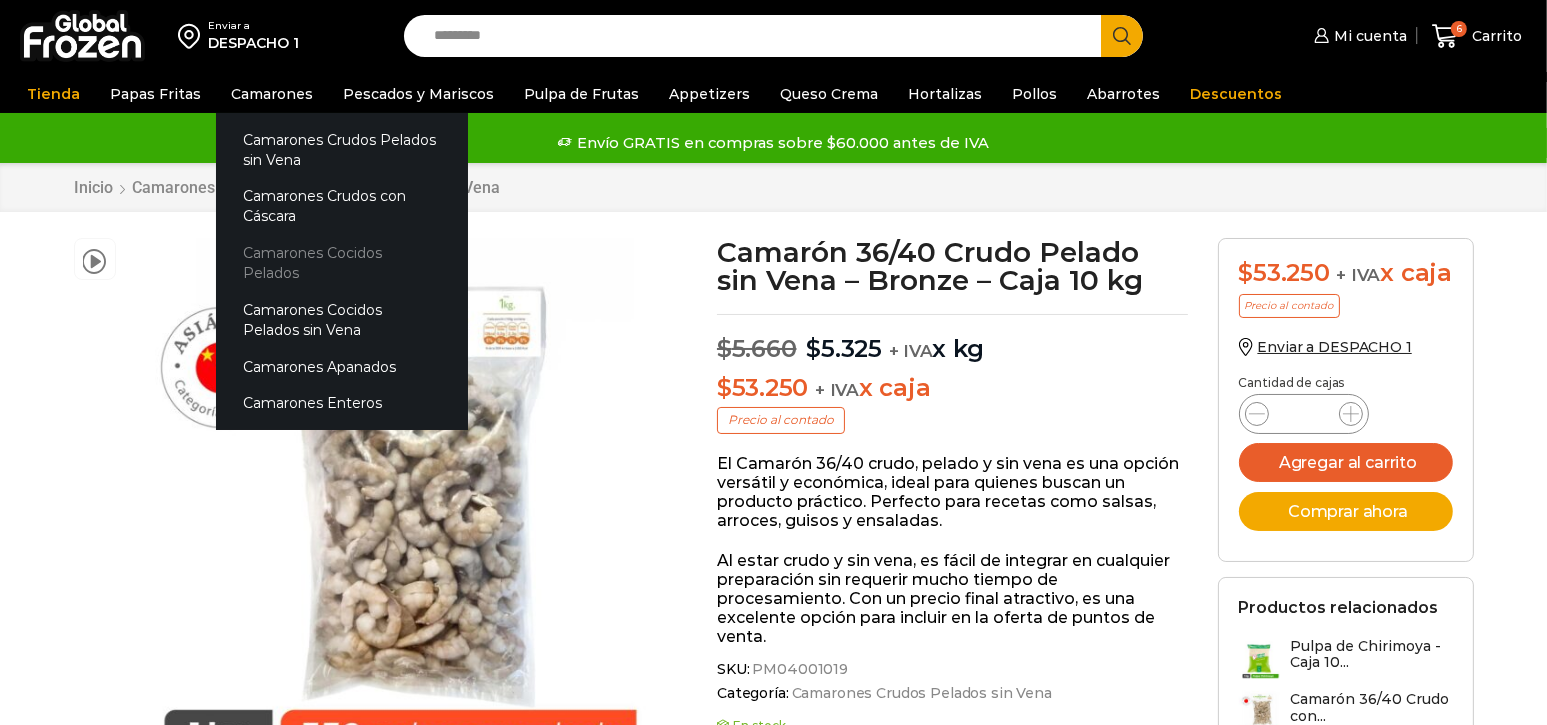 click on "Camarones Cocidos Pelados" at bounding box center [342, 263] 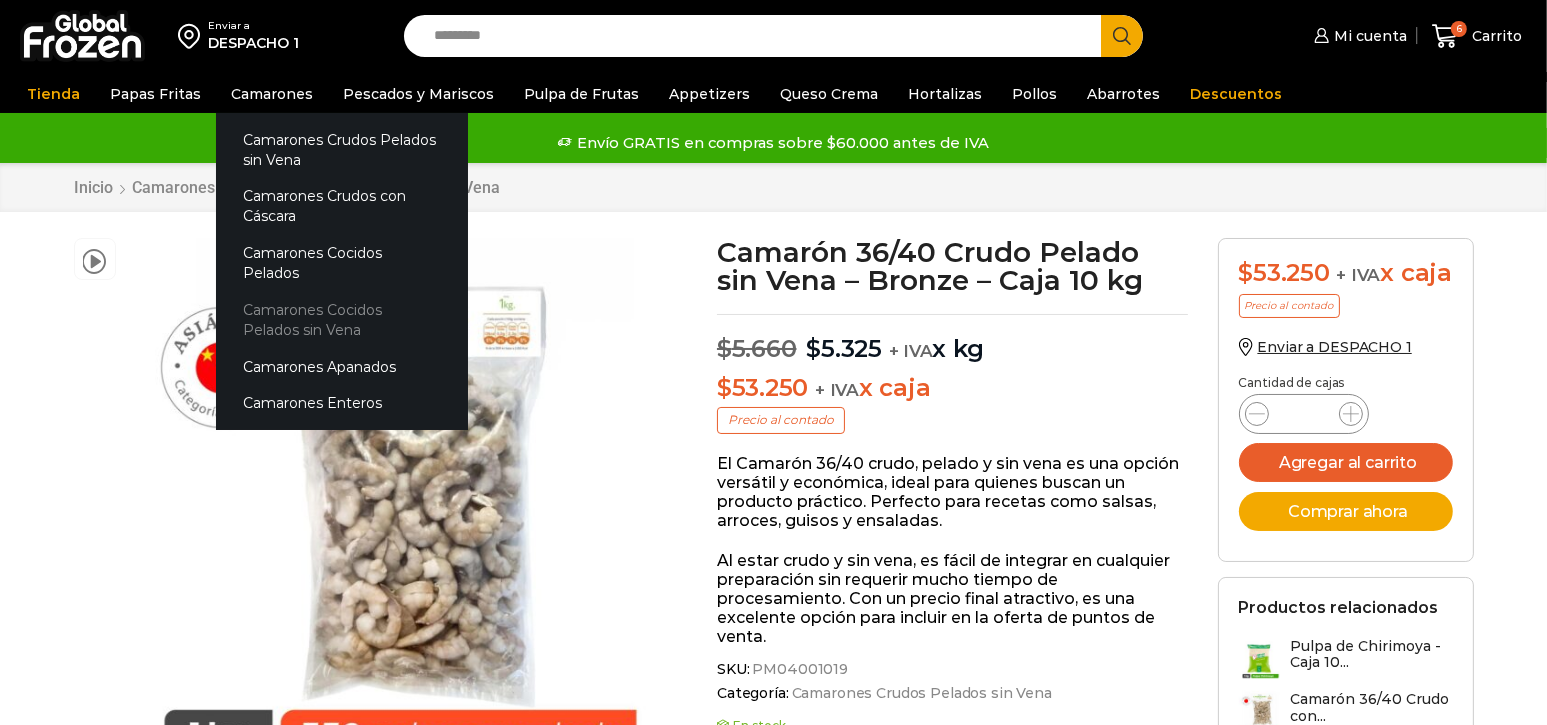 click on "Camarones Cocidos Pelados sin Vena" at bounding box center [342, 320] 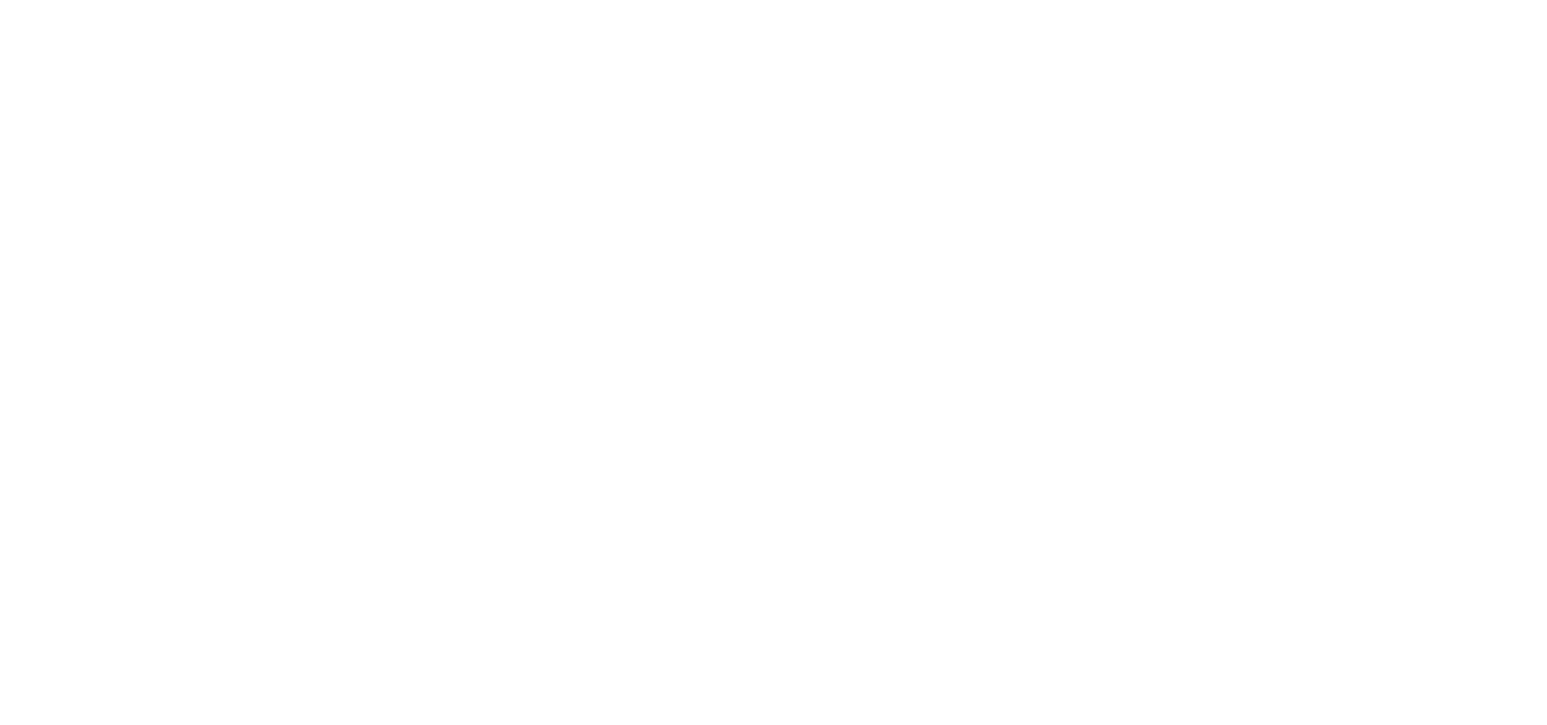 scroll, scrollTop: 0, scrollLeft: 0, axis: both 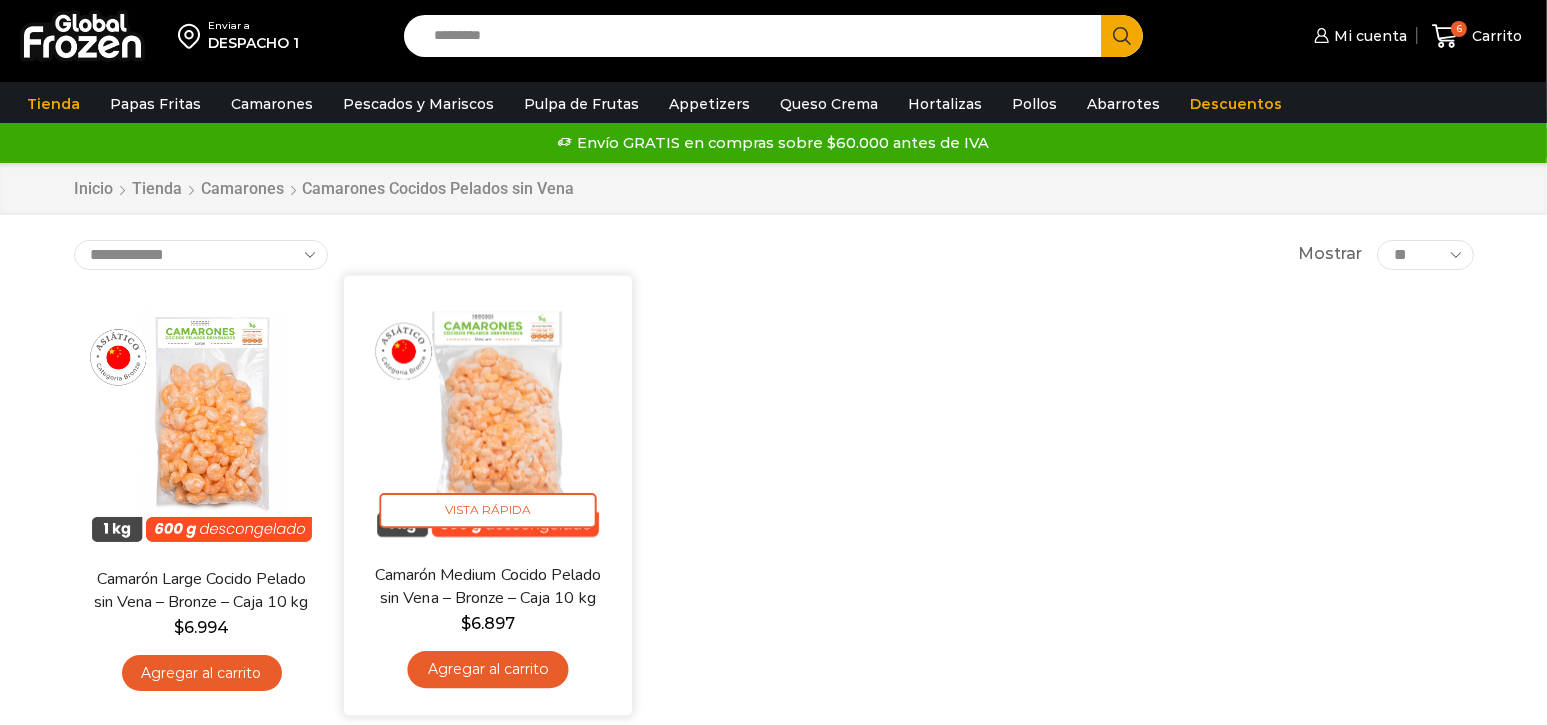 click at bounding box center (488, 419) 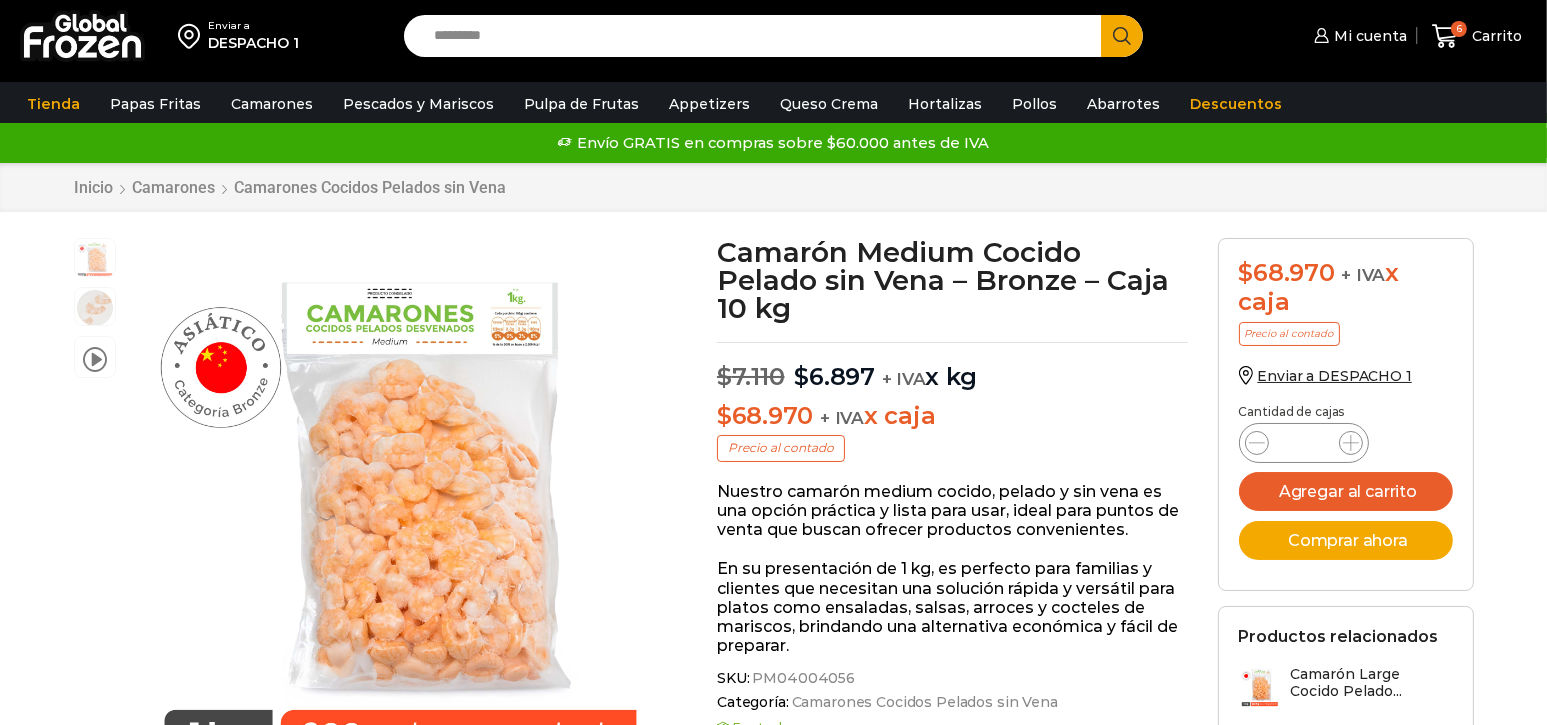 scroll, scrollTop: 0, scrollLeft: 0, axis: both 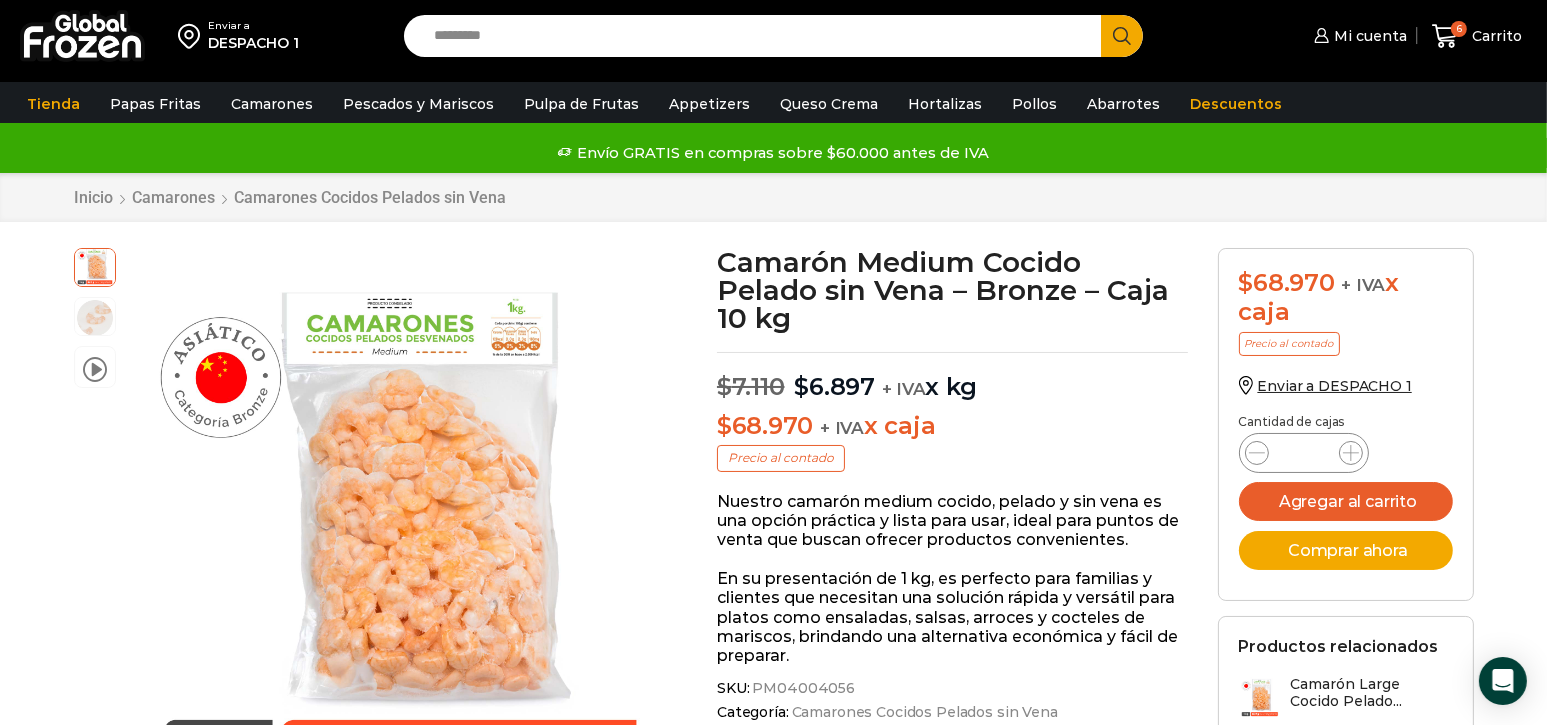click on "Search input" at bounding box center [757, 36] 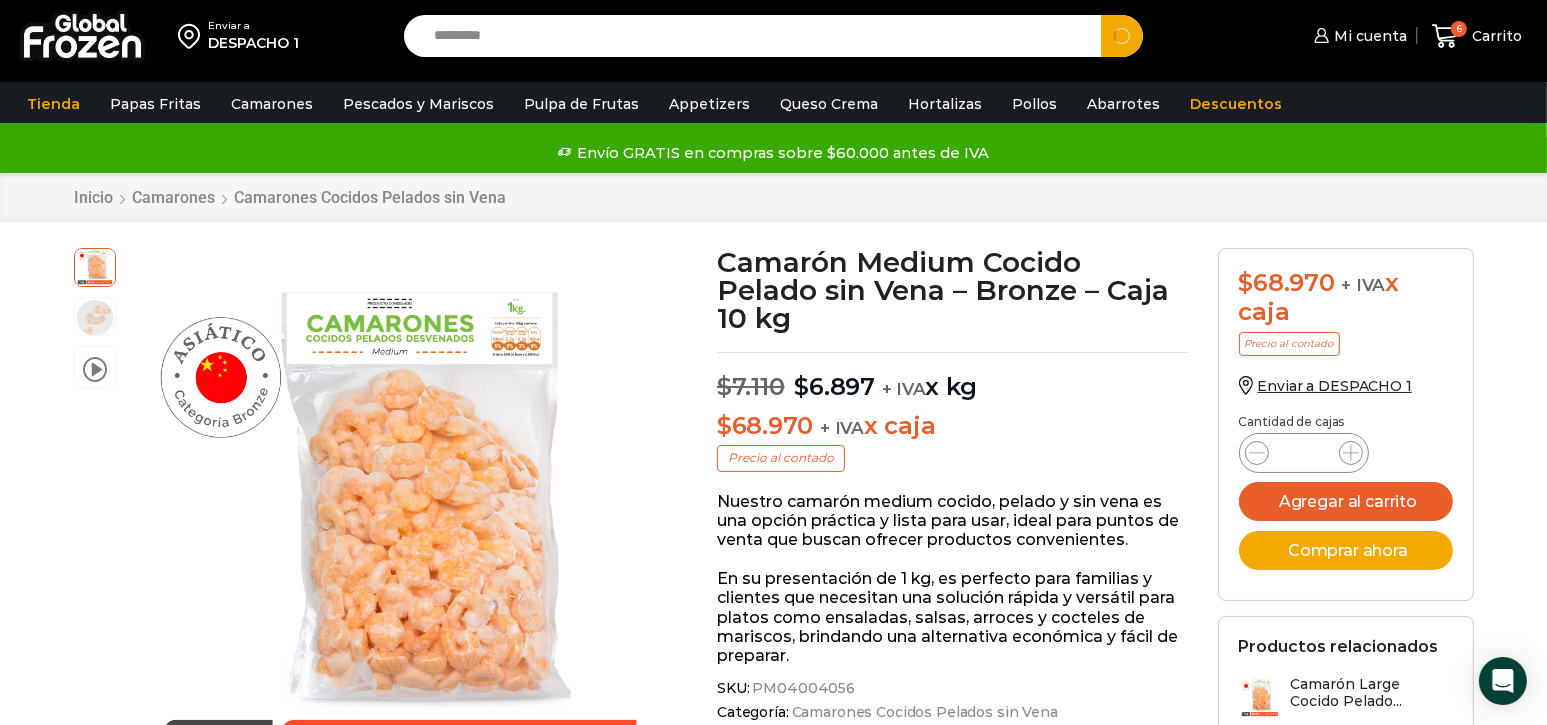 type on "*********" 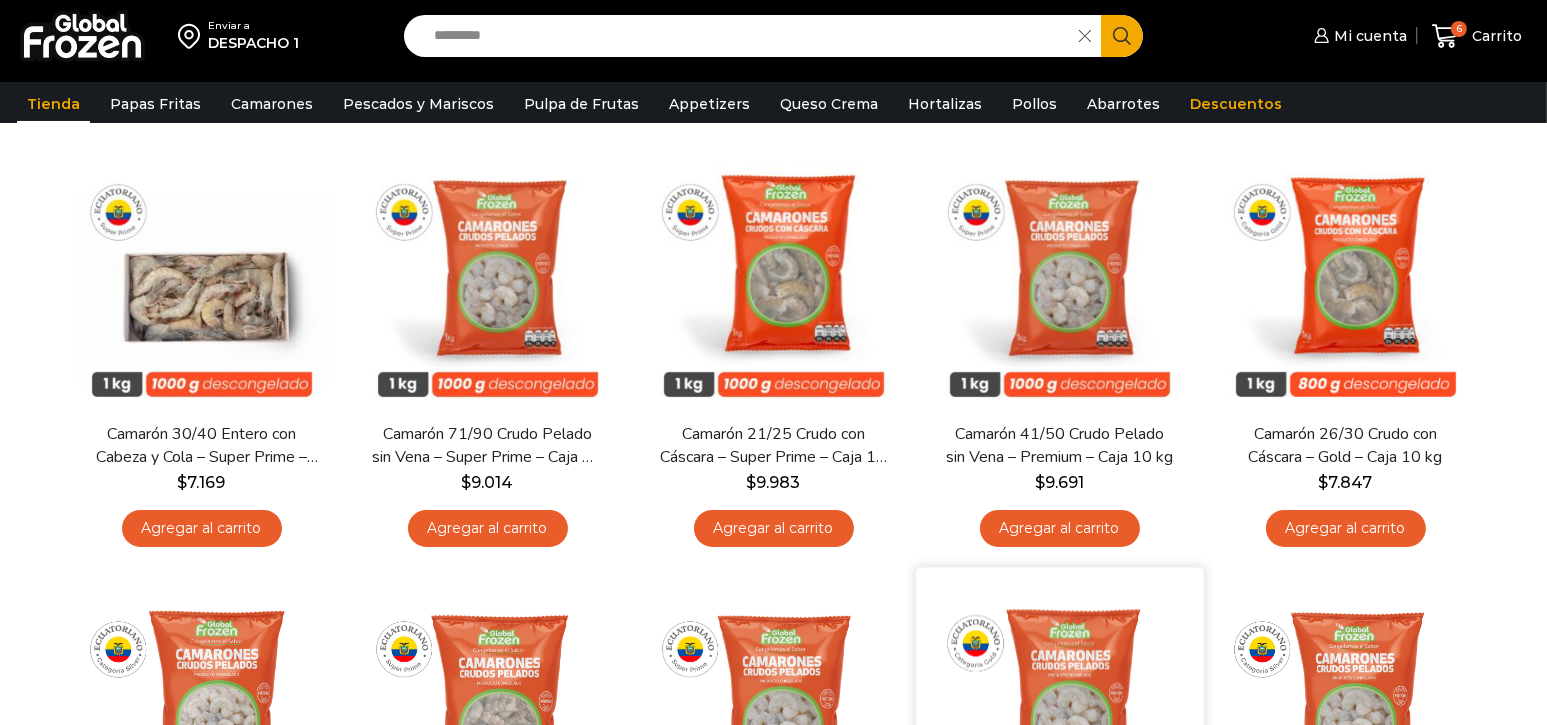 scroll, scrollTop: 0, scrollLeft: 0, axis: both 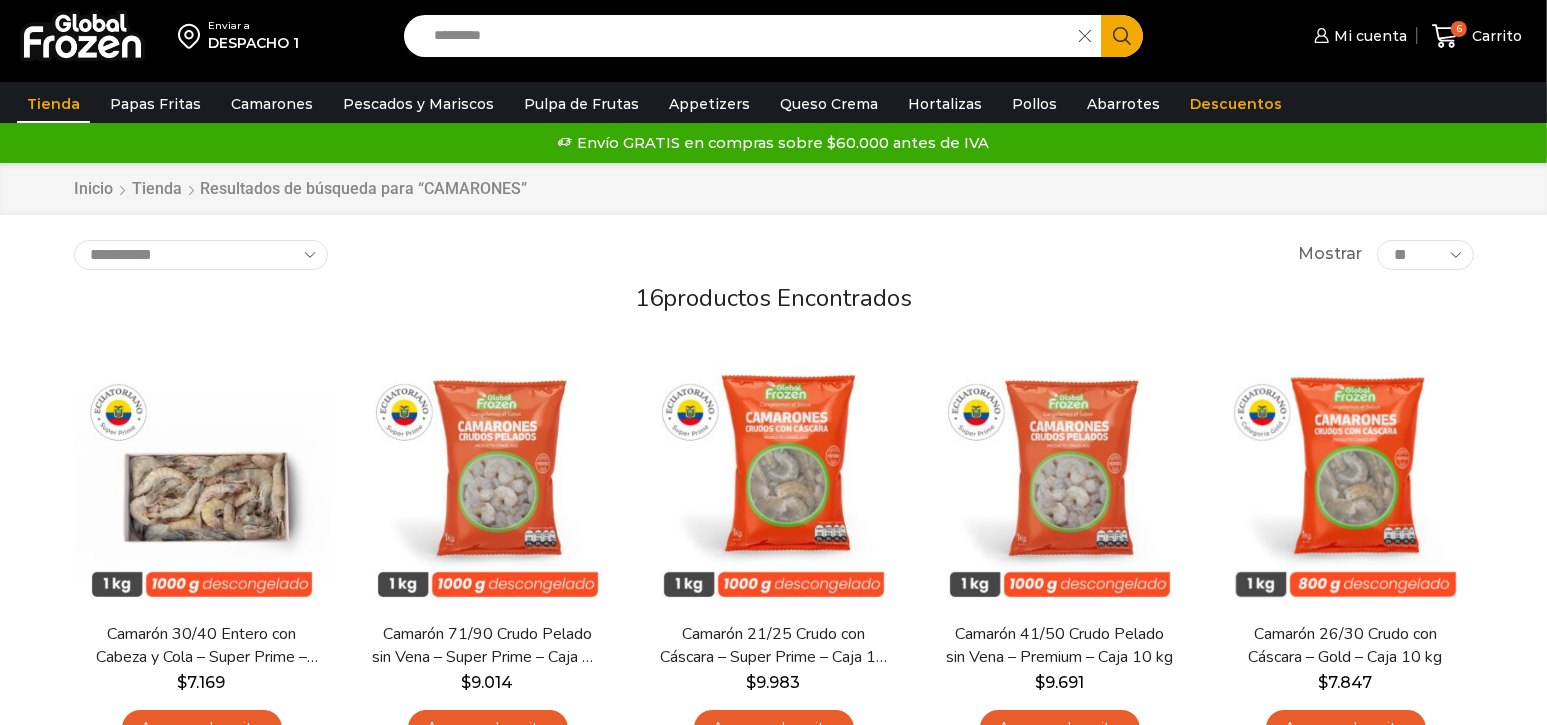 click on "**********" at bounding box center [201, 255] 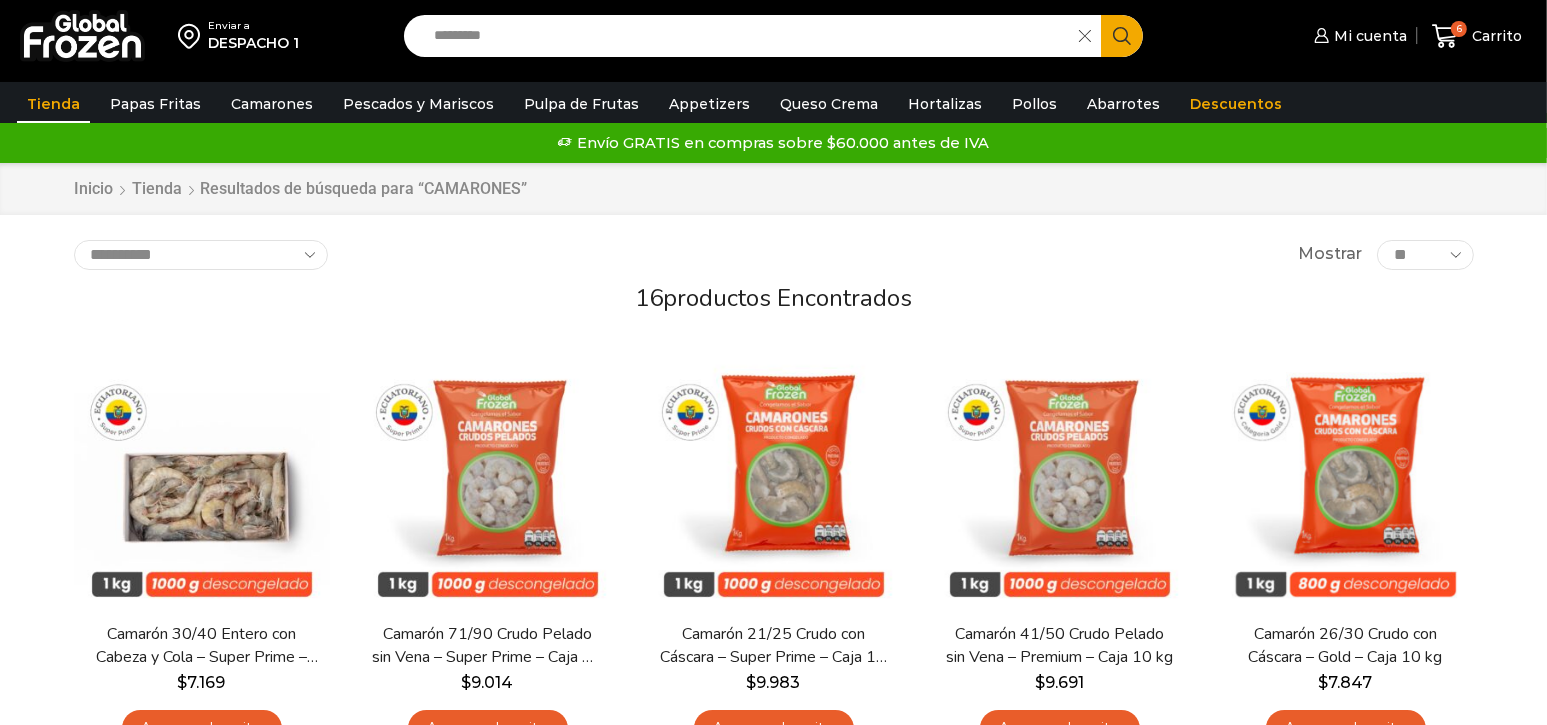 scroll, scrollTop: 0, scrollLeft: 0, axis: both 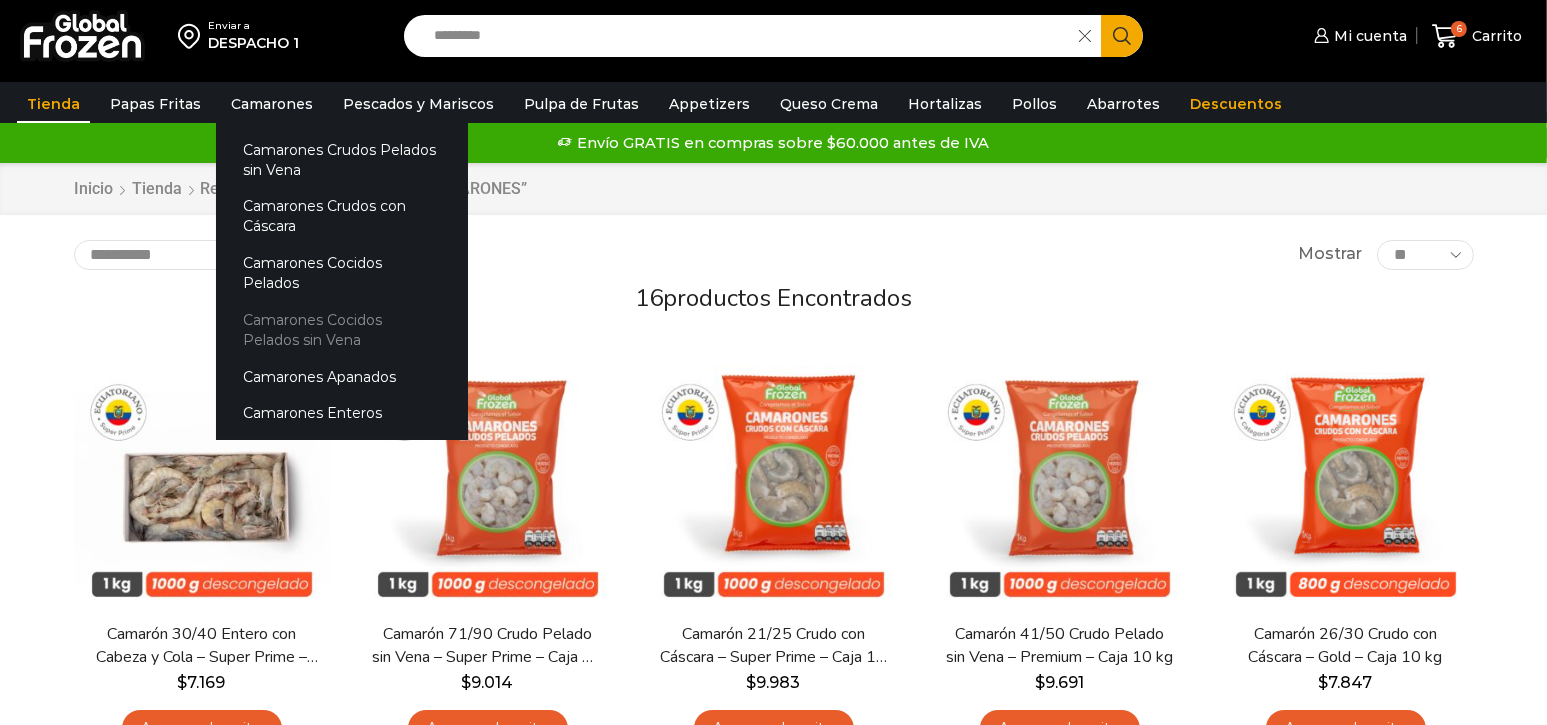 click on "Camarones Cocidos Pelados sin Vena" at bounding box center (342, 329) 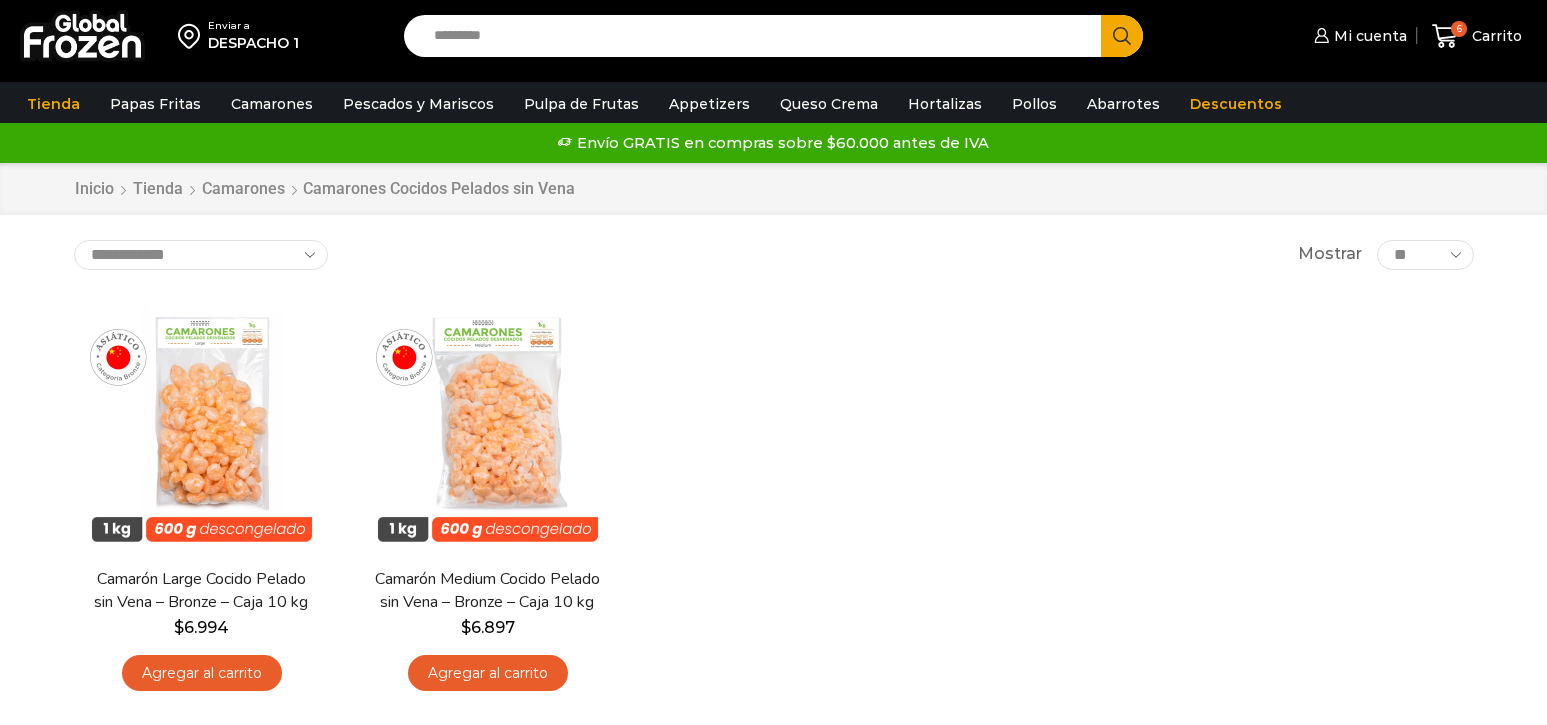 scroll, scrollTop: 0, scrollLeft: 0, axis: both 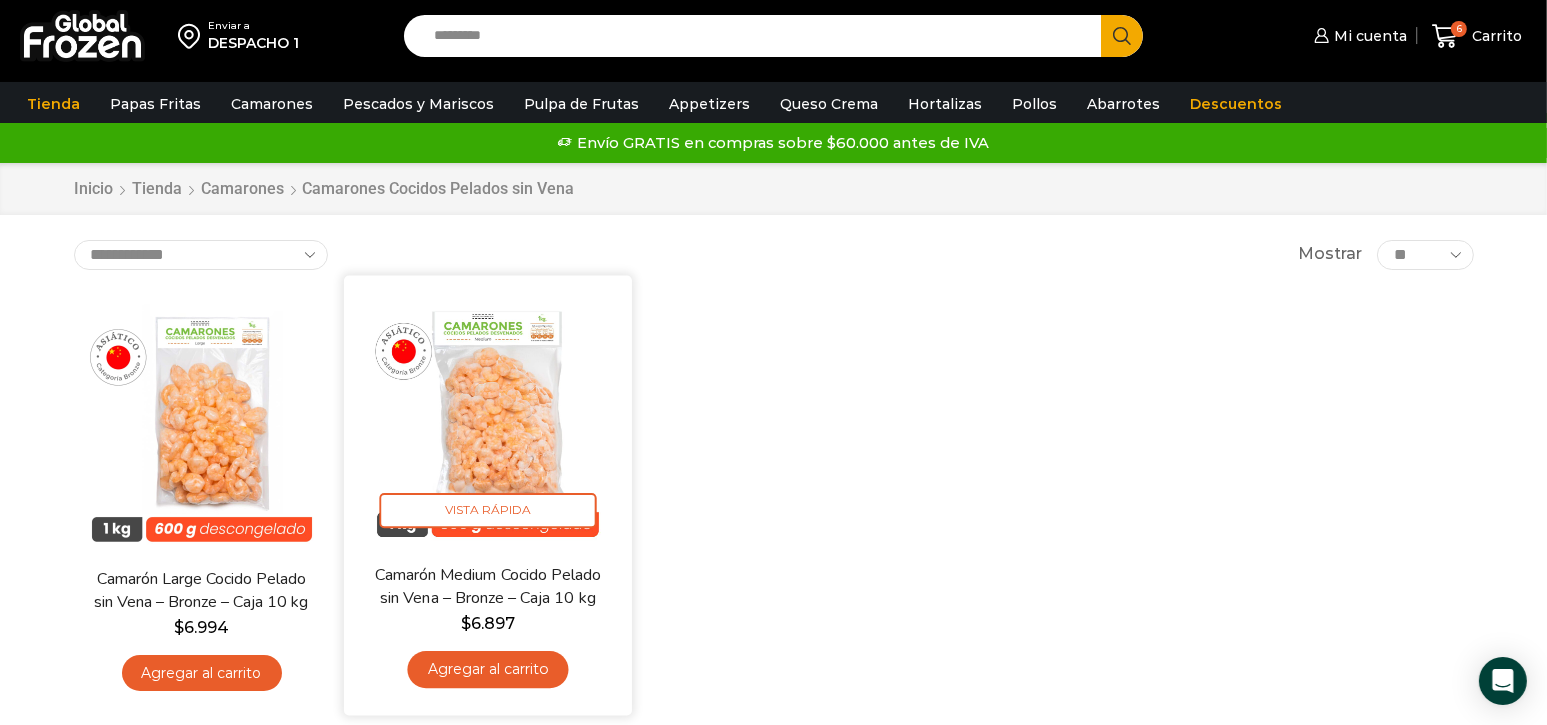 click on "Agregar al carrito" at bounding box center [487, 669] 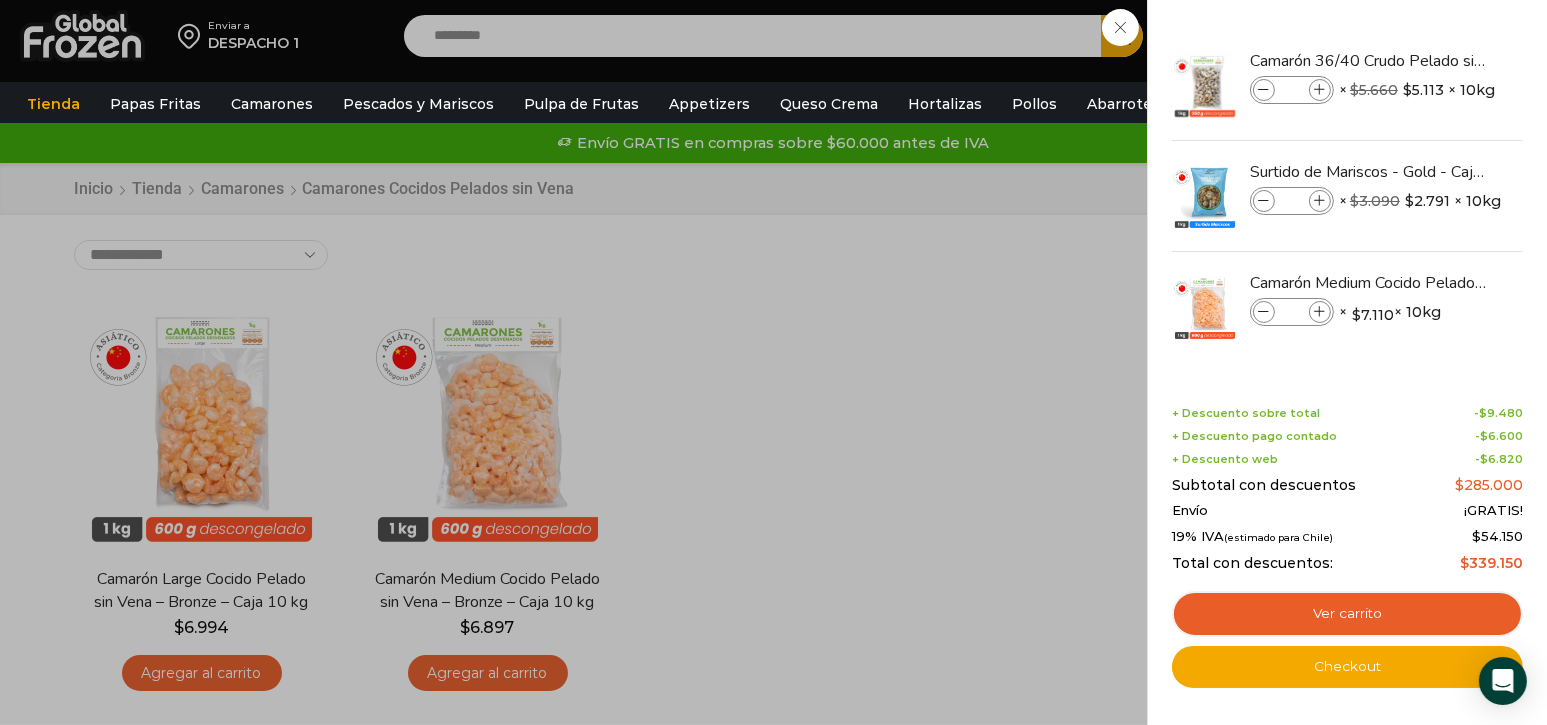 click on "7
Carrito
7
7
Shopping Cart
*" at bounding box center [1477, 36] 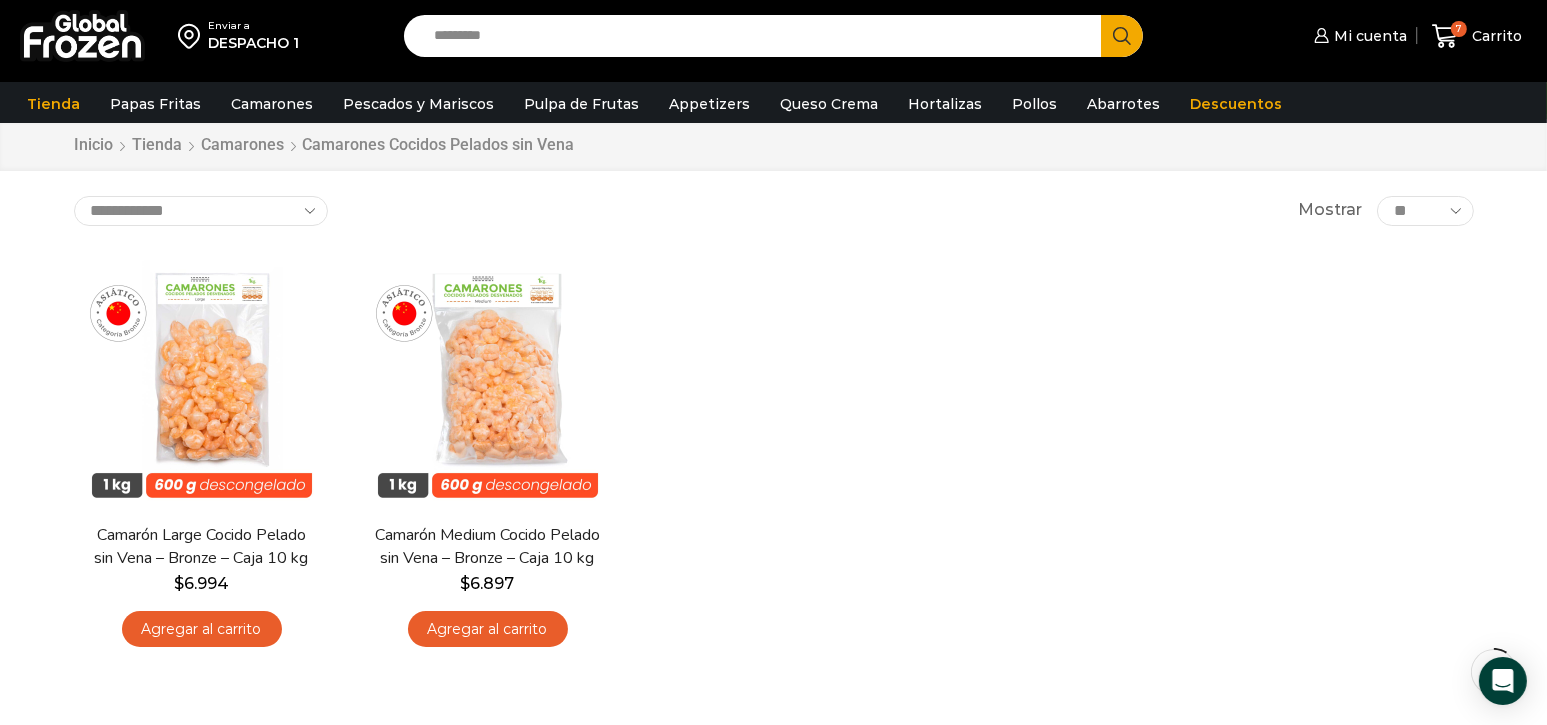 scroll, scrollTop: 100, scrollLeft: 0, axis: vertical 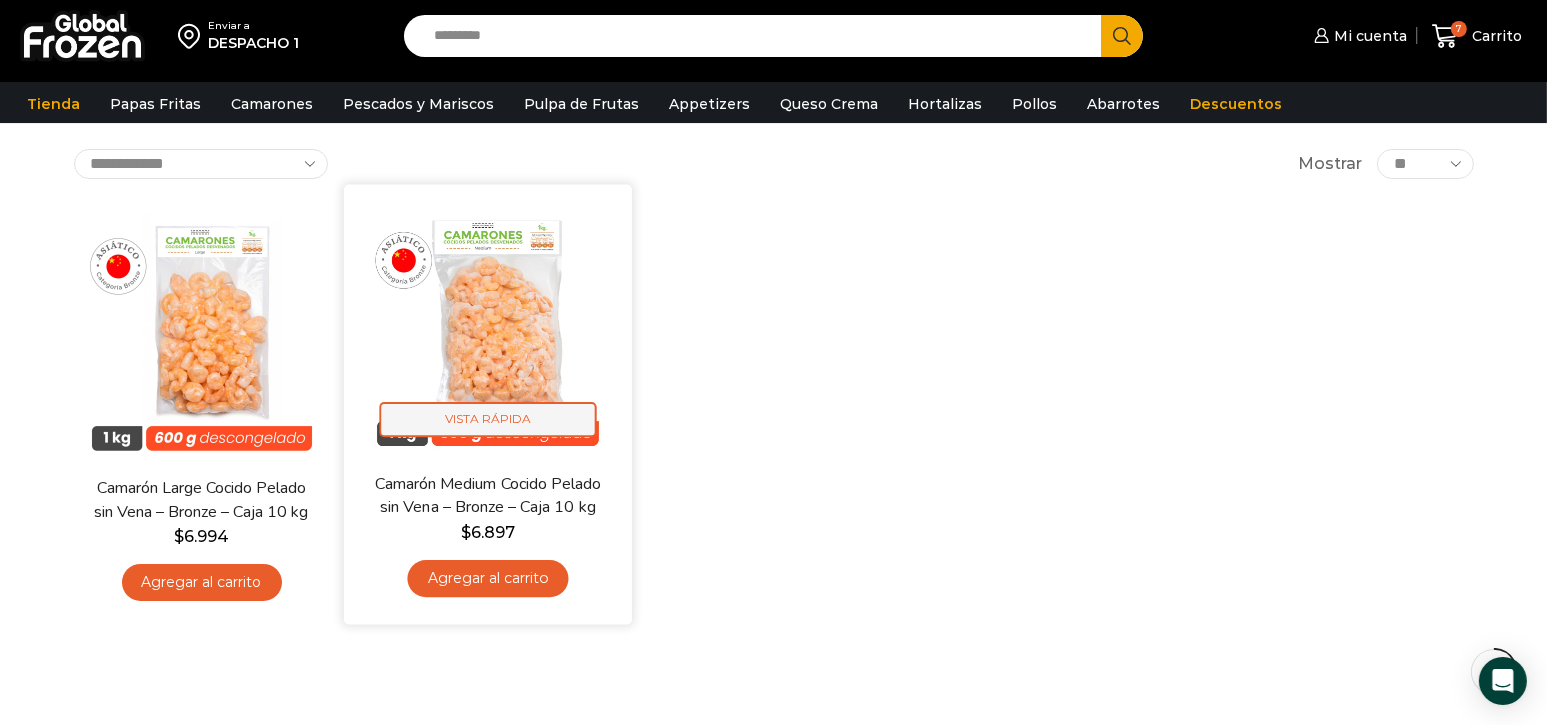 click on "Vista Rápida" at bounding box center [487, 420] 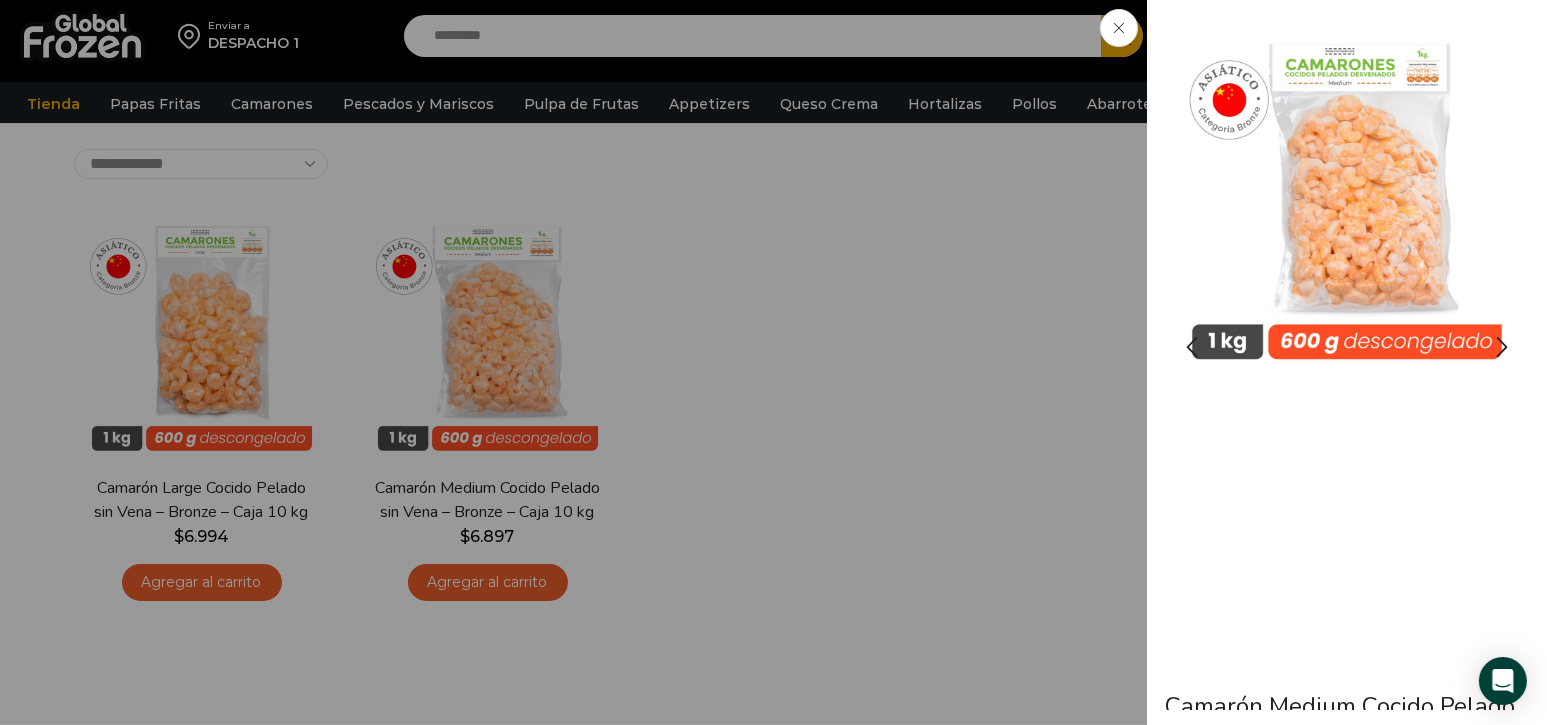 click at bounding box center (1347, 195) 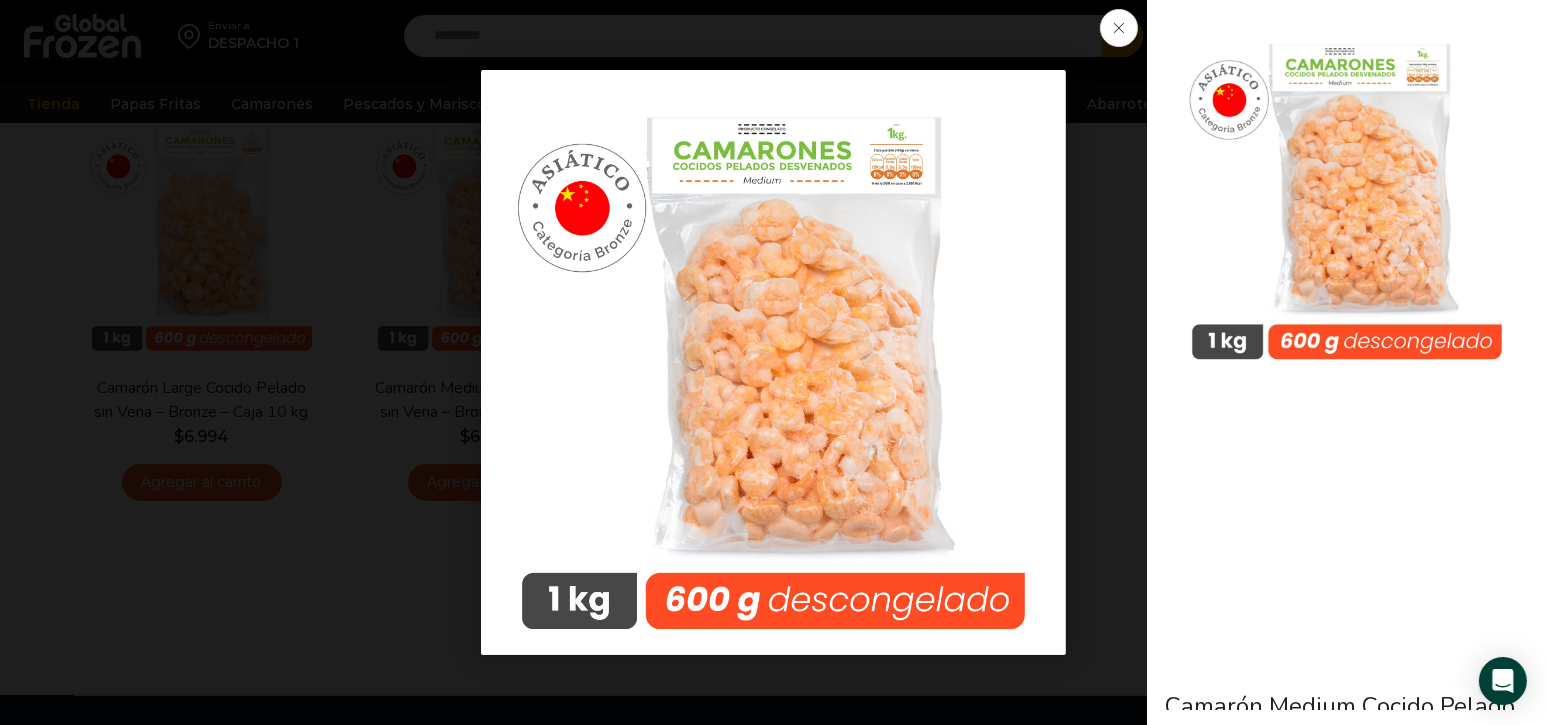 scroll, scrollTop: 300, scrollLeft: 0, axis: vertical 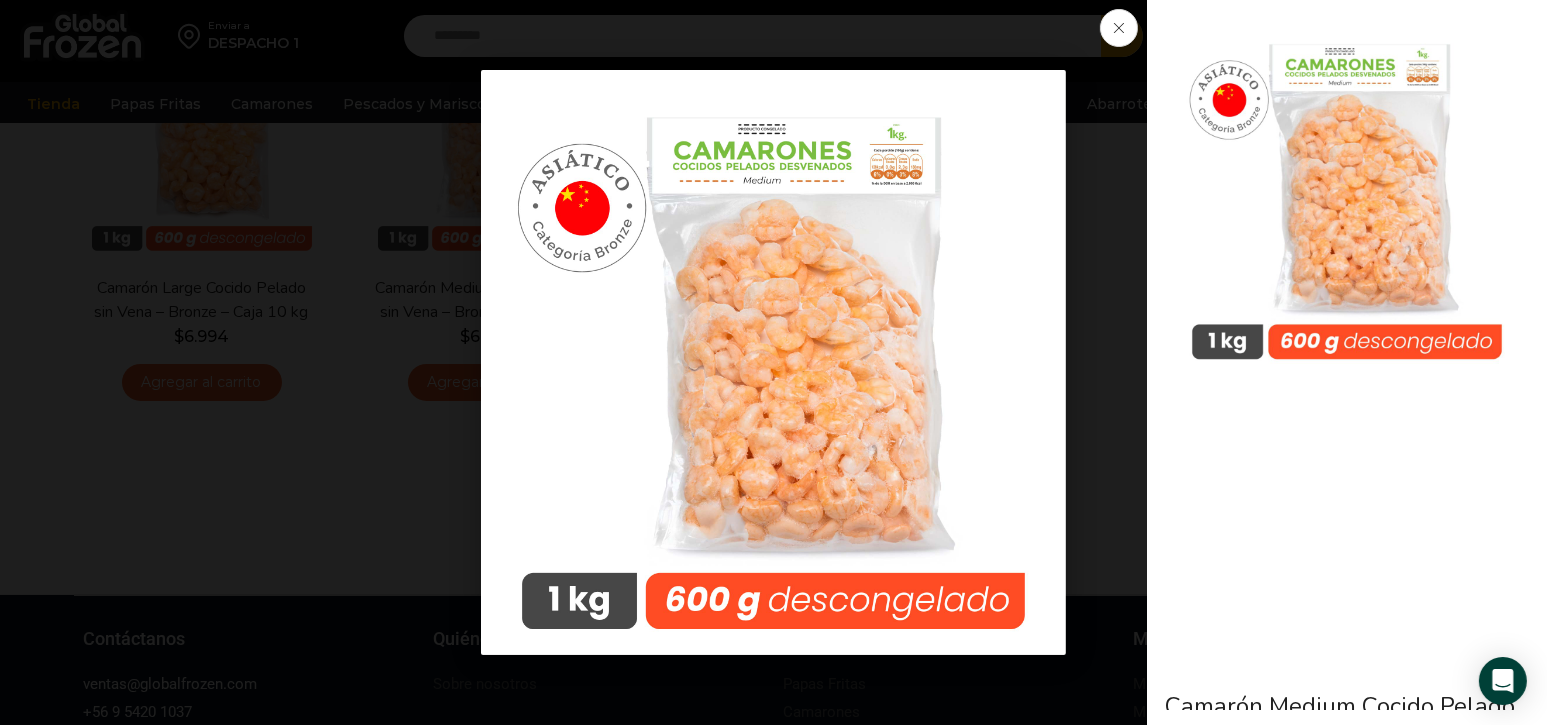 click at bounding box center [773, 362] 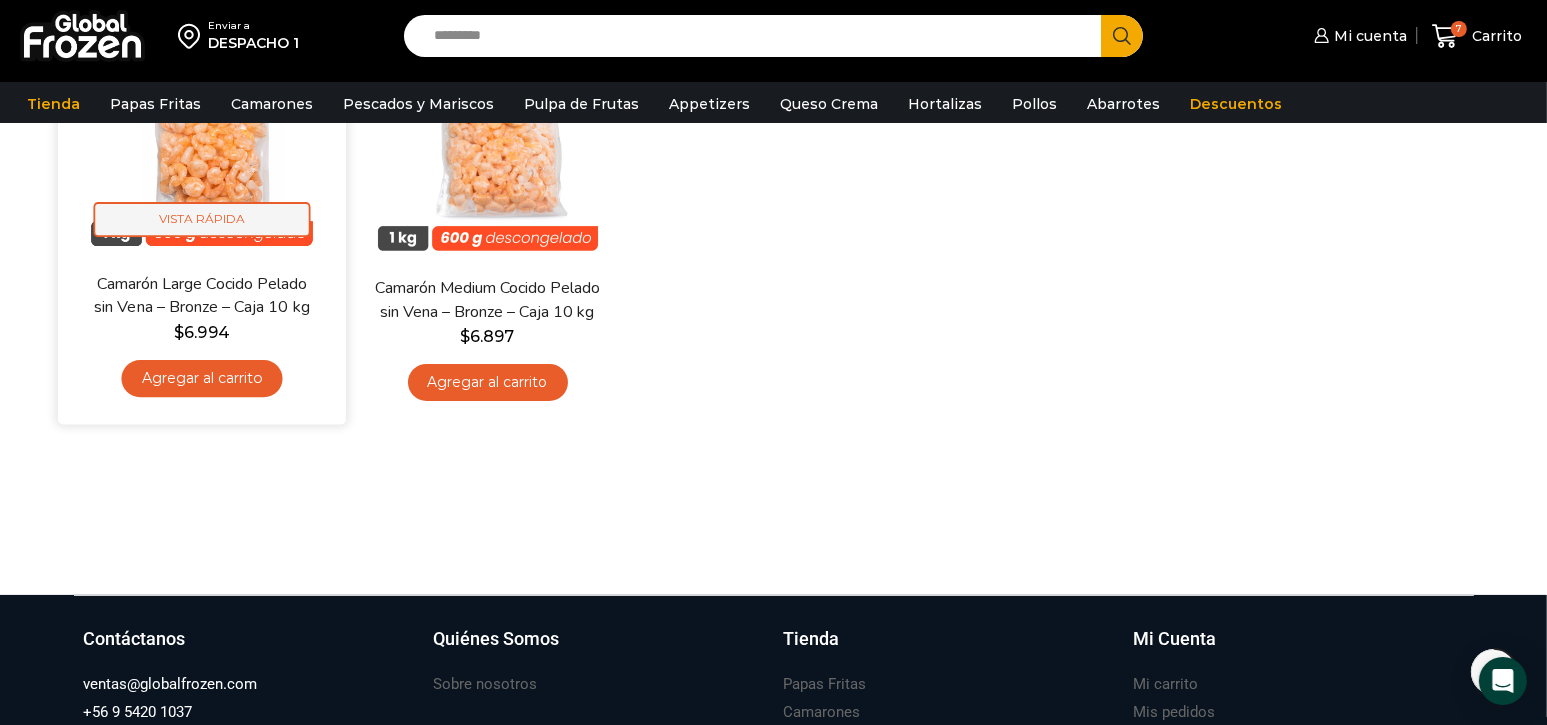 click on "Vista Rápida" at bounding box center [201, 220] 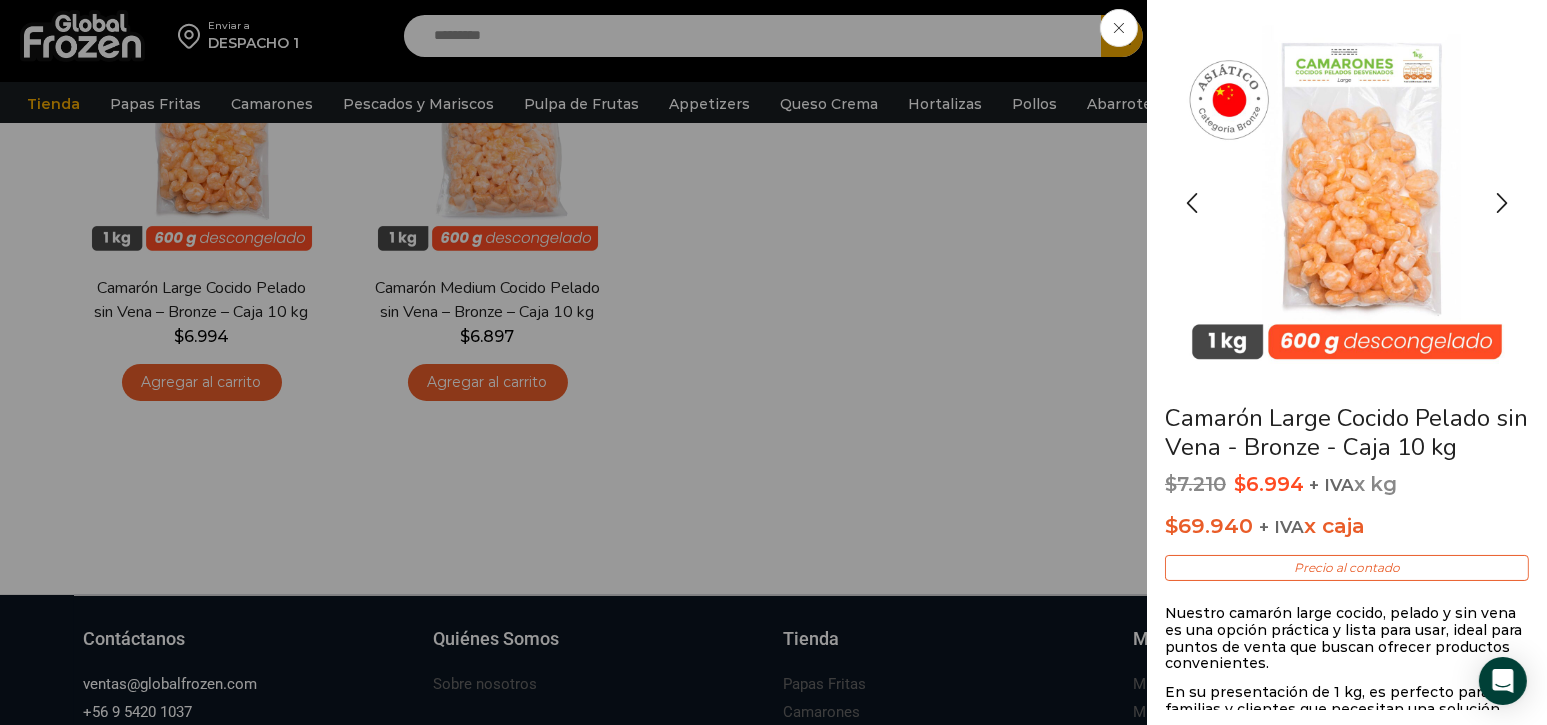 click at bounding box center (1347, 195) 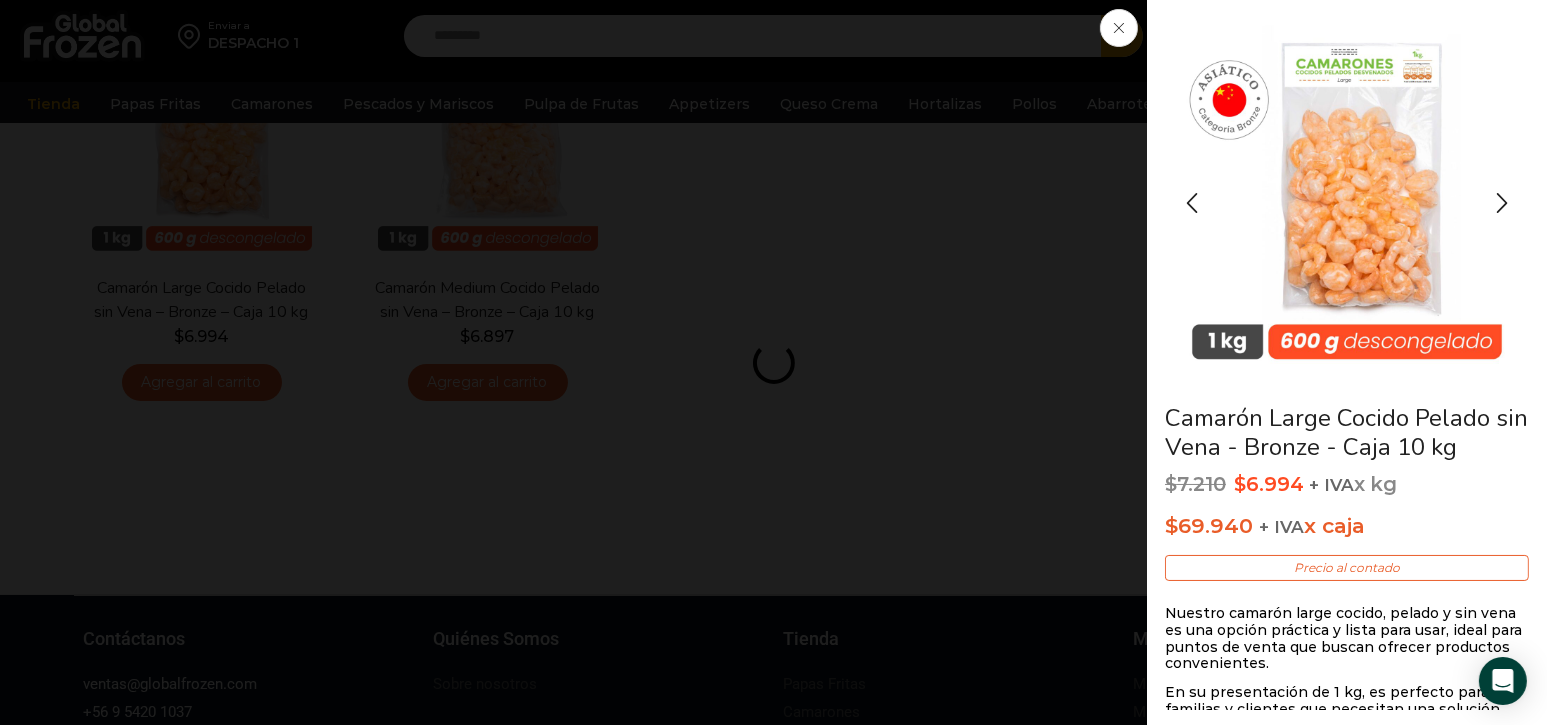 click at bounding box center [1347, 195] 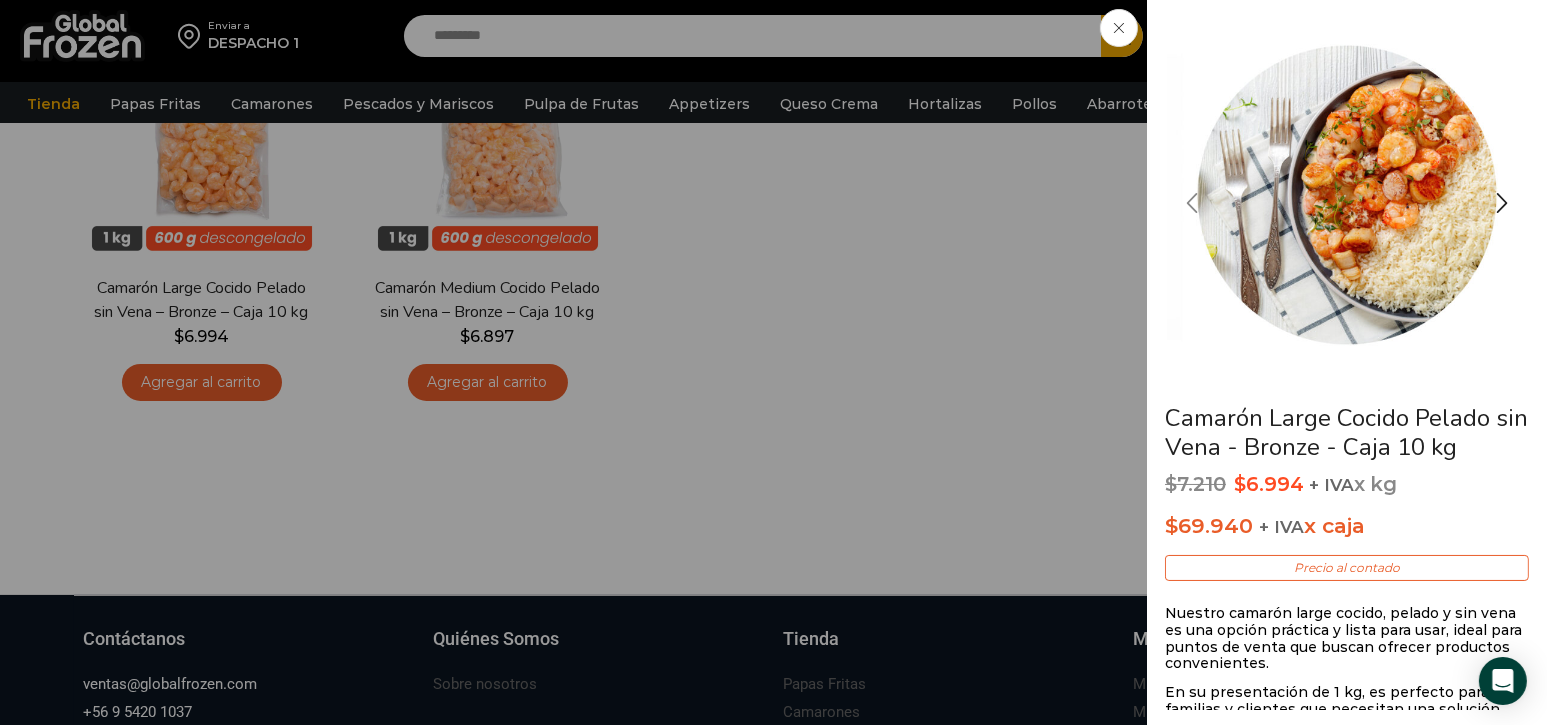 click at bounding box center (1192, 203) 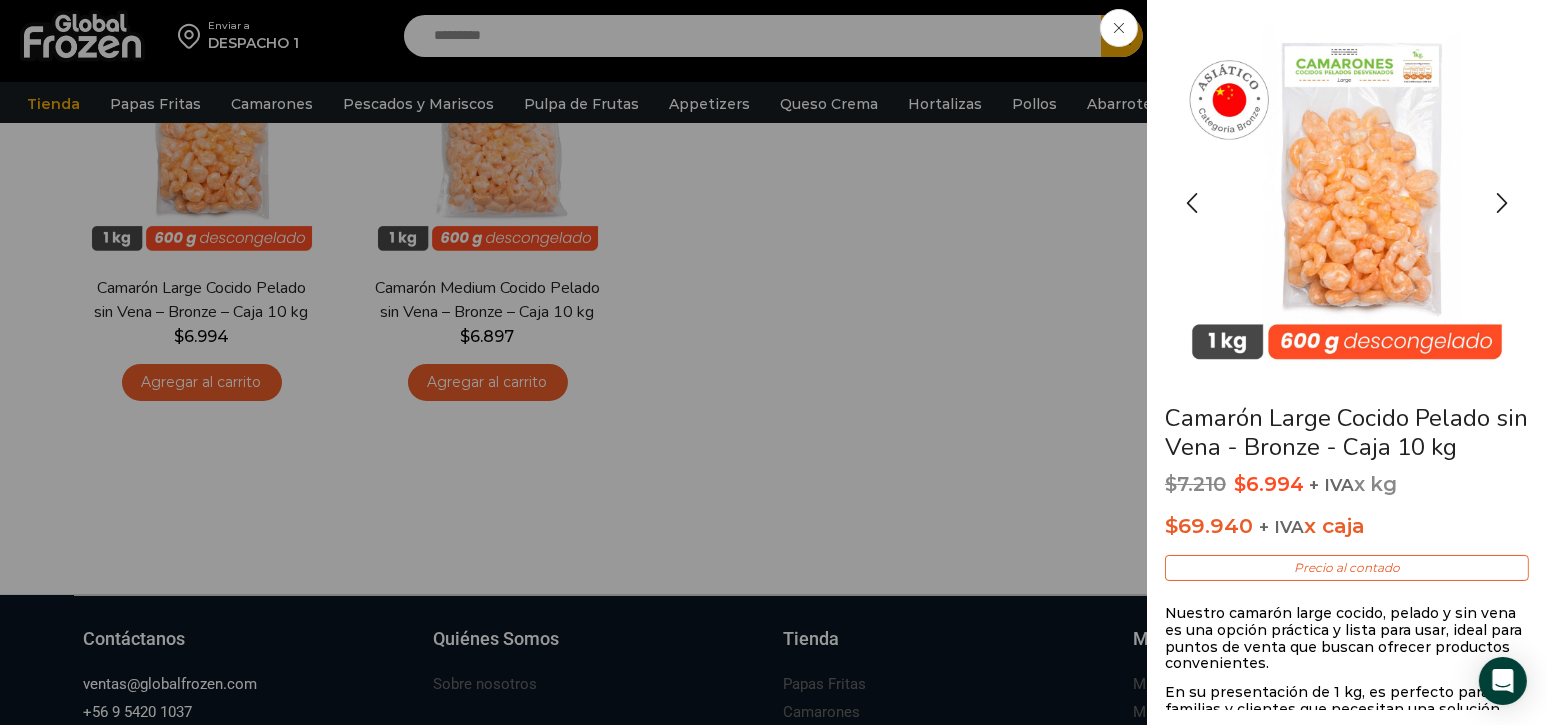 click at bounding box center (1347, 195) 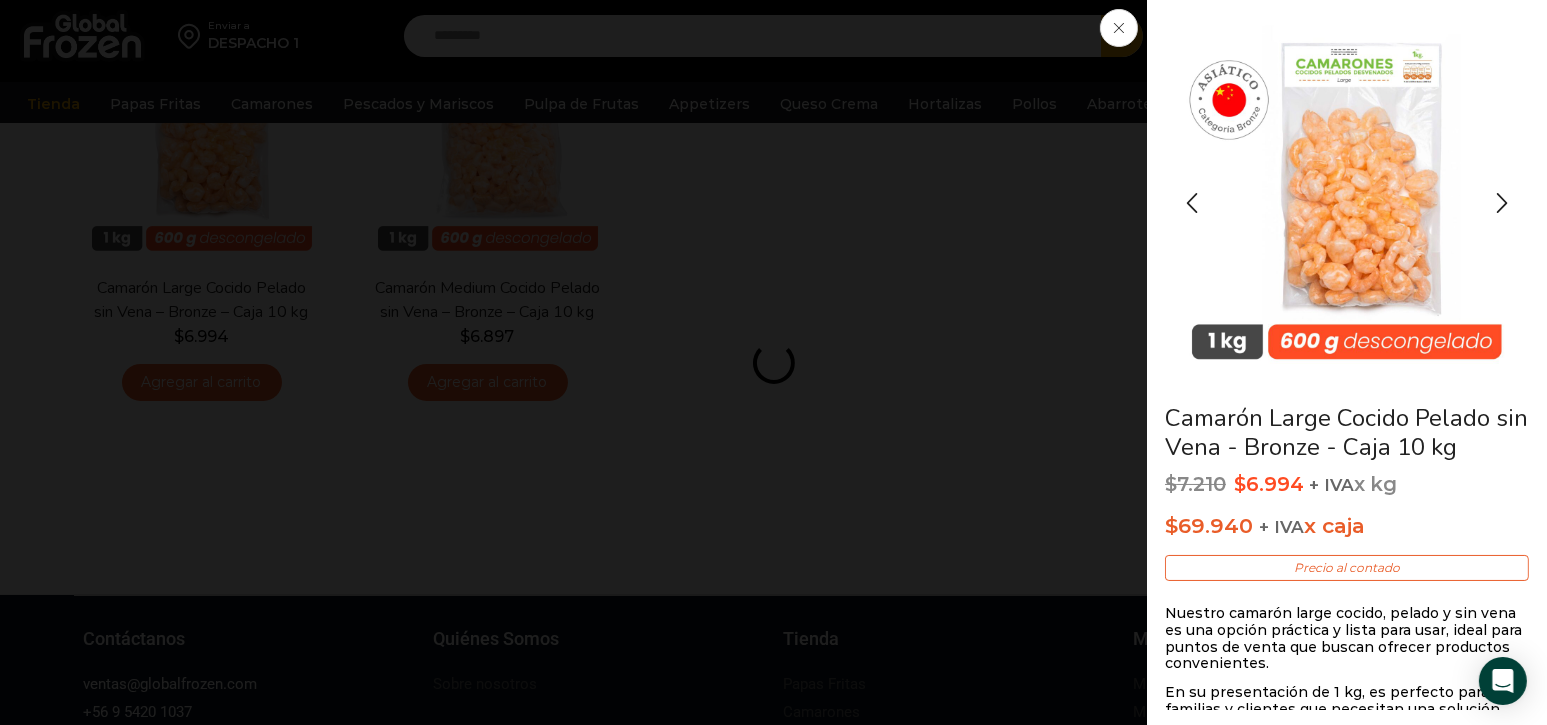 click at bounding box center (1347, 195) 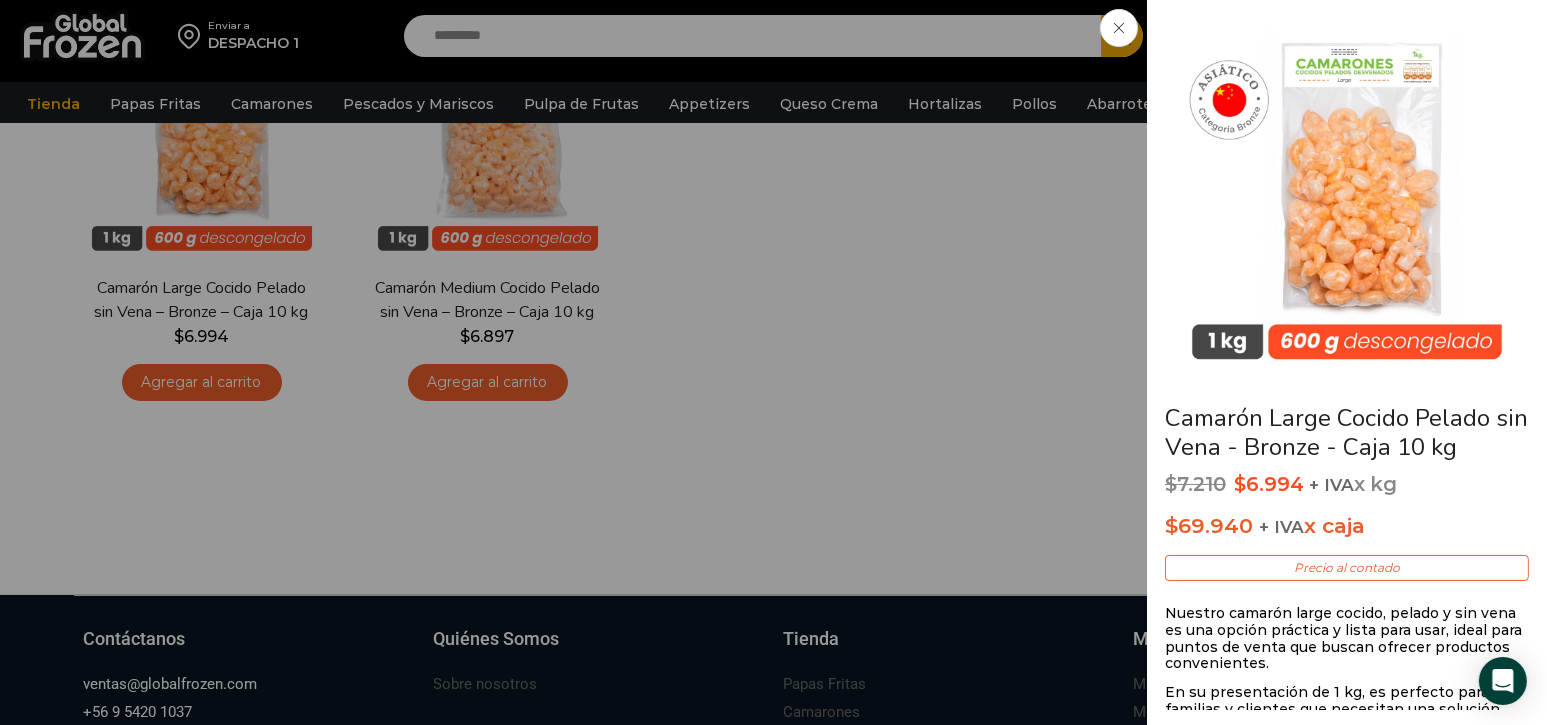 drag, startPoint x: 847, startPoint y: 258, endPoint x: 647, endPoint y: 255, distance: 200.02249 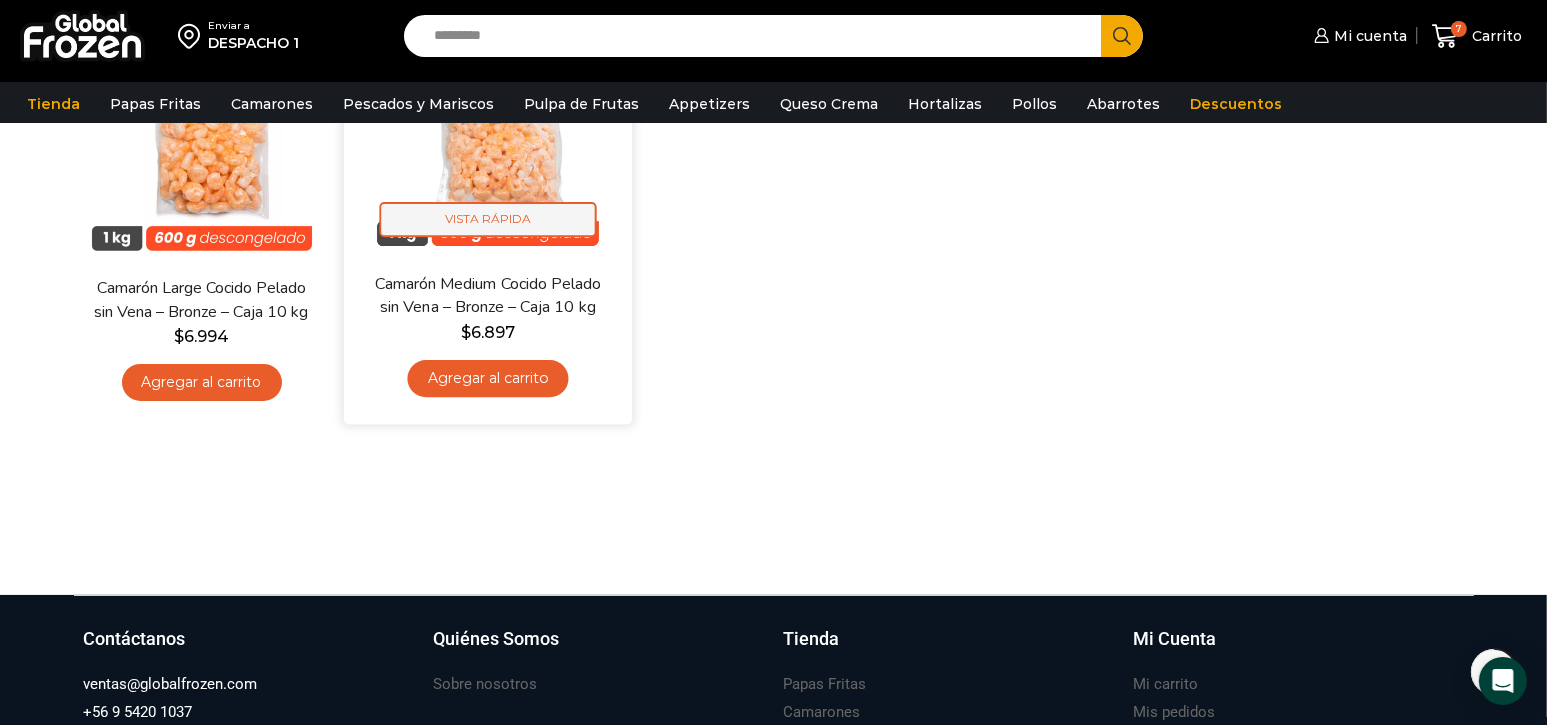 click on "En stock
Vista Rápida" at bounding box center [488, 129] 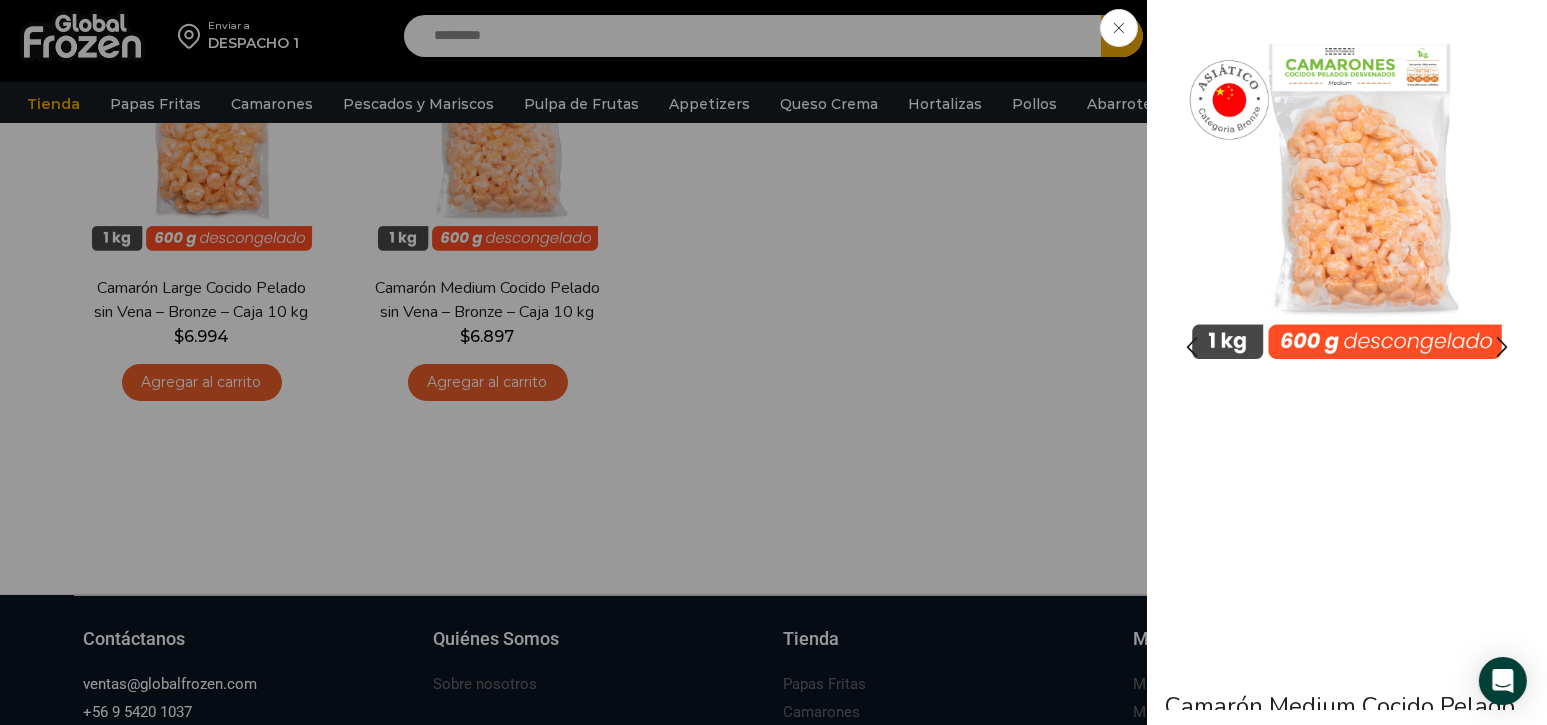 scroll, scrollTop: 400, scrollLeft: 0, axis: vertical 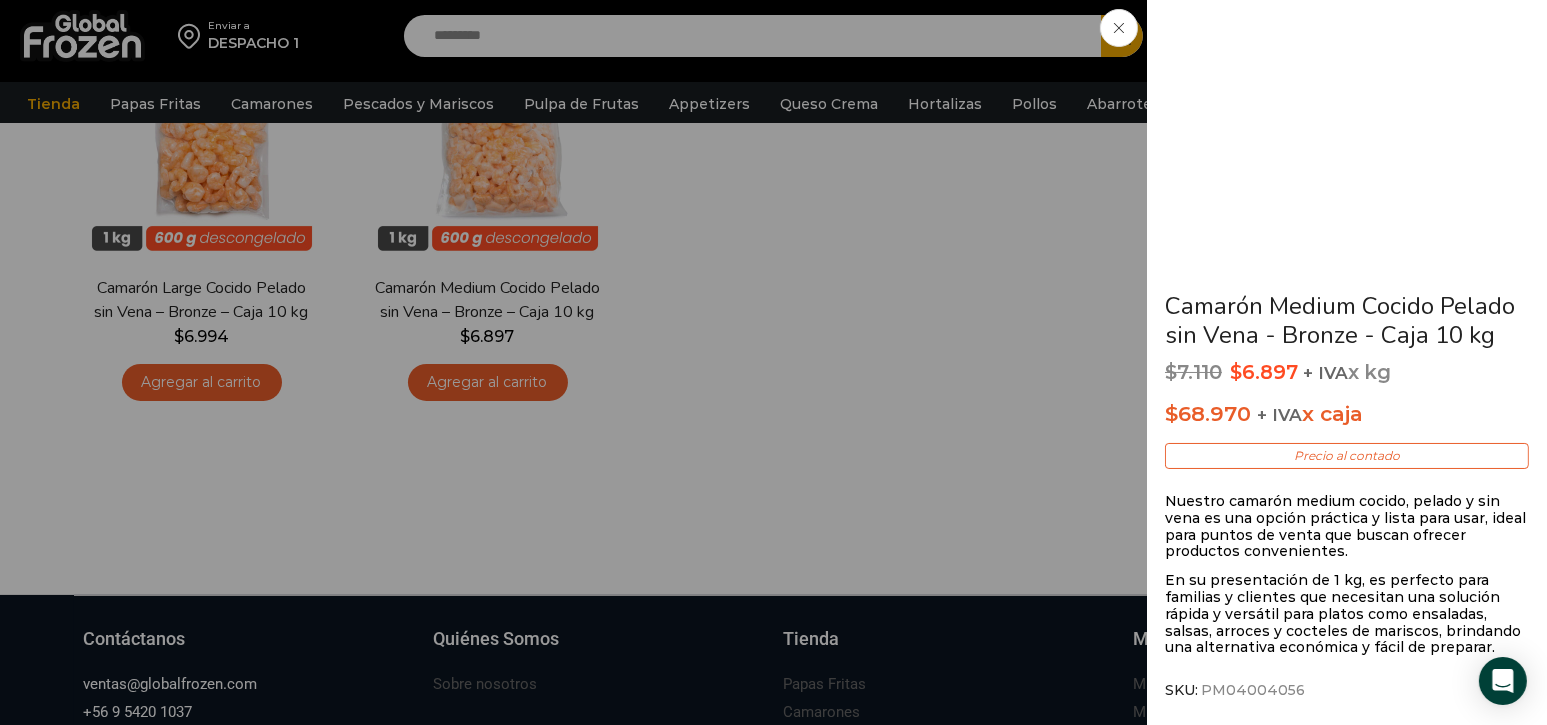 drag, startPoint x: 930, startPoint y: 398, endPoint x: 806, endPoint y: 401, distance: 124.036285 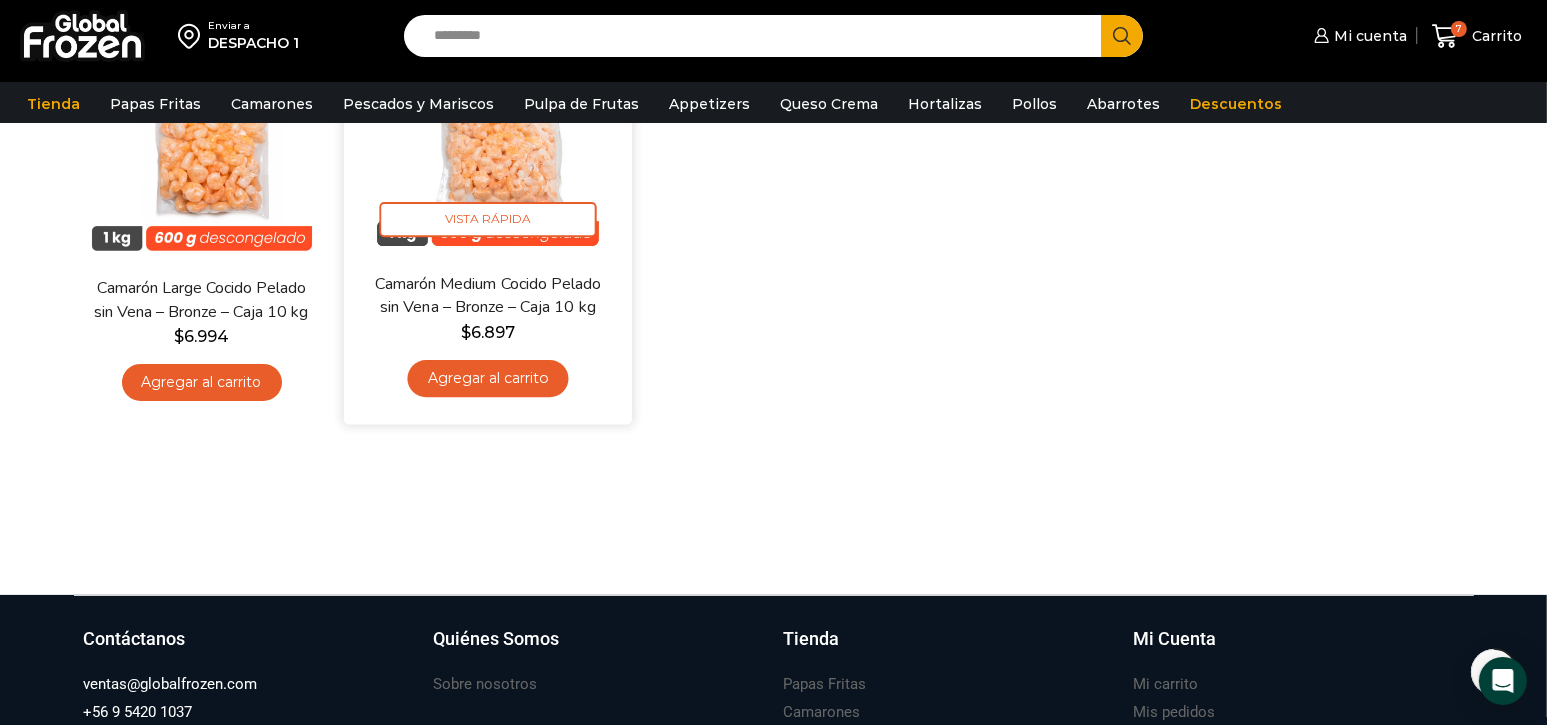 click on "Agregar al carrito" at bounding box center [487, 379] 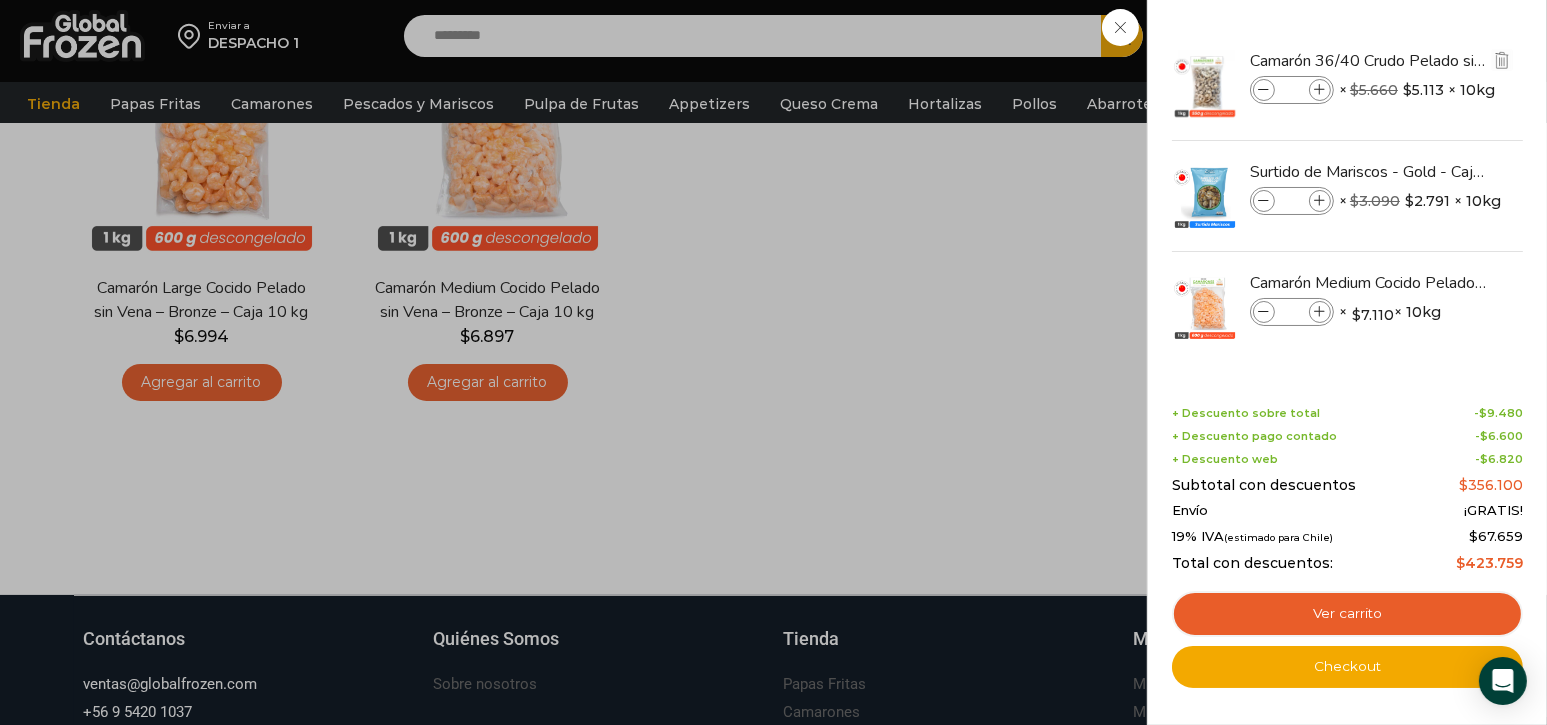 click on "Camarón 36/40 Crudo Pelado sin Vena - Bronze - Caja 10 kg
Camarón 36/40 Crudo Pelado sin Vena - Bronze - Caja 10 kg cantidad
*
×  $ 5.660   Original price was: $5.660. $ 5.113 Current price is: $5.113.  × 10kg 2 ×  $ 5.660   Original price was: $5.660. $ 5.113 Current price is: $5.113.  × 10kg
SKU:                                                 PM04001019" at bounding box center (1347, 85) 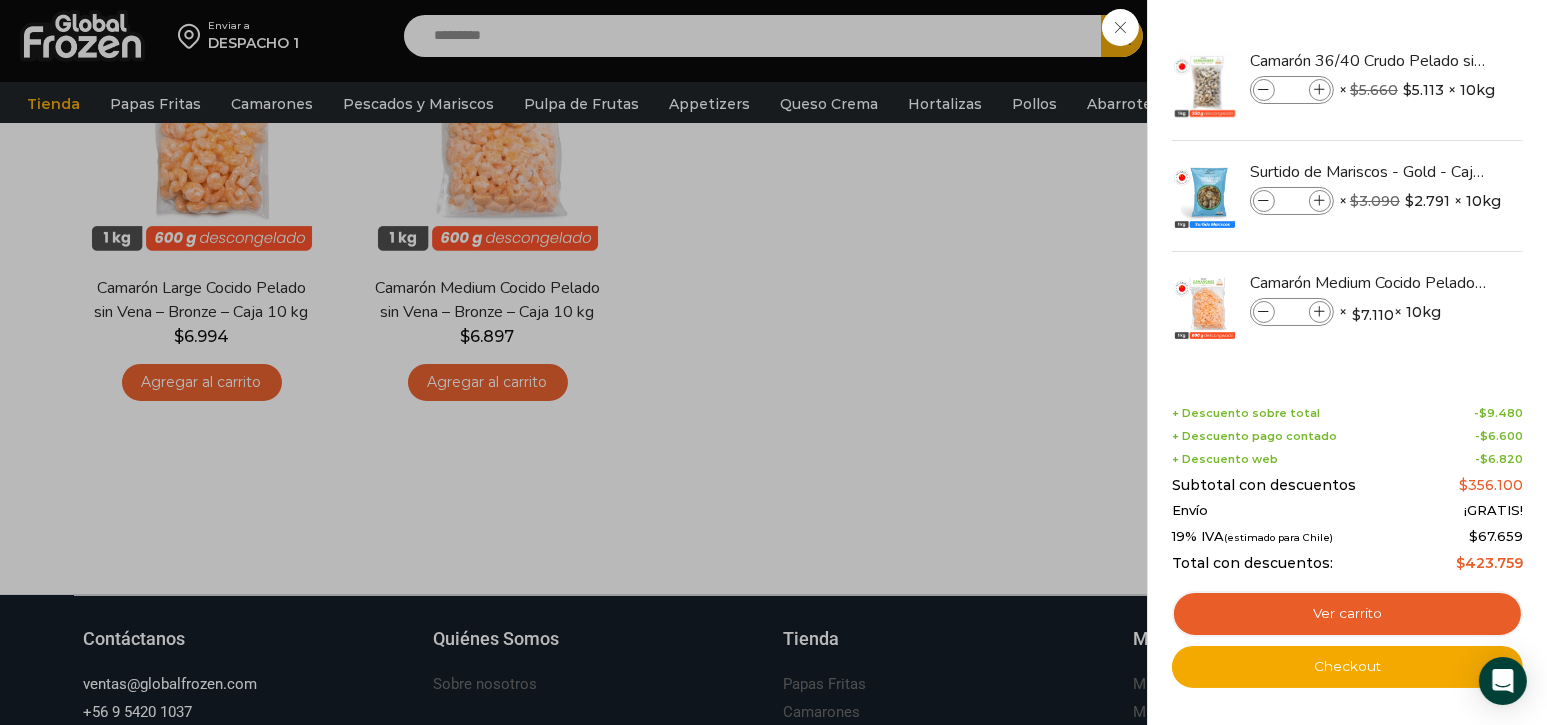 click on "8
Carrito
8
8
Shopping Cart
*" at bounding box center (1477, 36) 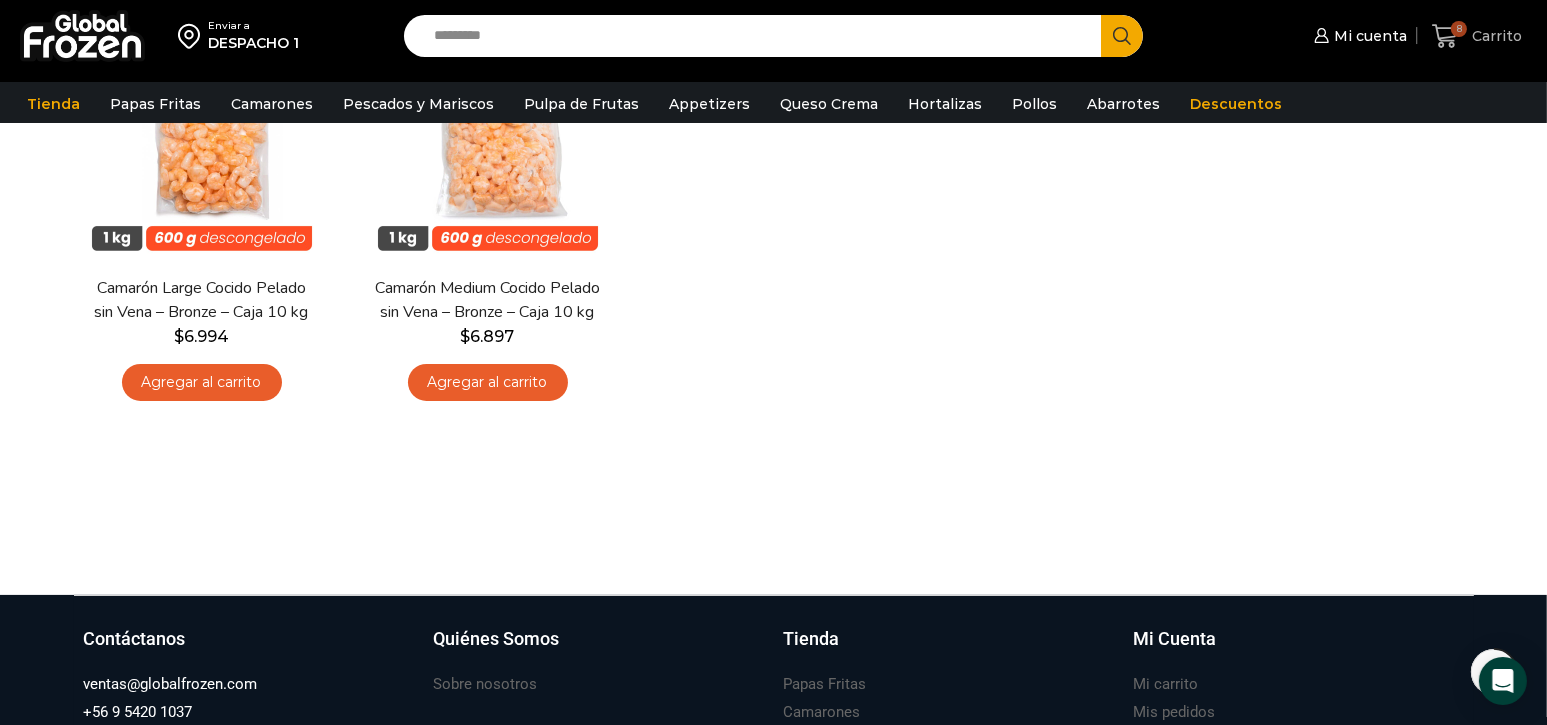 click 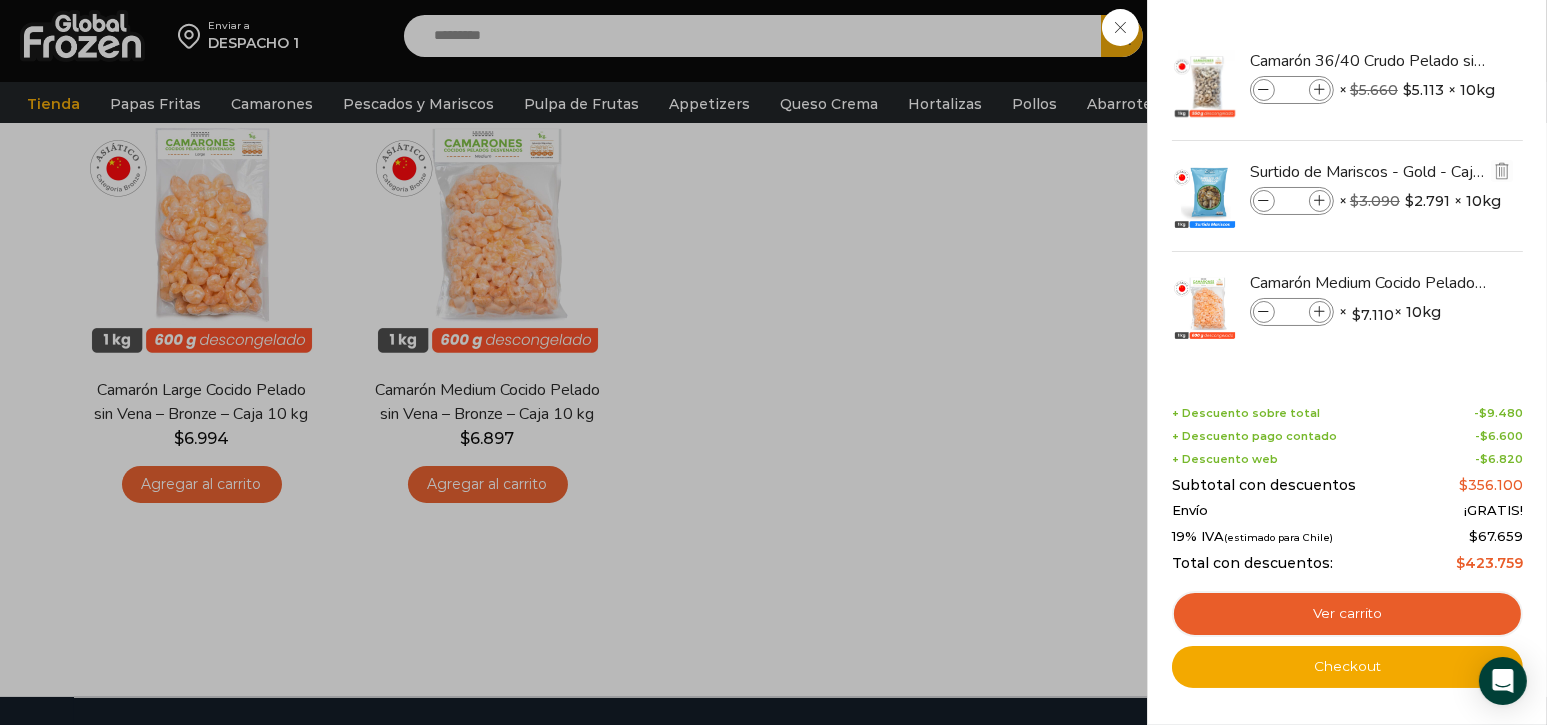 scroll, scrollTop: 0, scrollLeft: 0, axis: both 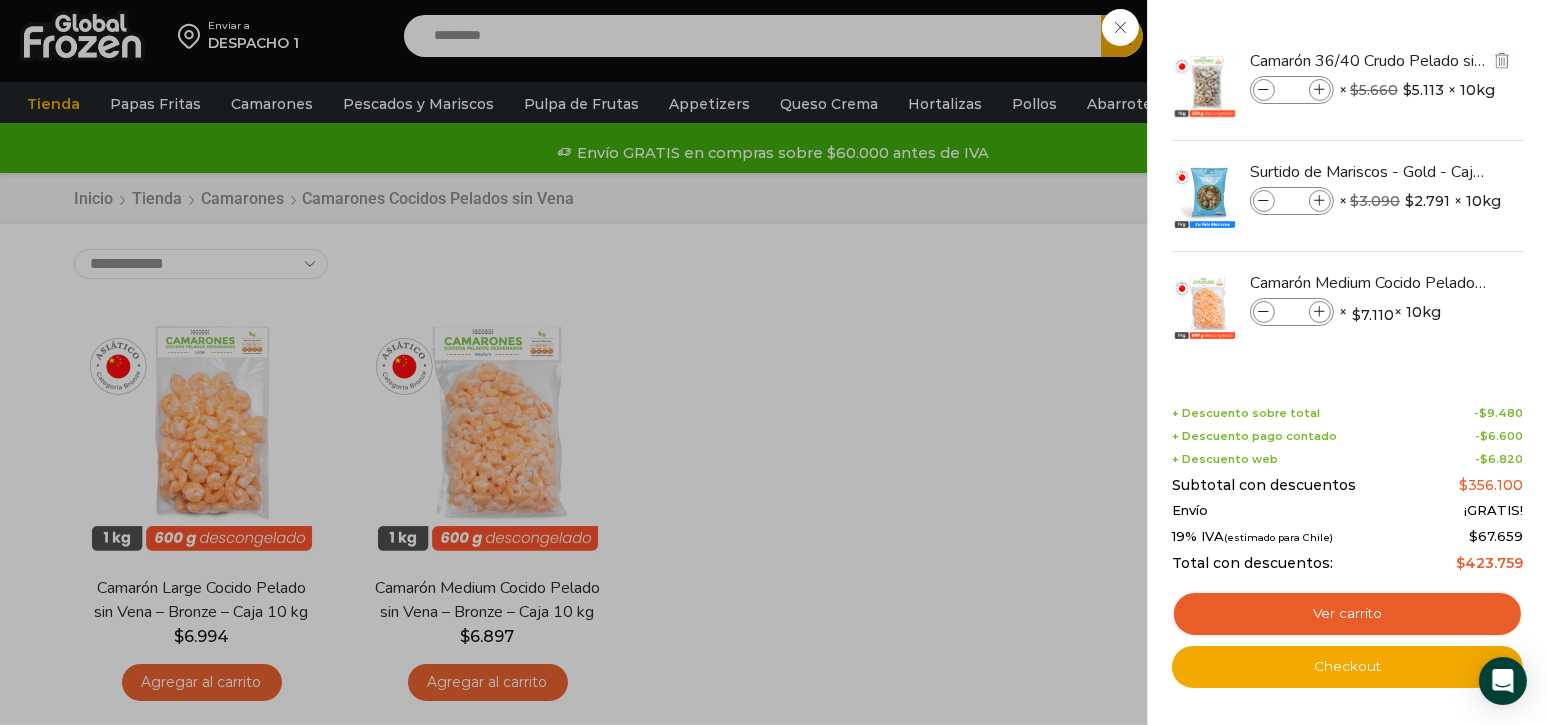 click at bounding box center (1264, 90) 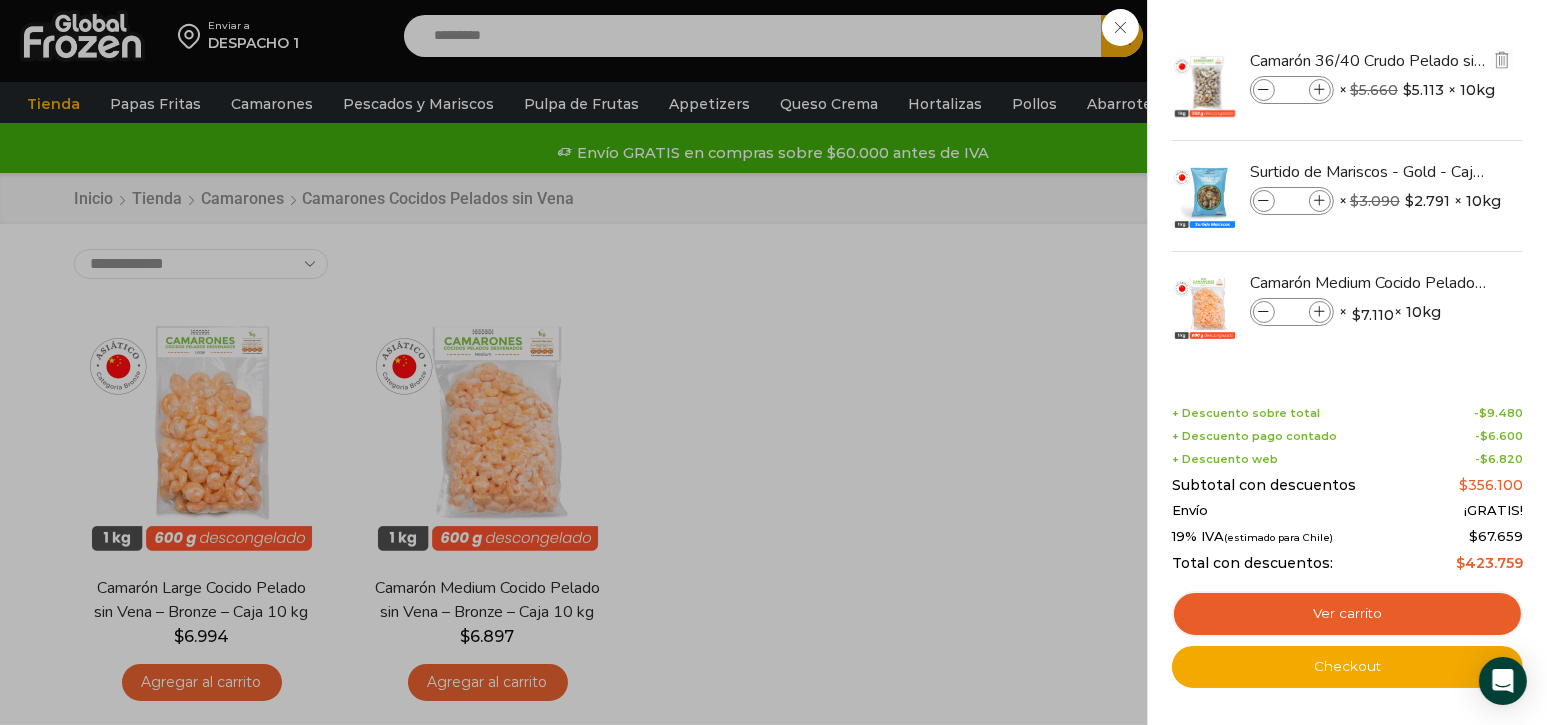type on "*" 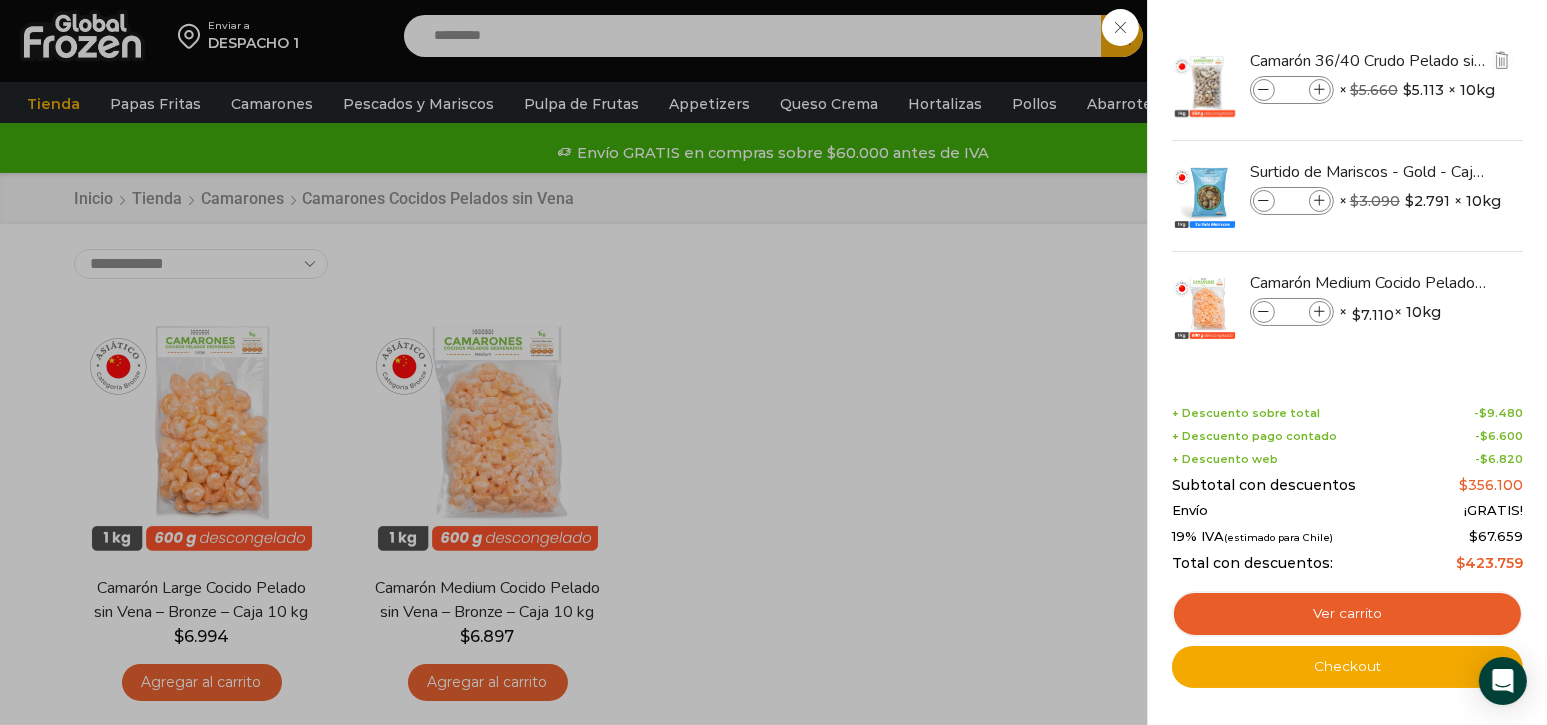 click at bounding box center [1264, 90] 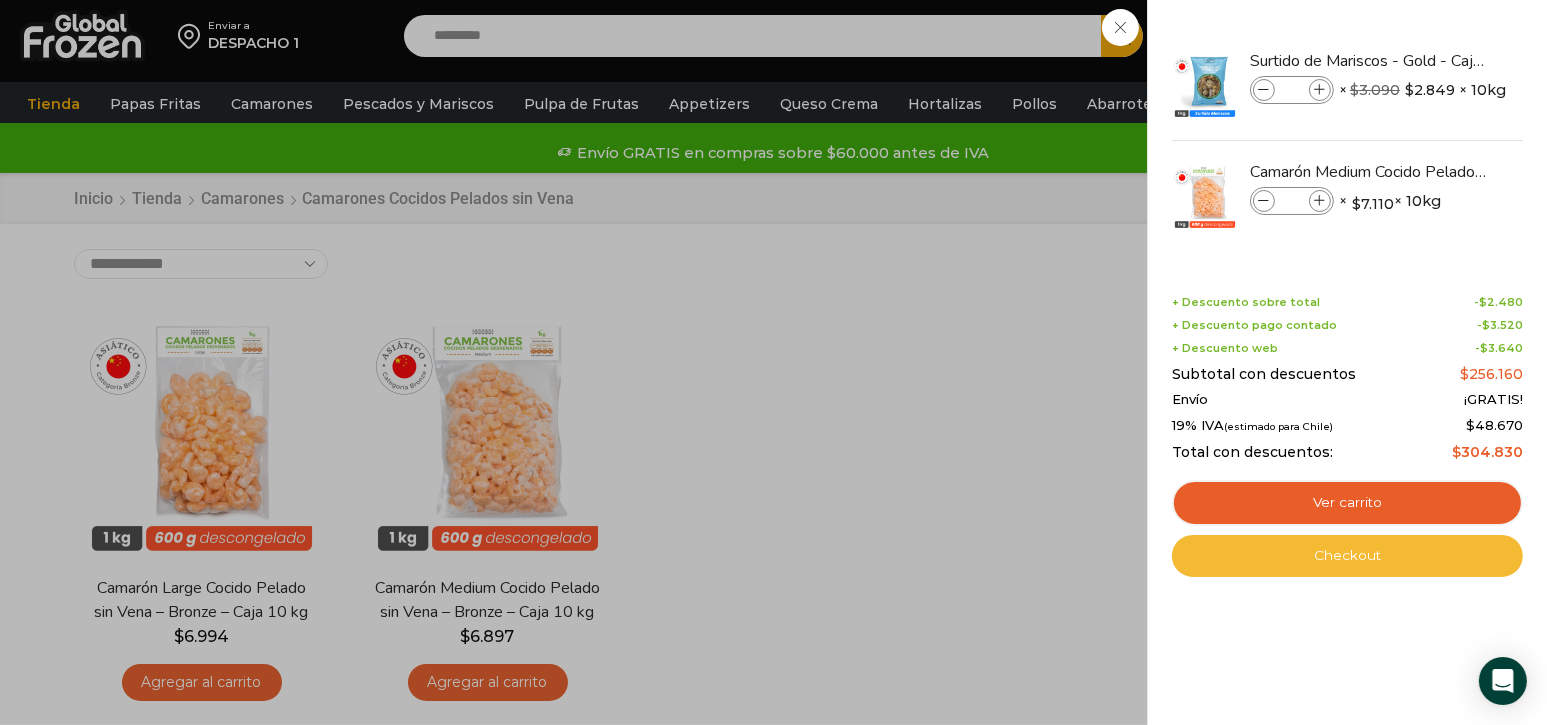 click on "Checkout" at bounding box center (1347, 556) 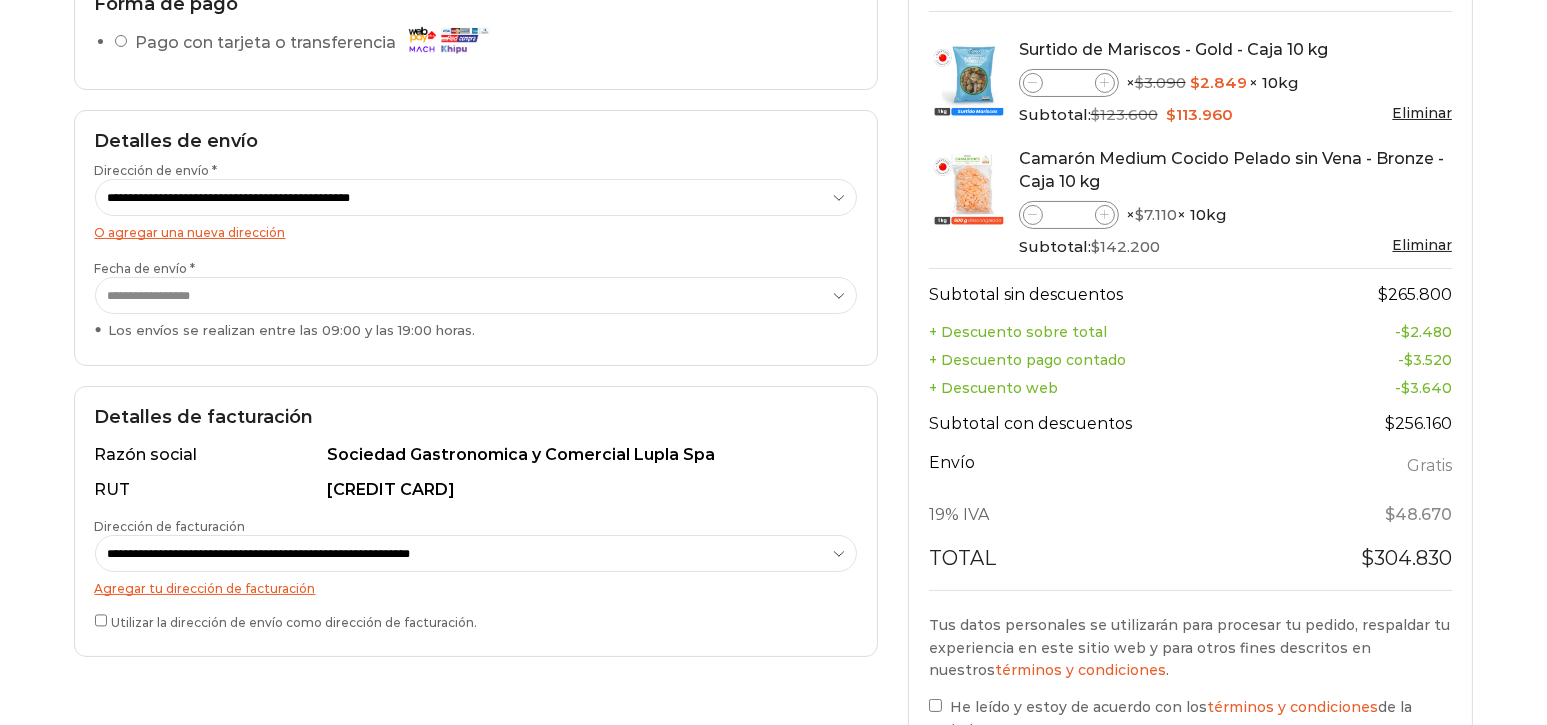 scroll, scrollTop: 300, scrollLeft: 0, axis: vertical 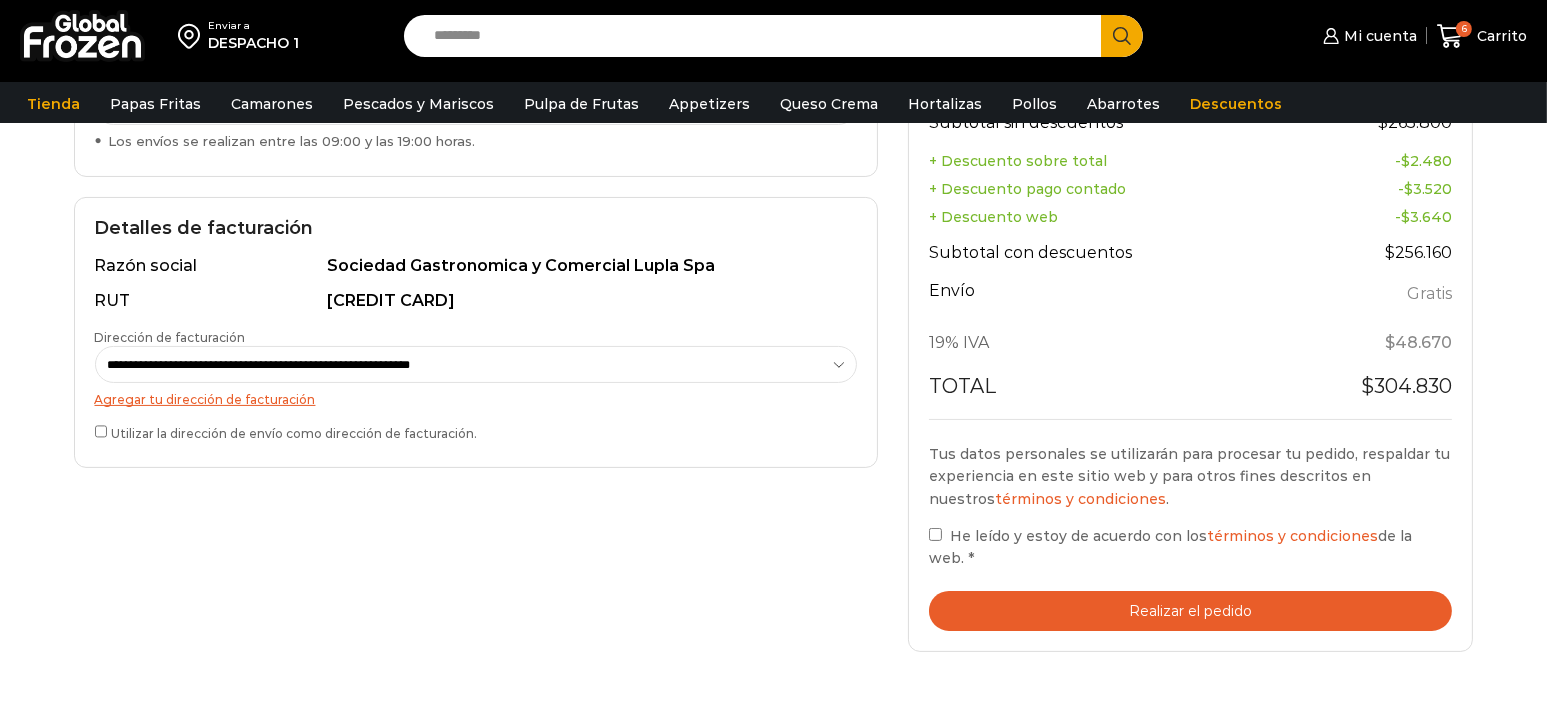 click on "Realizar el pedido" at bounding box center (1191, 611) 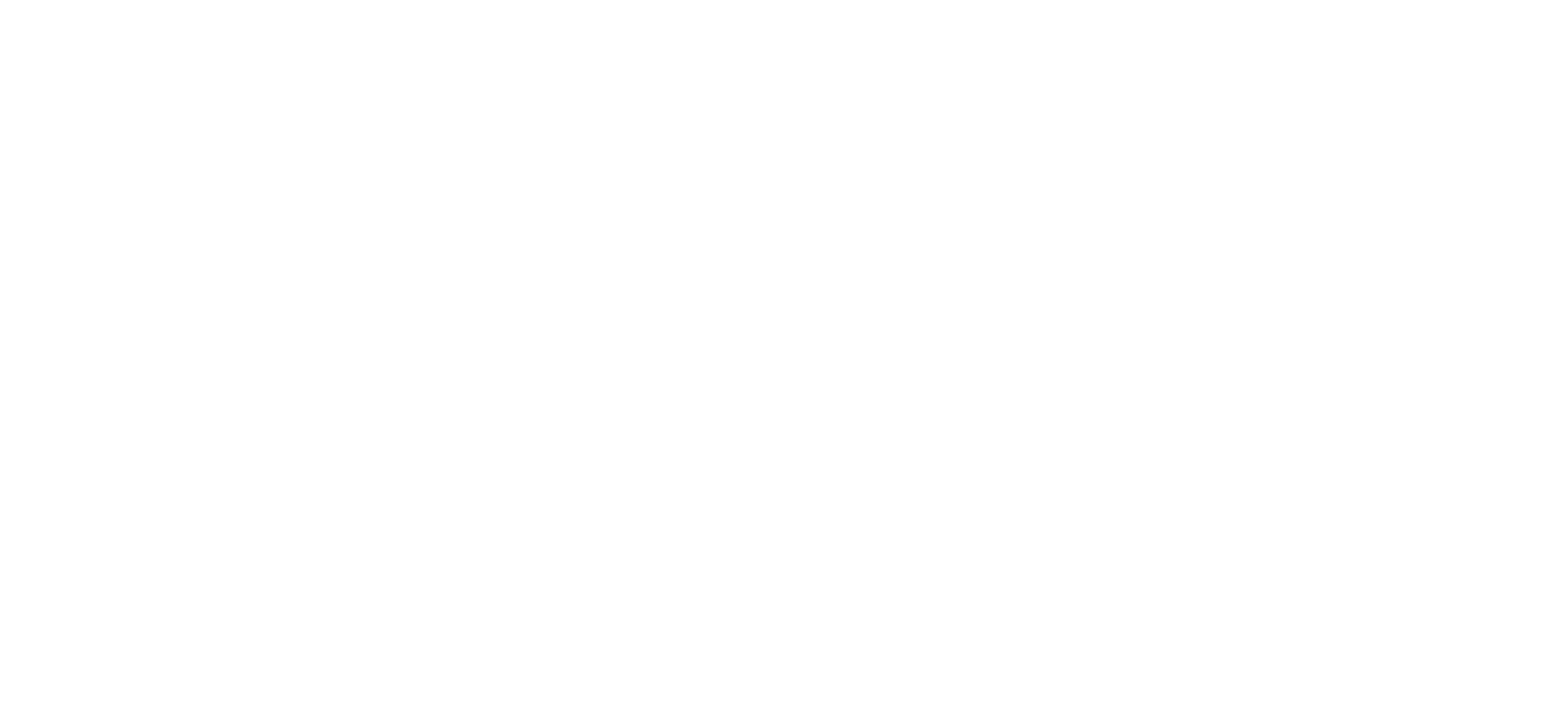 scroll, scrollTop: 0, scrollLeft: 0, axis: both 